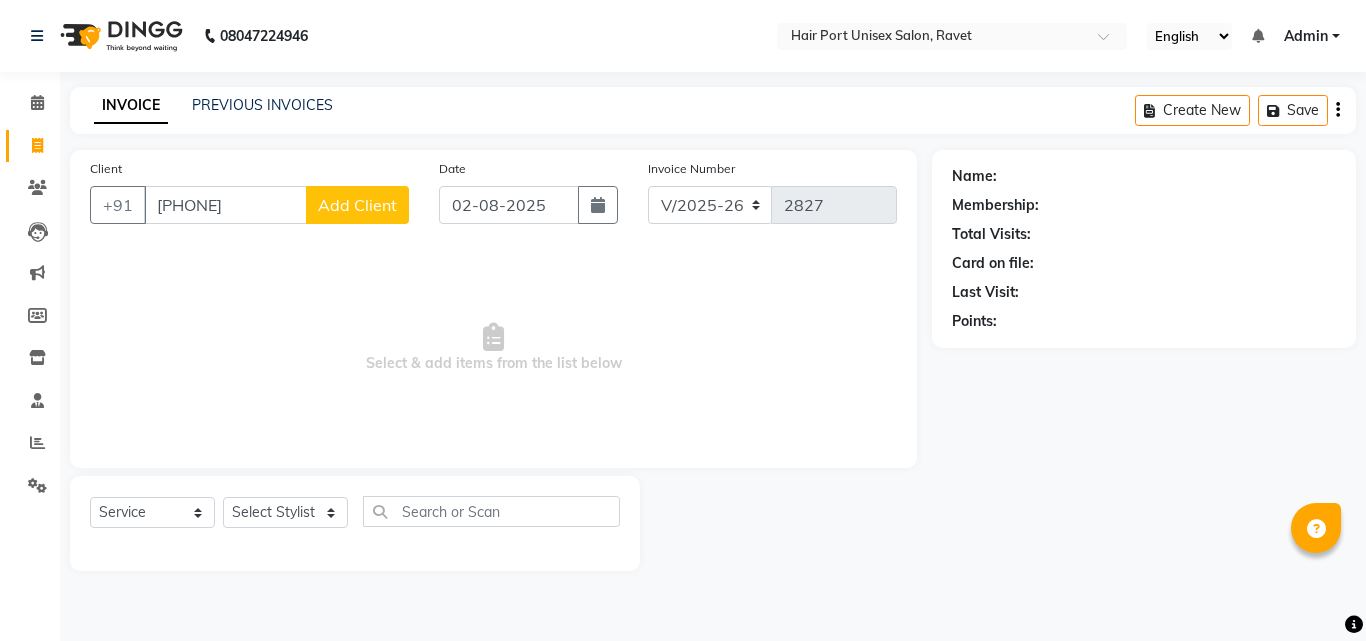 select on "7015" 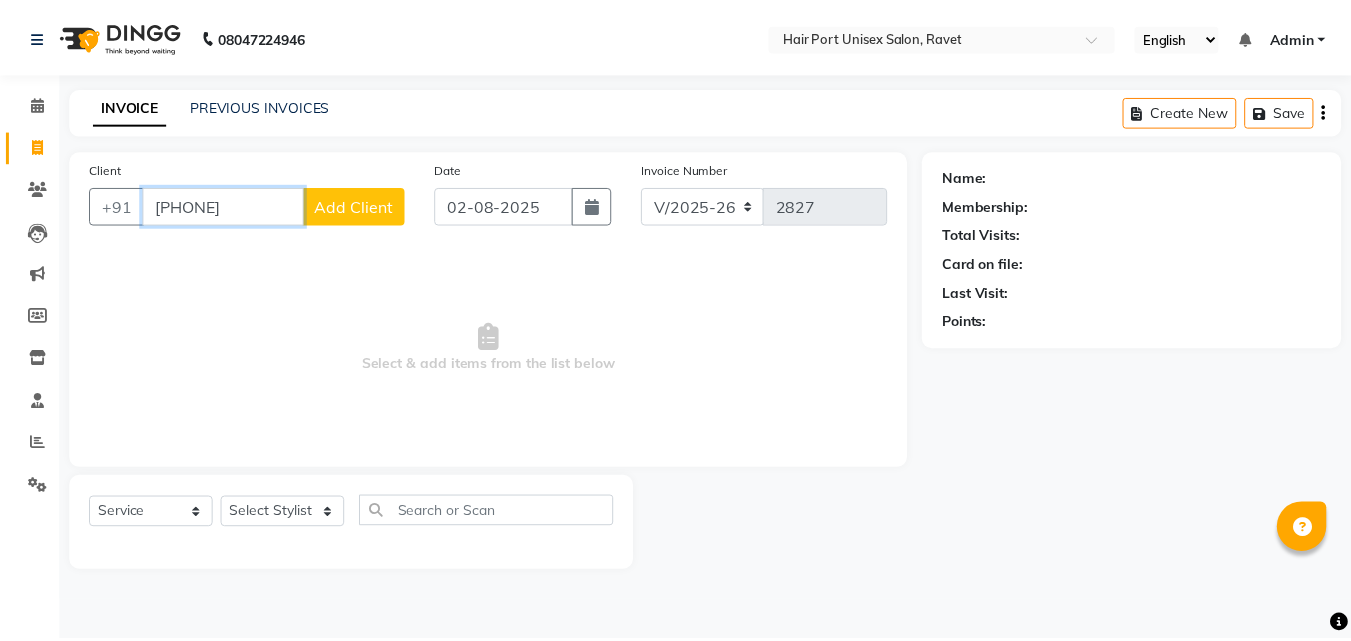 scroll, scrollTop: 0, scrollLeft: 0, axis: both 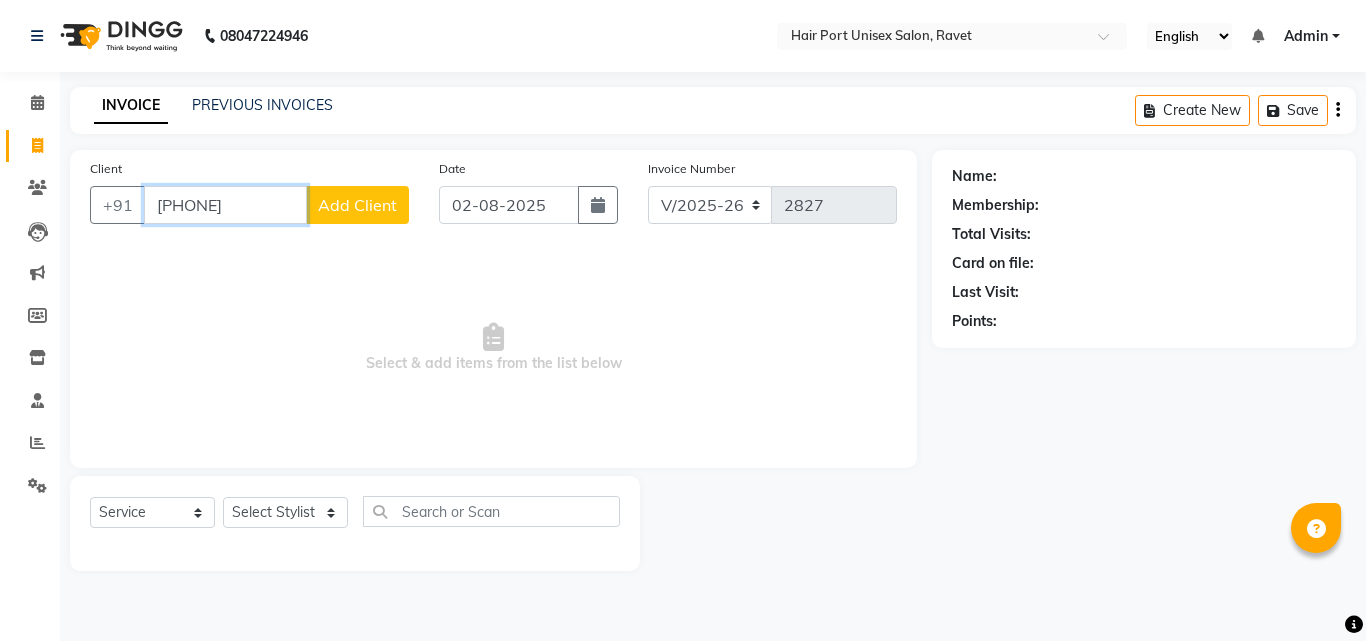 click on "[PHONE]" at bounding box center (225, 205) 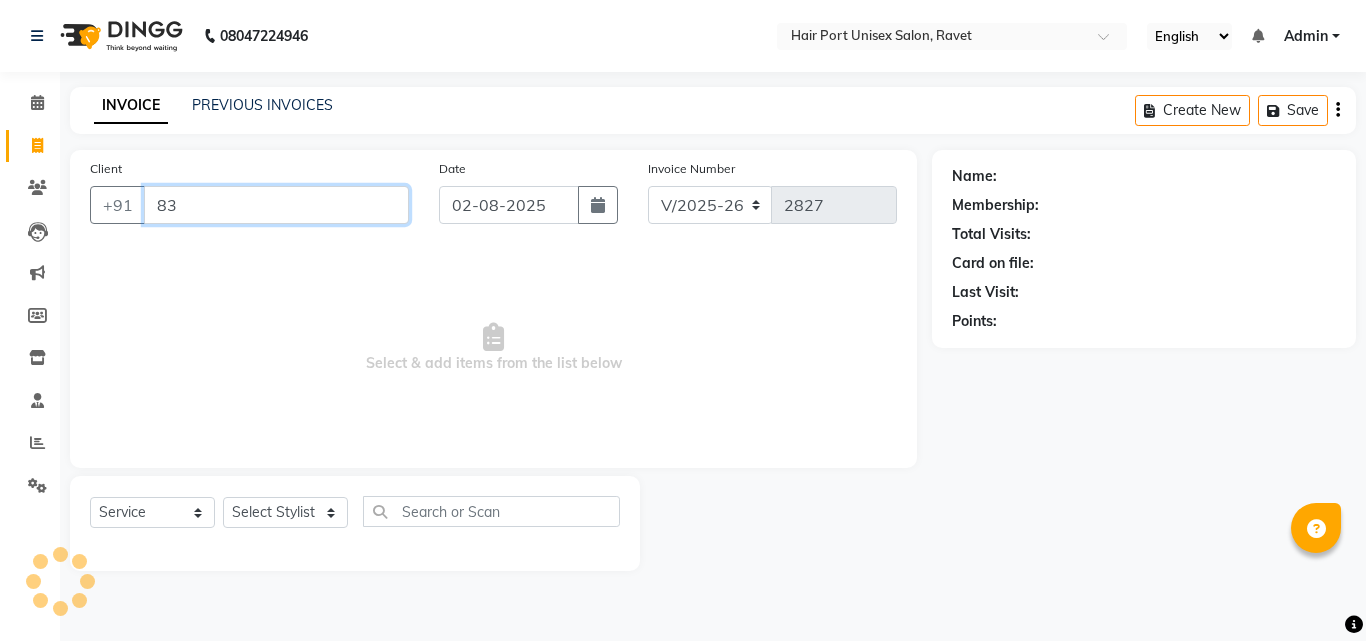 type on "8" 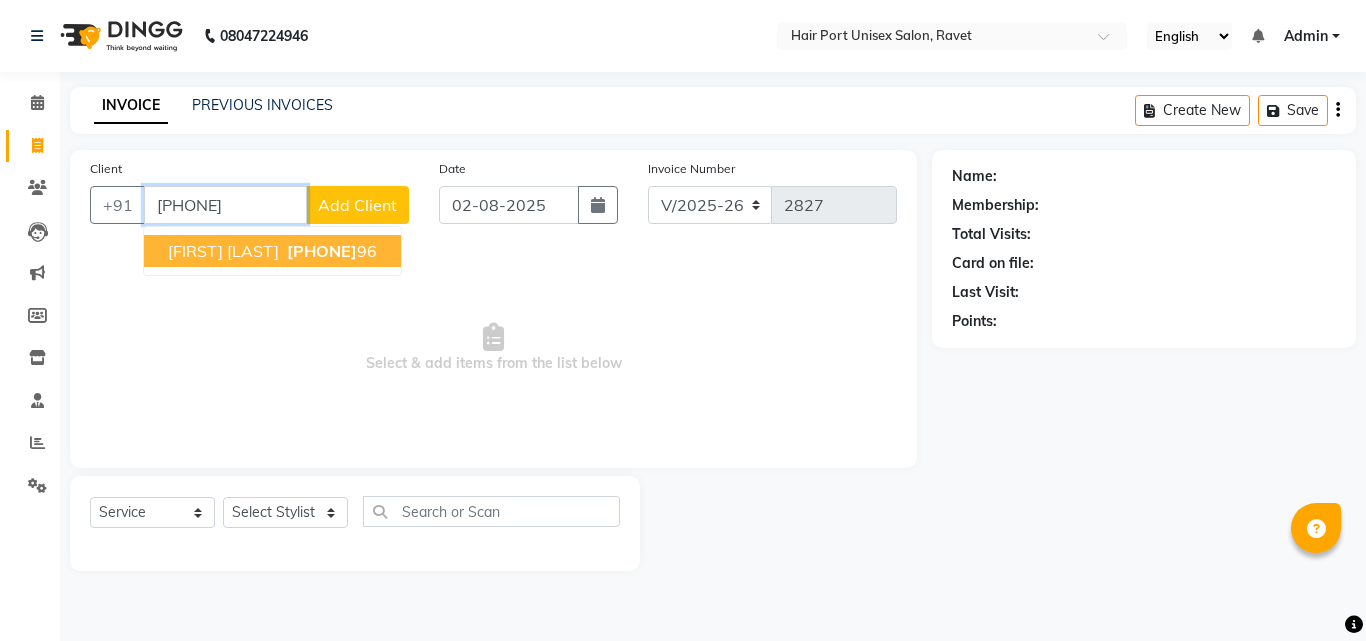 click on "[FIRST] [LAST]   [PHONE] [NUMBER]" at bounding box center (272, 251) 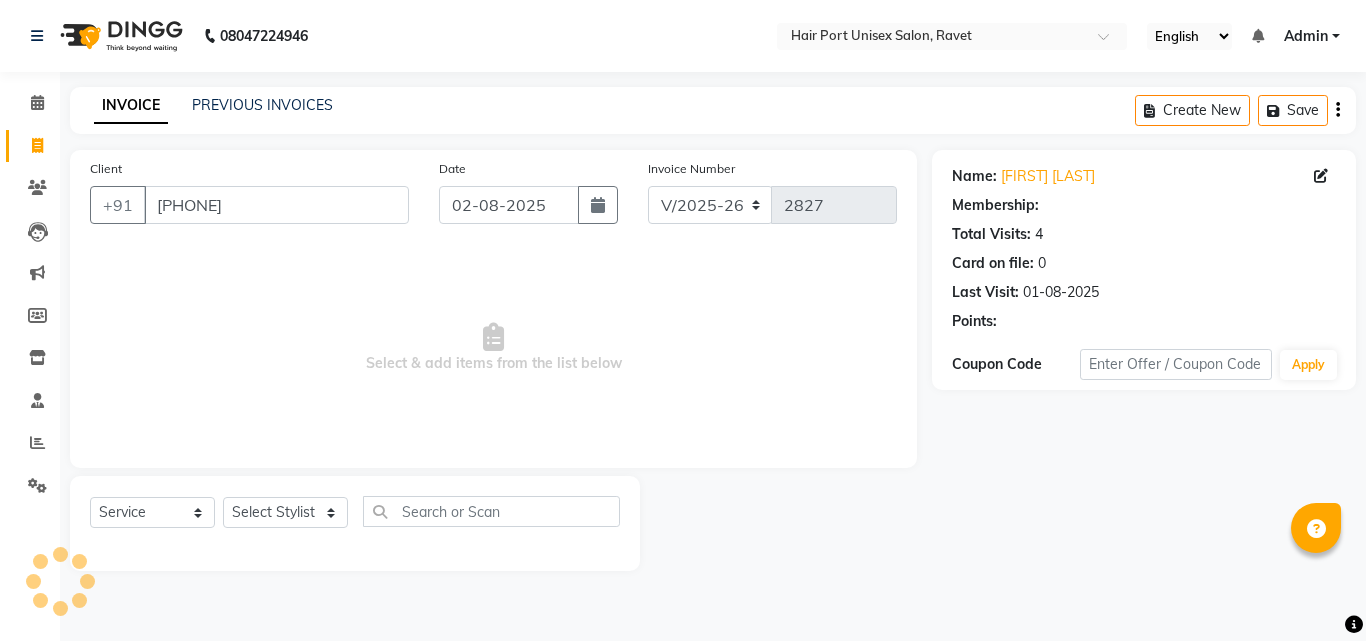 select on "1: Object" 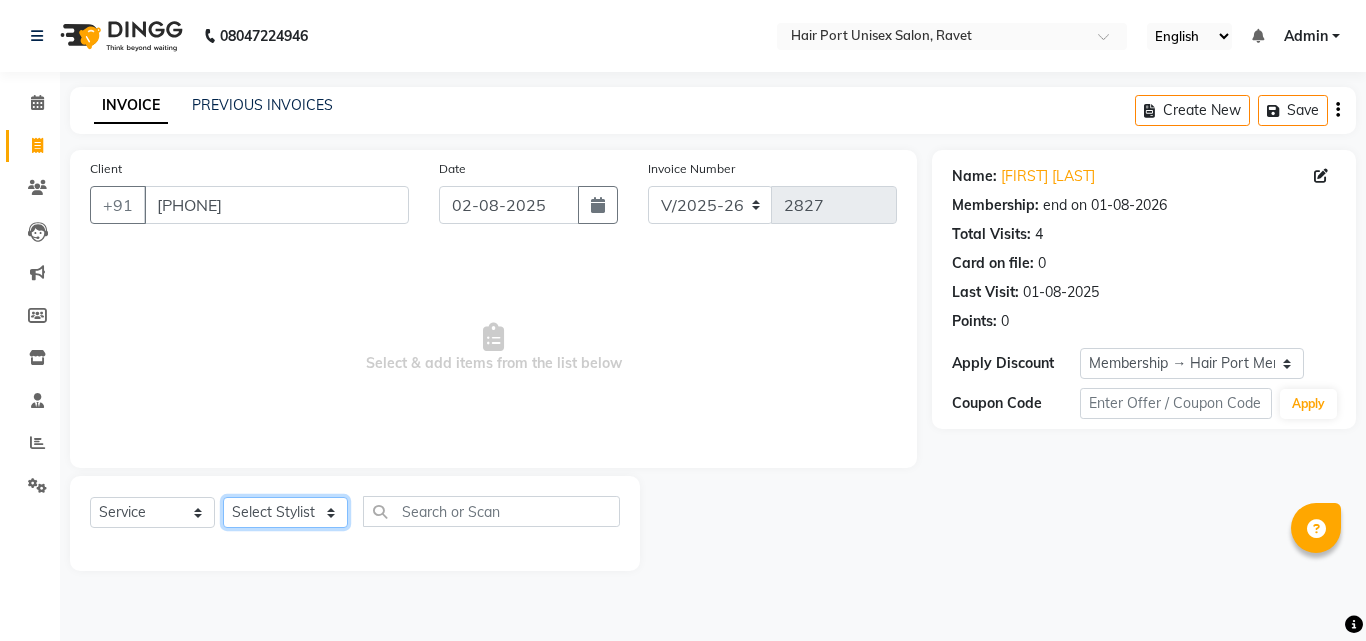 click on "Select Stylist [FIRST] [LAST]  [FIRST] [LAST] [FIRST] [LAST] [FIRST] [LAST] [FIRST] [LAST] [FIRST] [LAST] [FIRST] [LAST]" 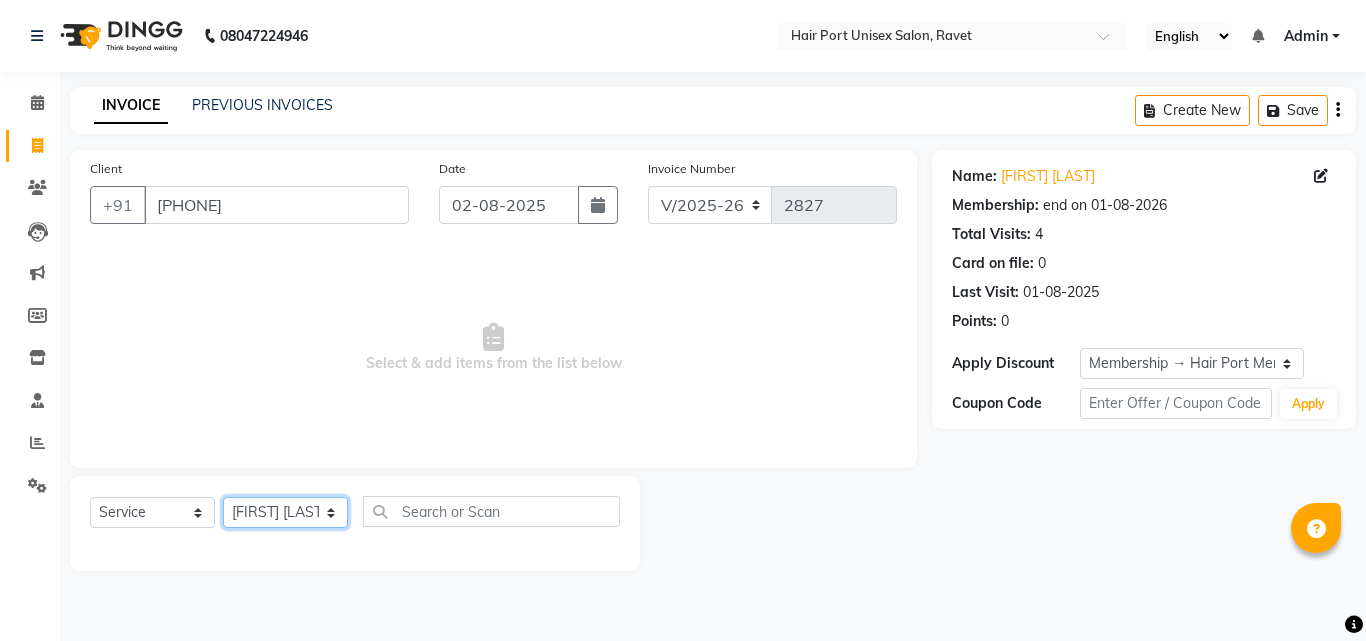 click on "Select Stylist [FIRST] [LAST]  [FIRST] [LAST] [FIRST] [LAST] [FIRST] [LAST] [FIRST] [LAST] [FIRST] [LAST] [FIRST] [LAST]" 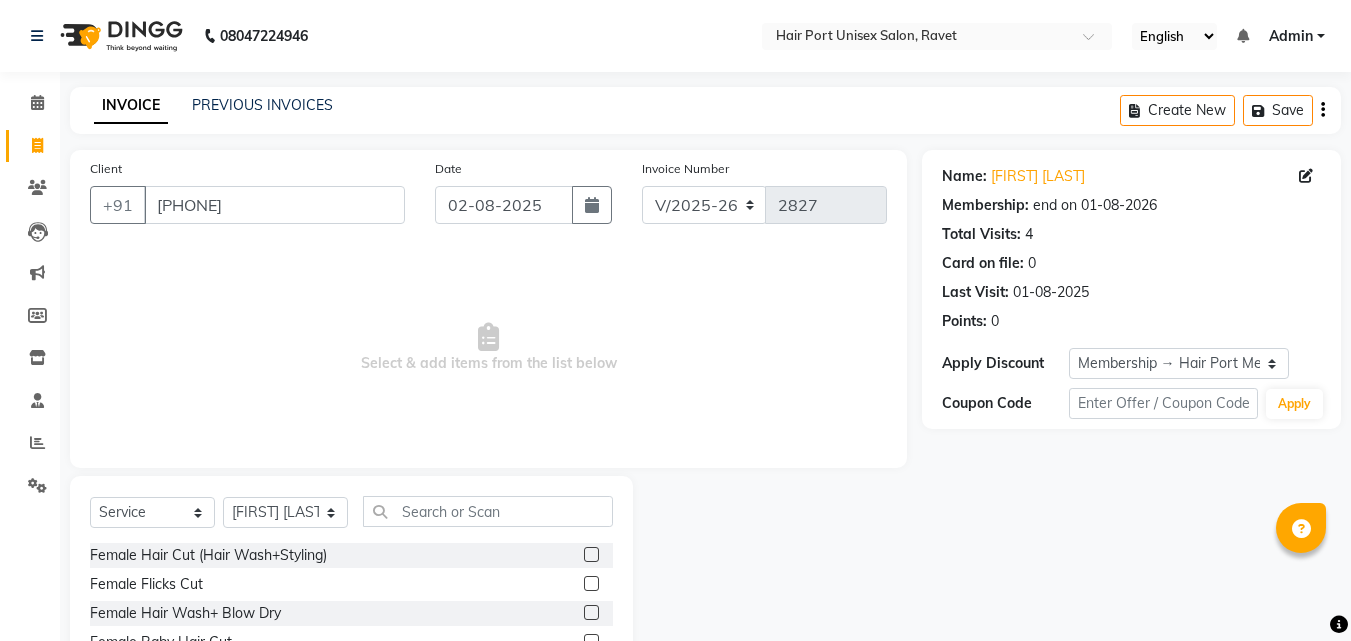 click 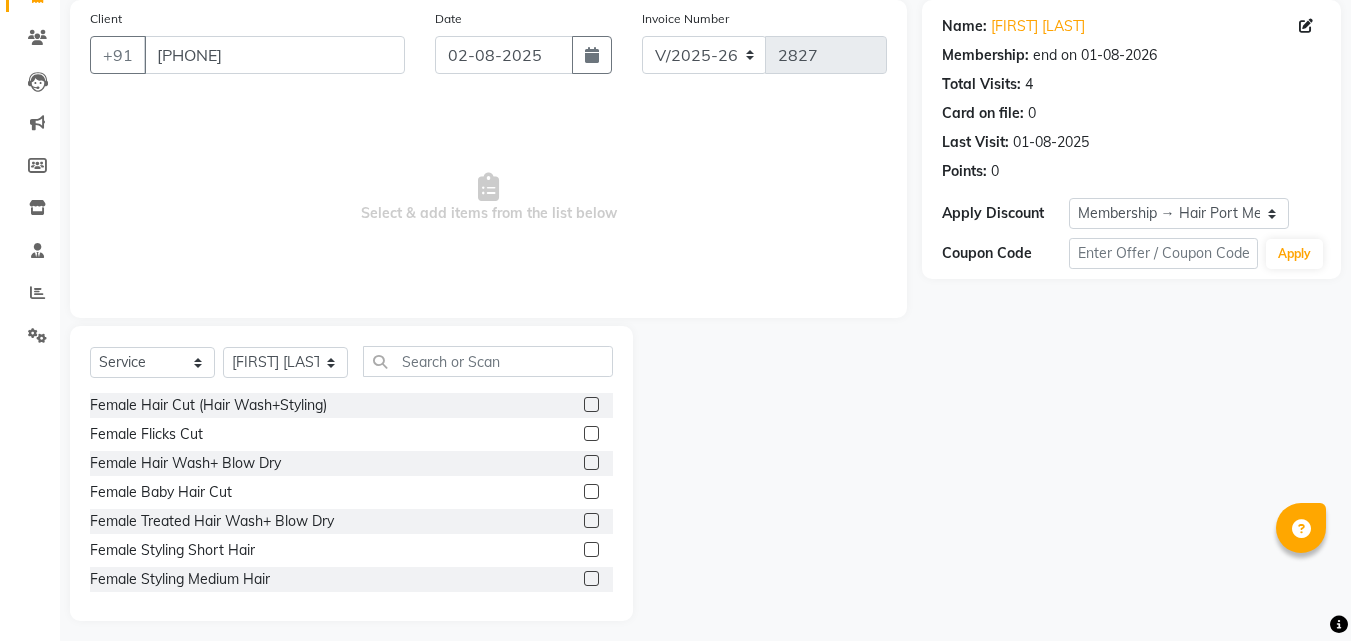 scroll, scrollTop: 160, scrollLeft: 0, axis: vertical 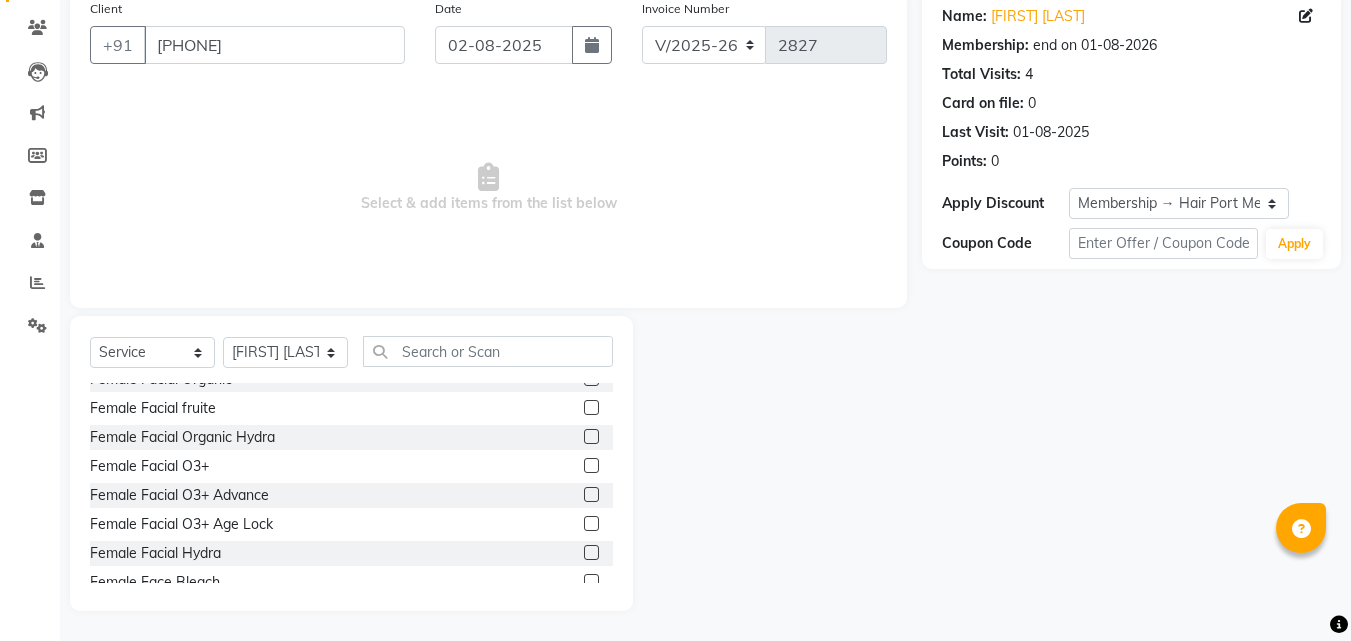 click 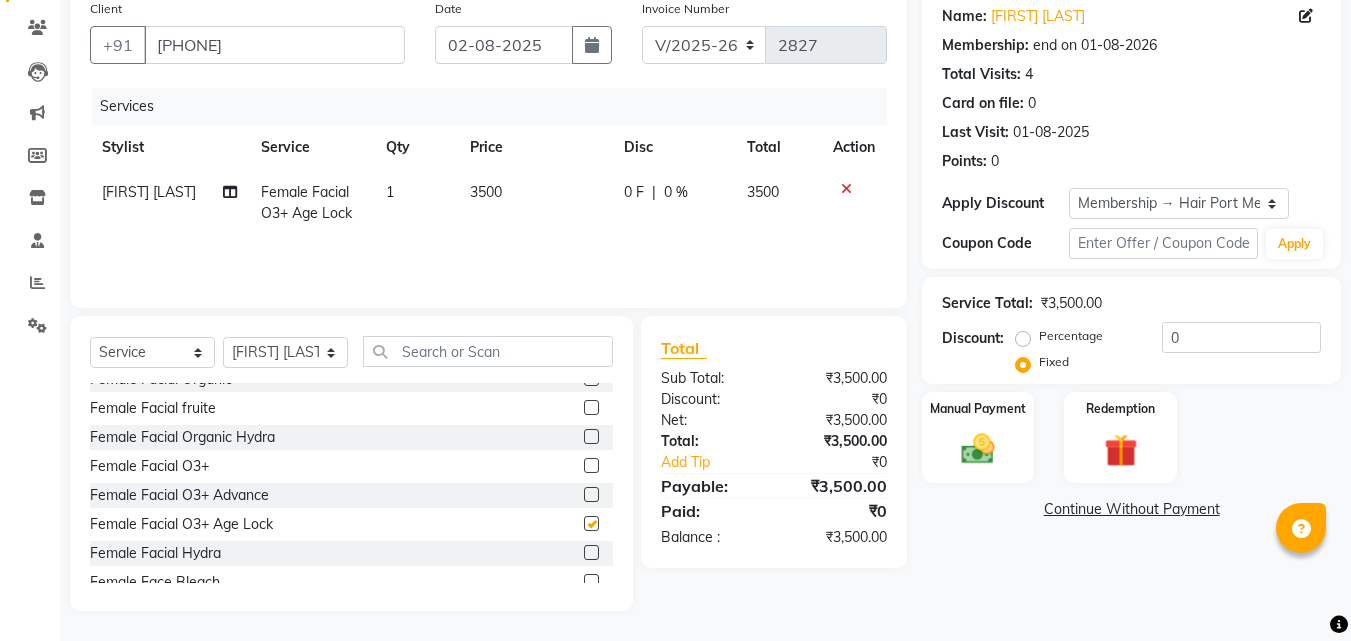 checkbox on "false" 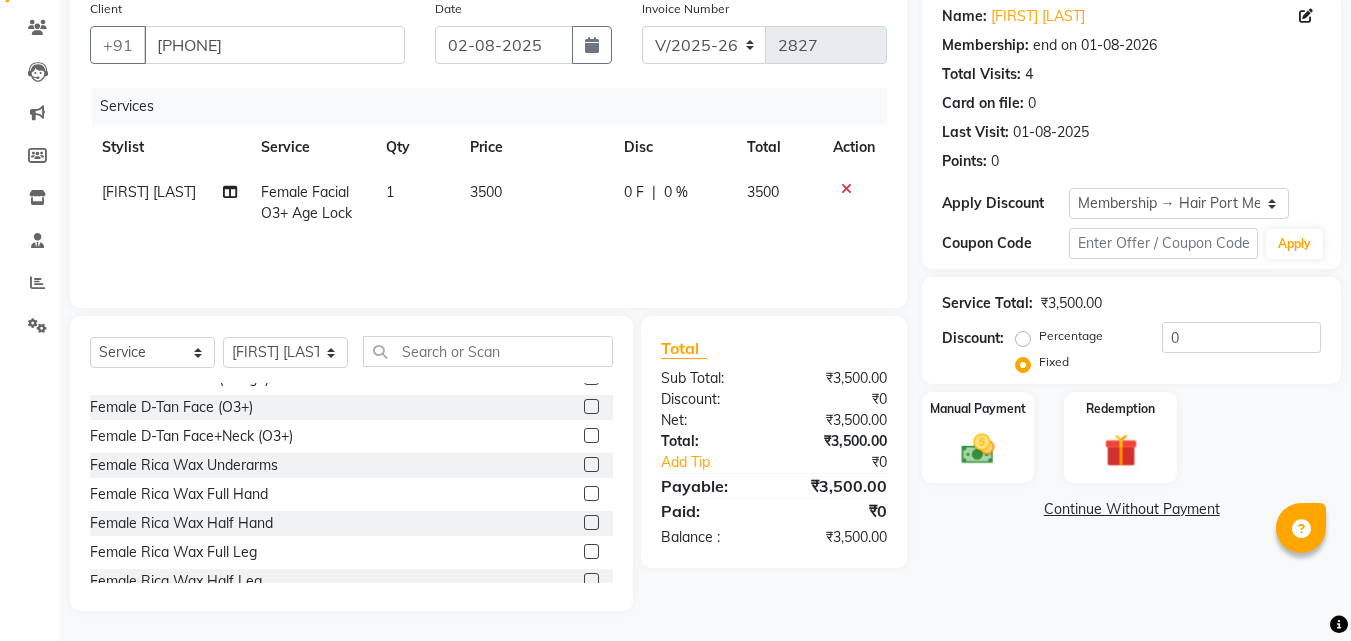 scroll, scrollTop: 2320, scrollLeft: 0, axis: vertical 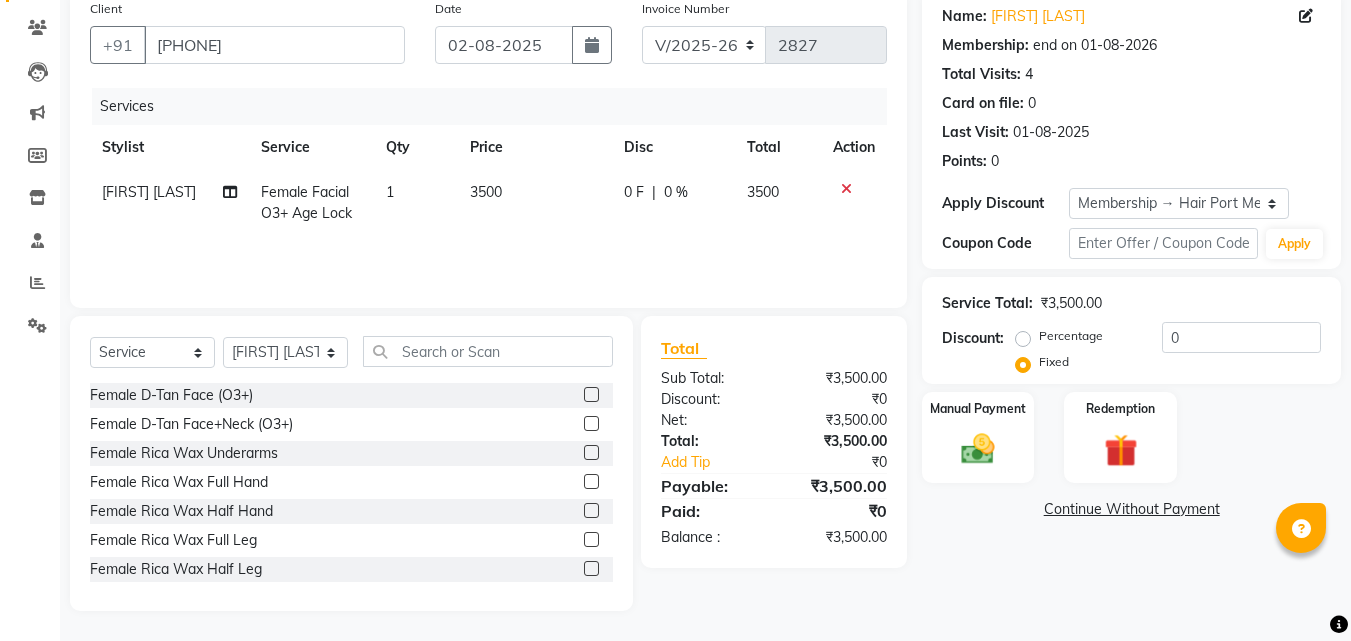 click 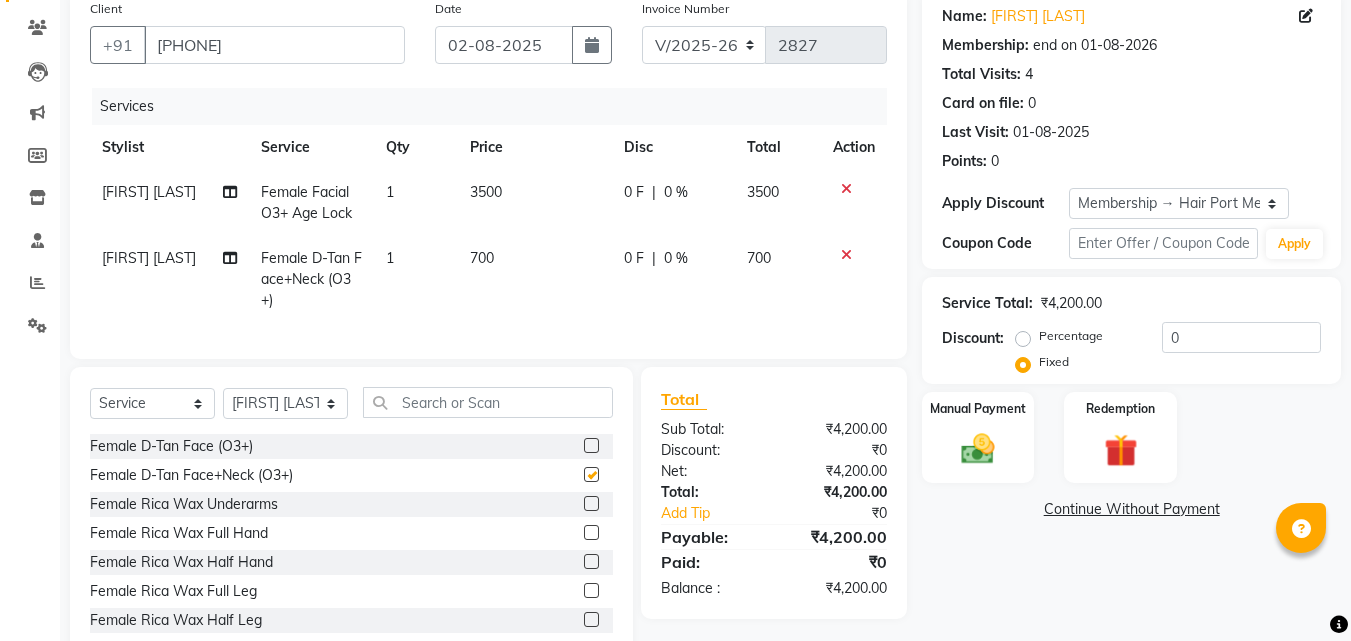 checkbox on "false" 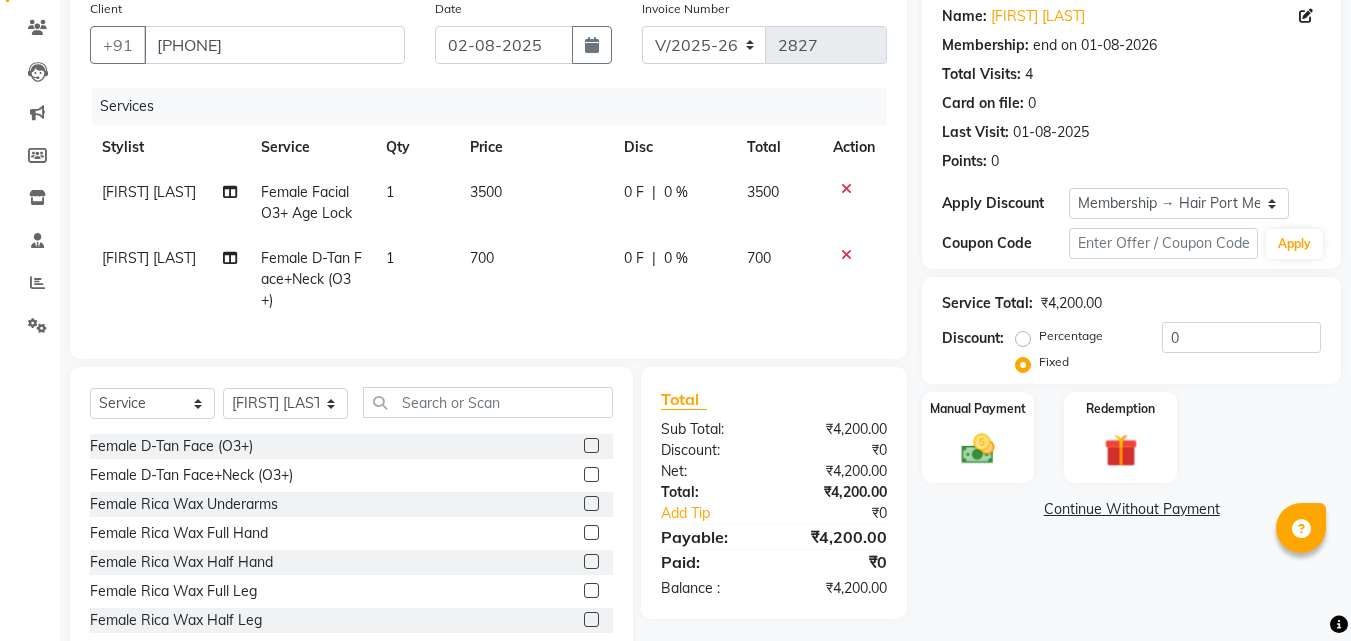 click on "0 F | 0 %" 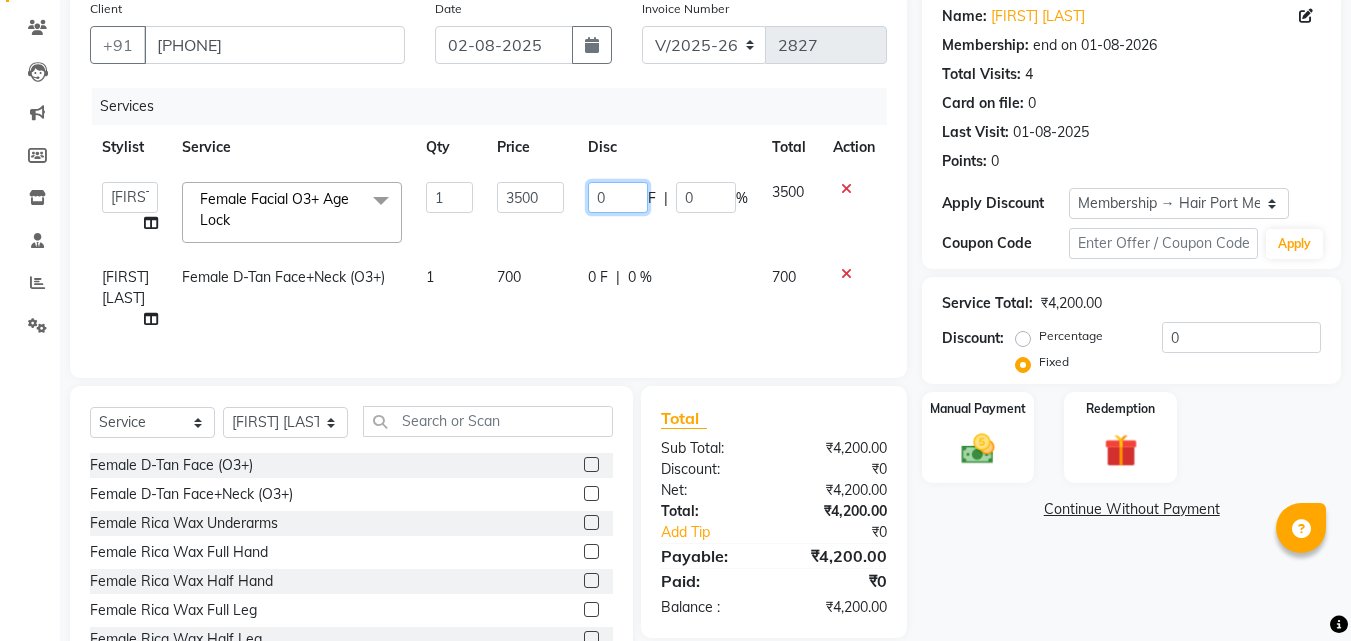 click on "0" 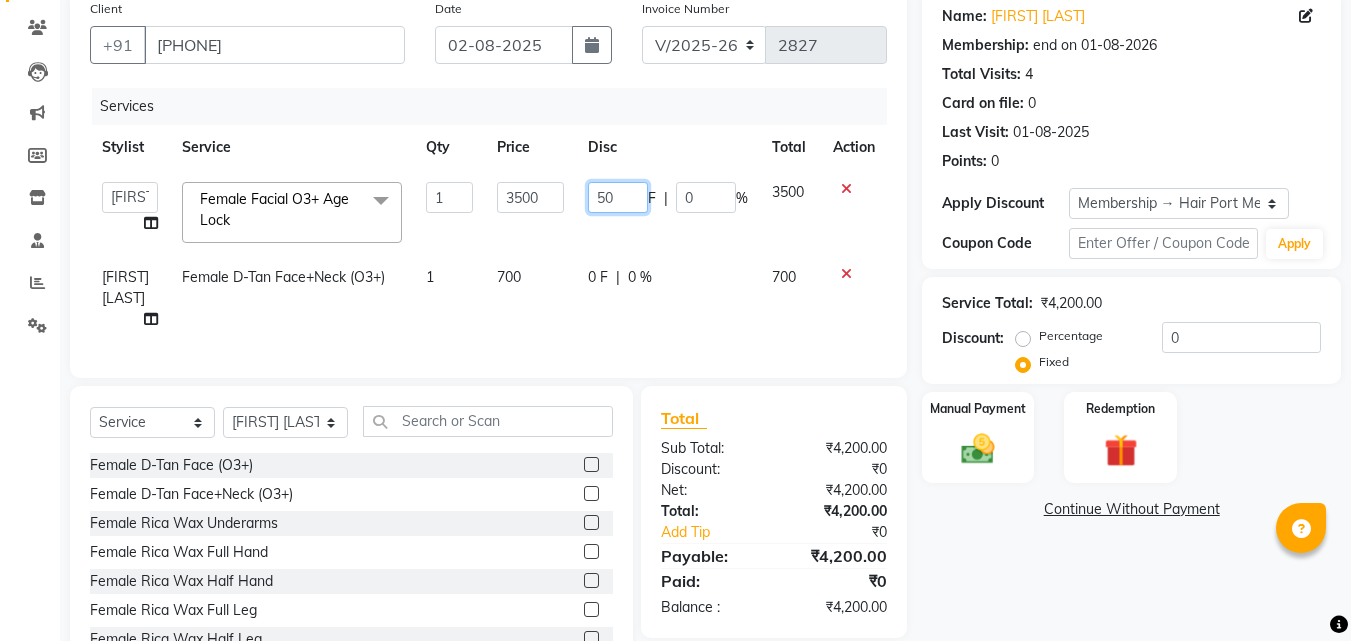 type on "500" 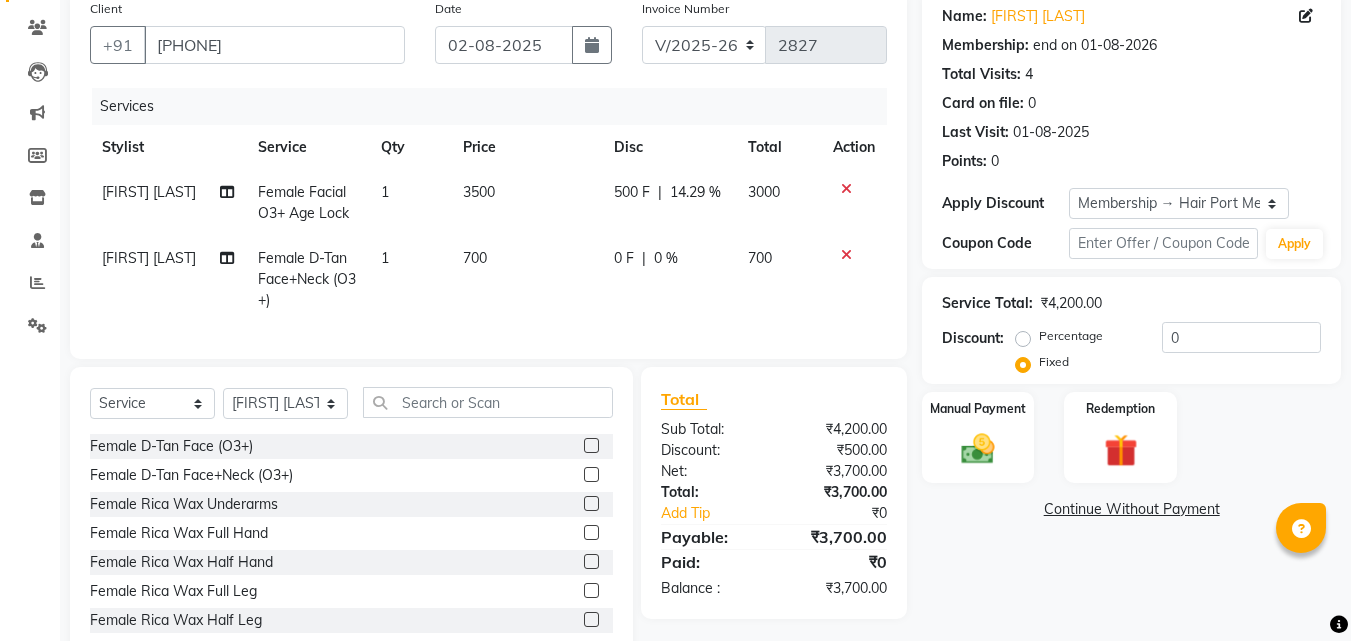 click on "700" 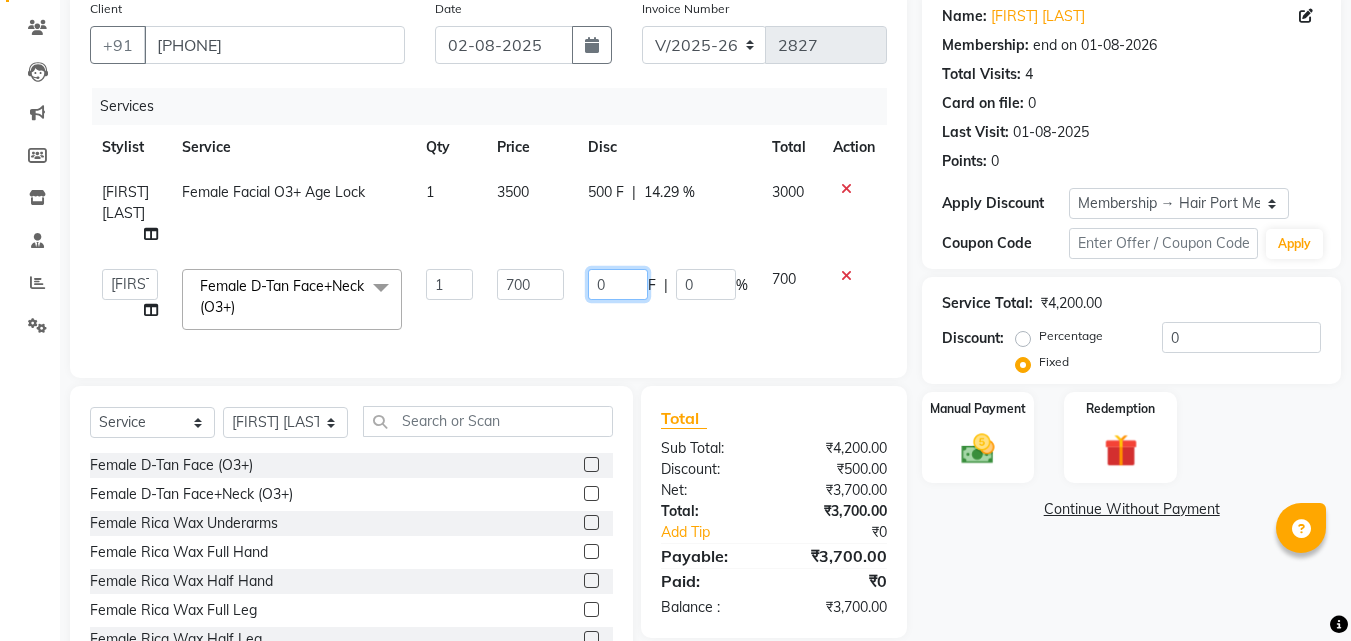 click on "0" 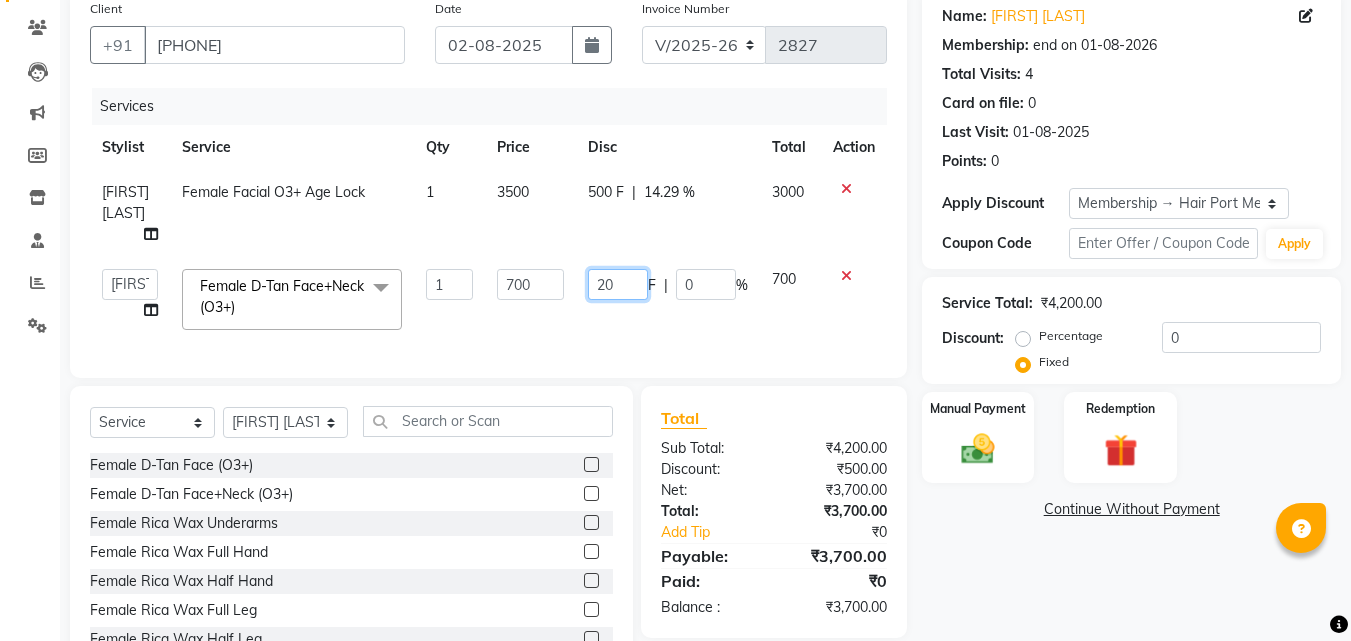 type on "200" 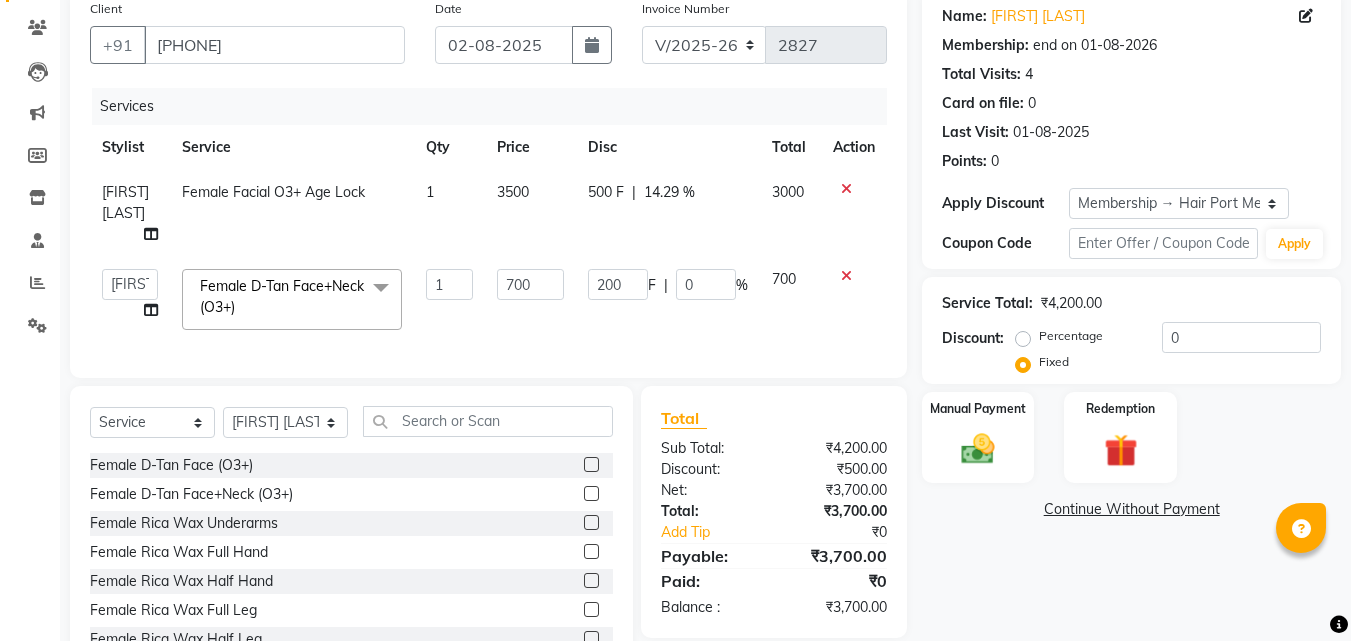 click on "[FIRST] [LAST] Membership: end on 01-08-2026 Total Visits: 4 Card on file: 0 Last Visit: 01-08-2025 Points: 0 Apply Discount Select Membership → Hair Port Membership Coupon Code Apply Service Total: ₹4,200.00 Discount: Percentage Fixed 0 Manual Payment Redemption Continue Without Payment" 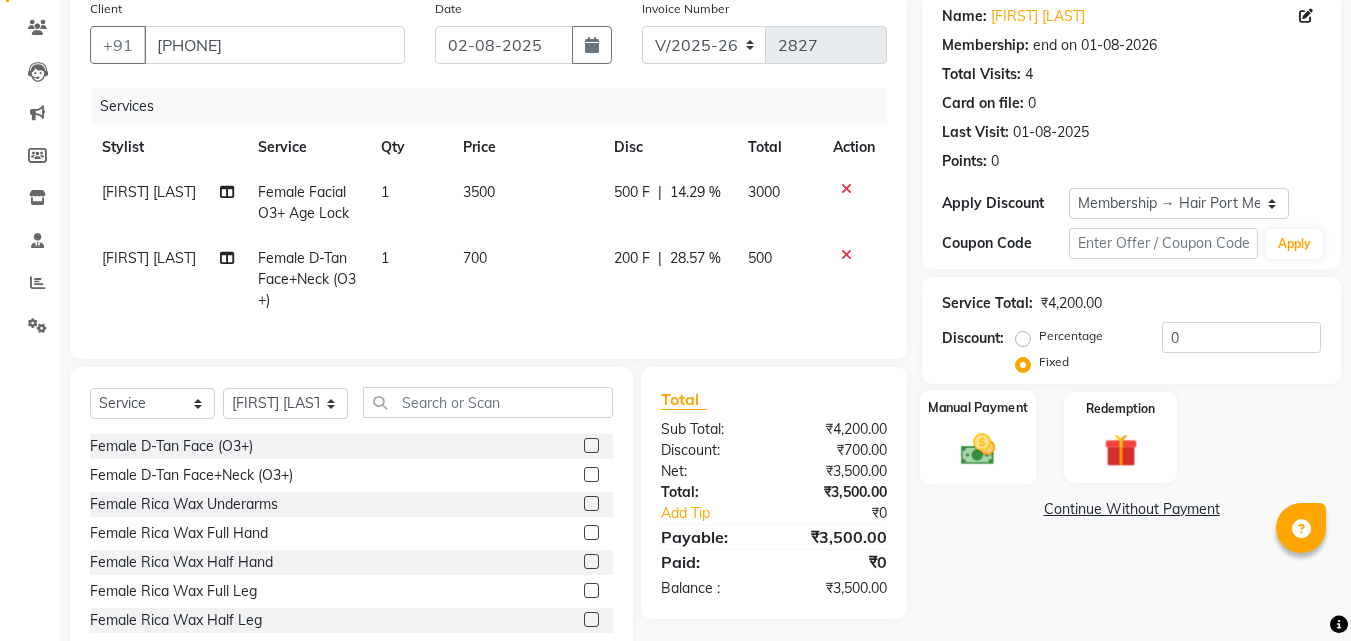 click on "Manual Payment" 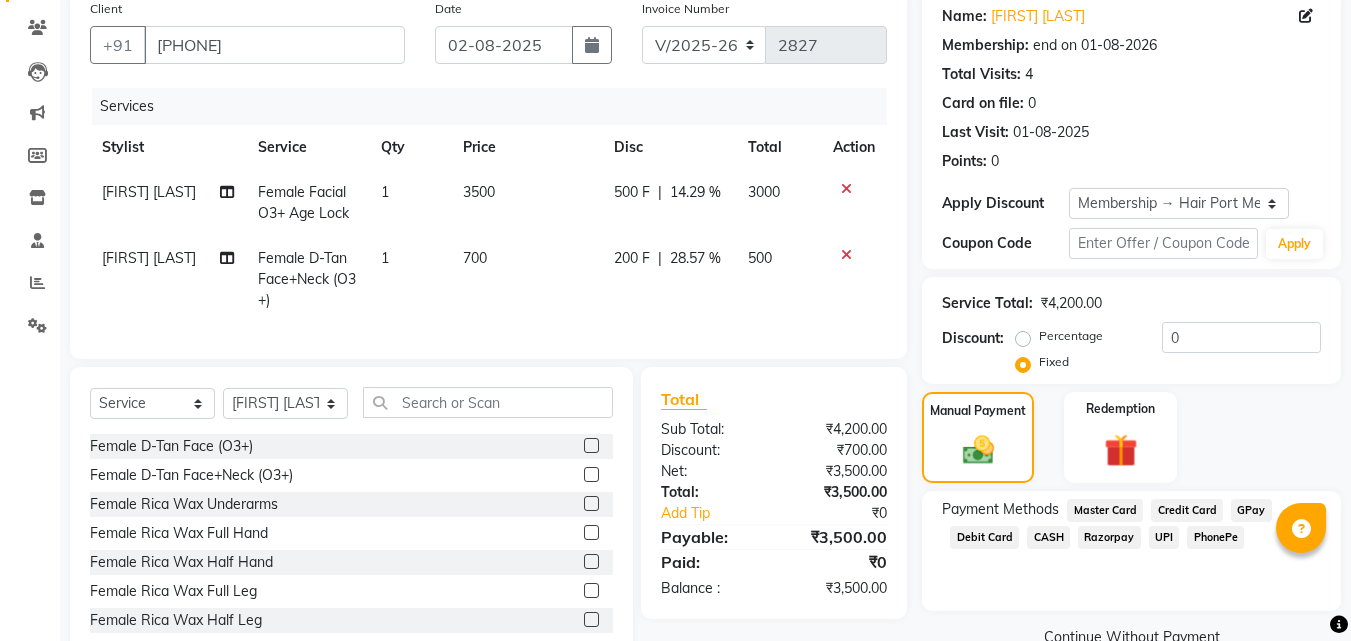 click on "PhonePe" 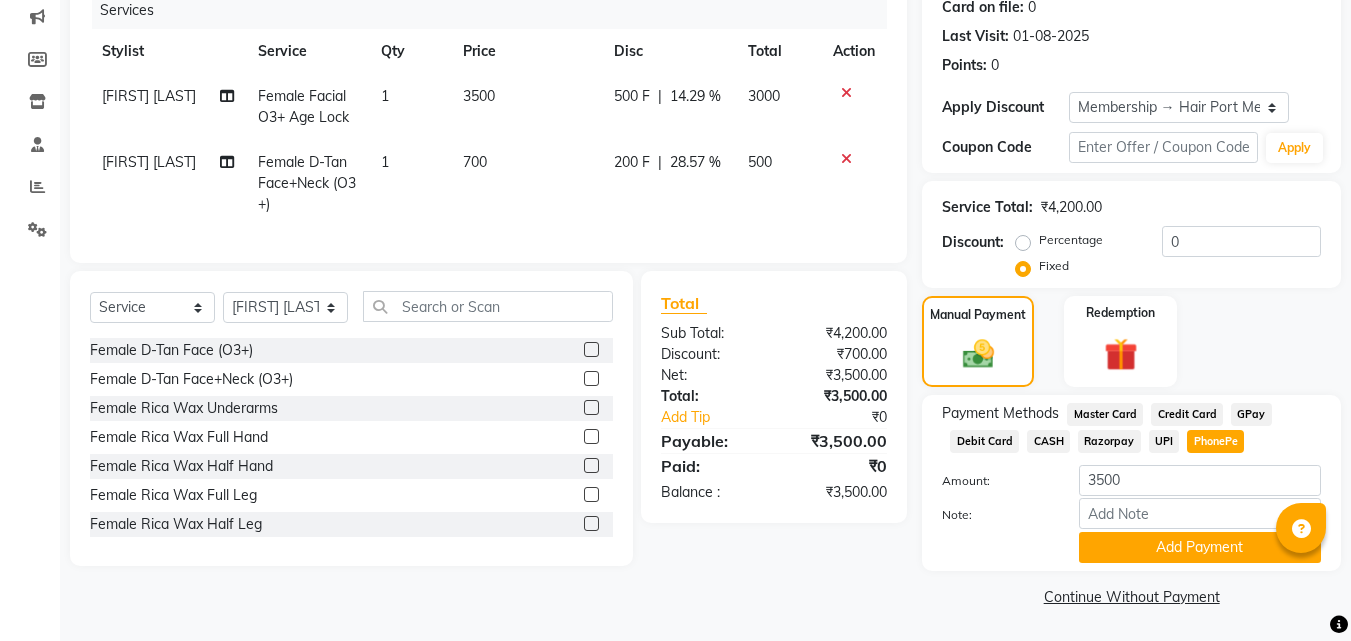scroll, scrollTop: 257, scrollLeft: 0, axis: vertical 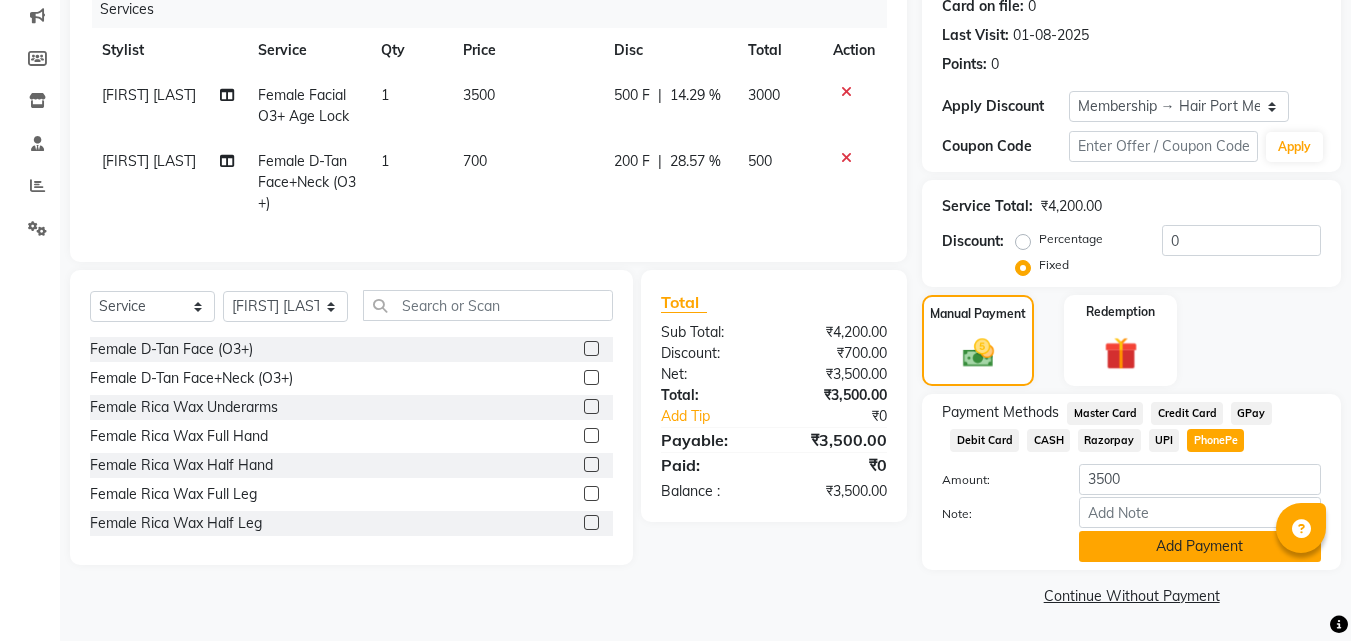 click on "Add Payment" 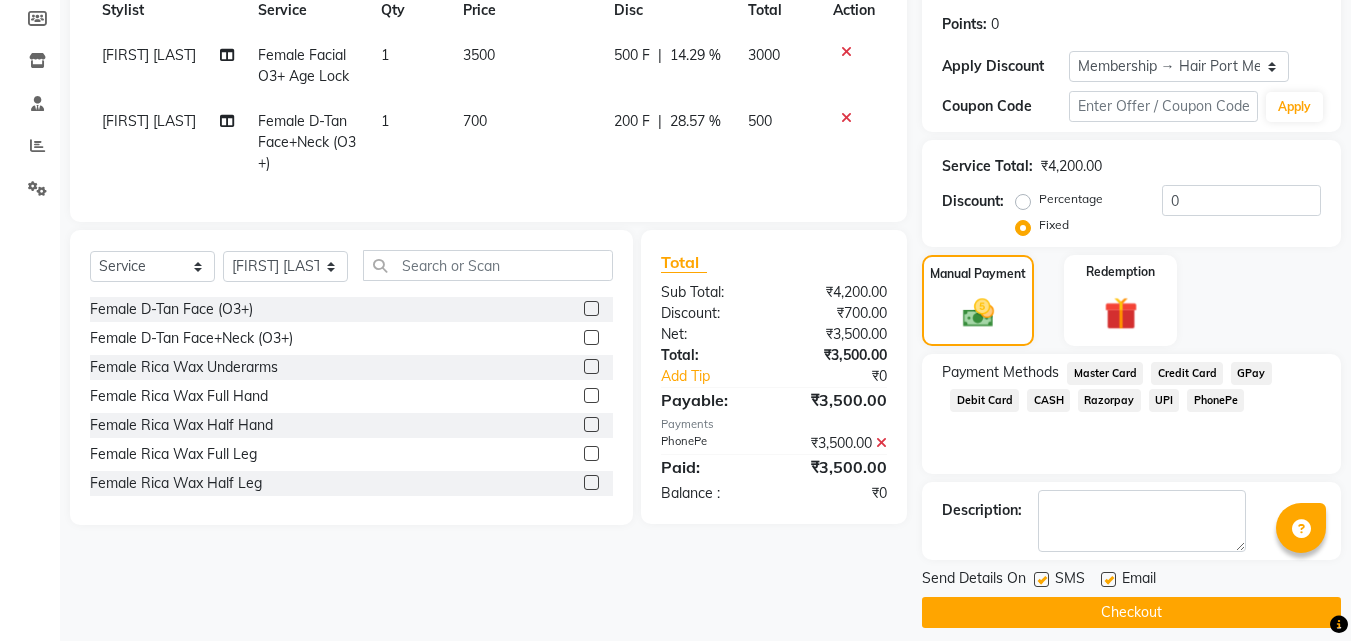scroll, scrollTop: 314, scrollLeft: 0, axis: vertical 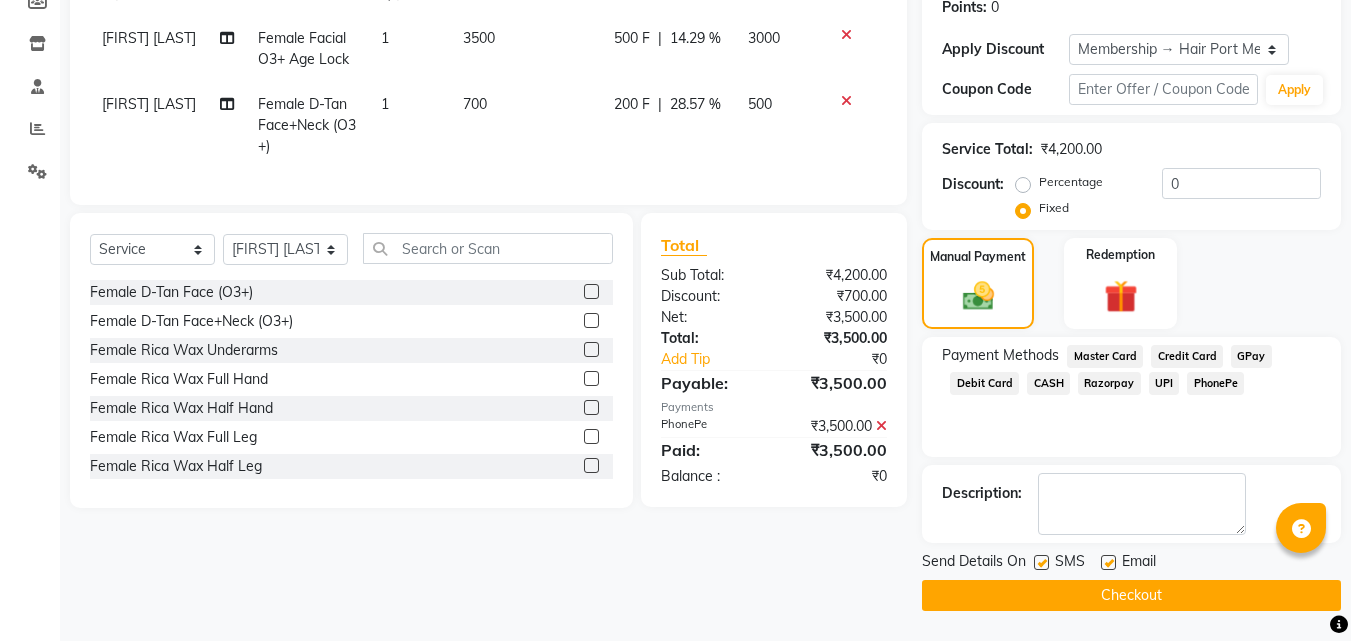 click on "Checkout" 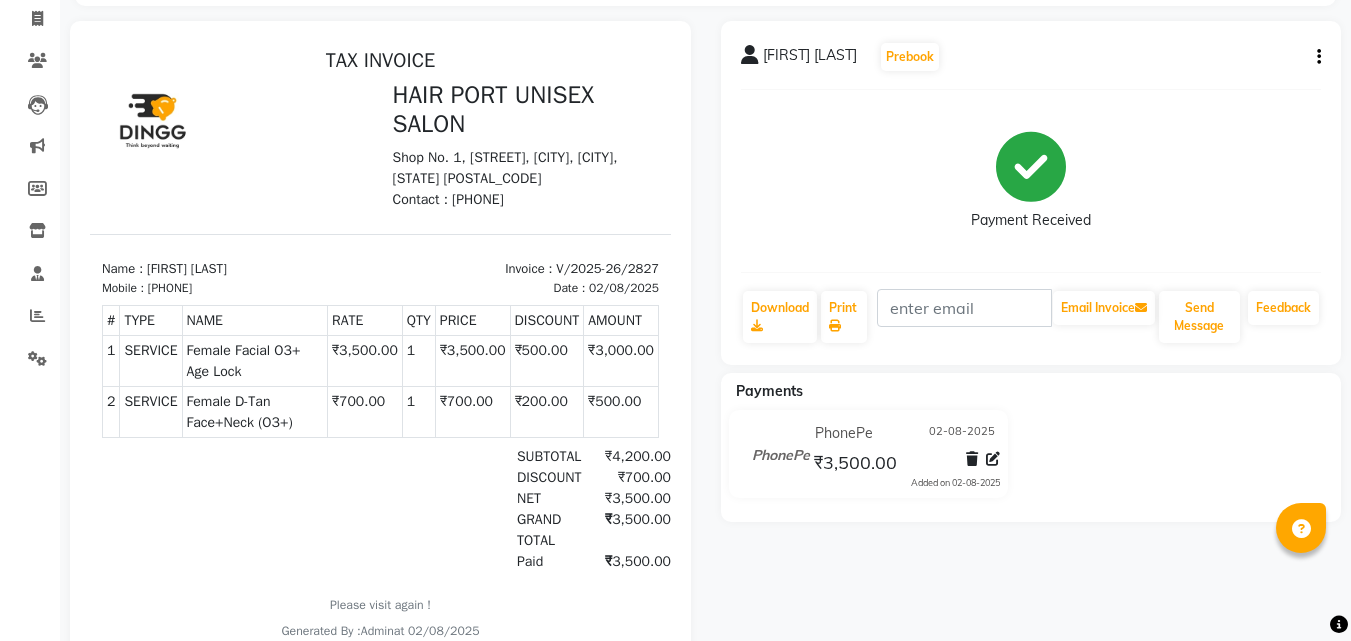 scroll, scrollTop: 71, scrollLeft: 0, axis: vertical 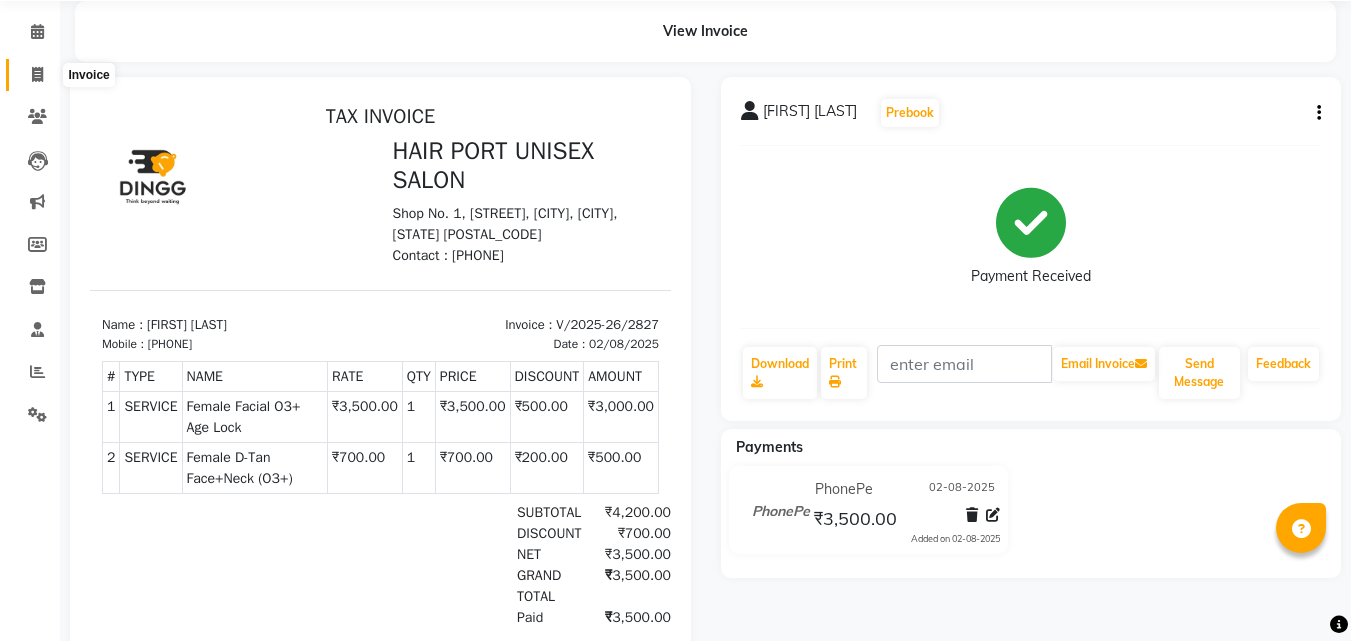 click 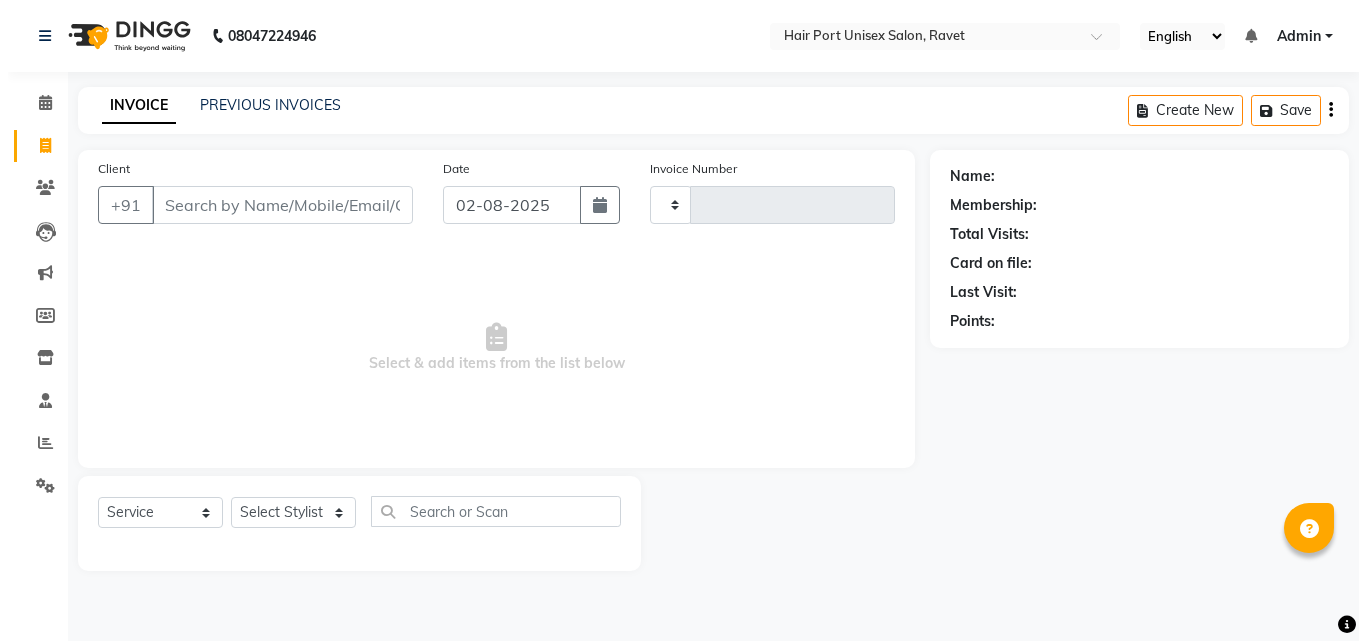 scroll, scrollTop: 0, scrollLeft: 0, axis: both 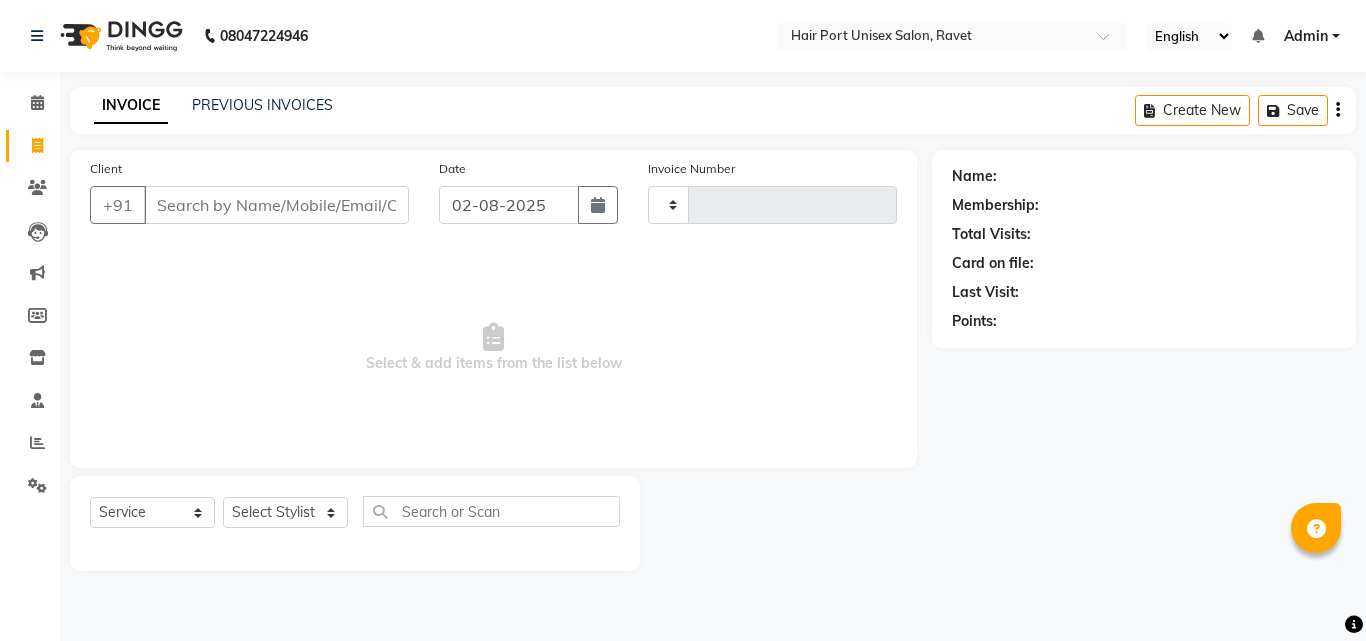 type on "2828" 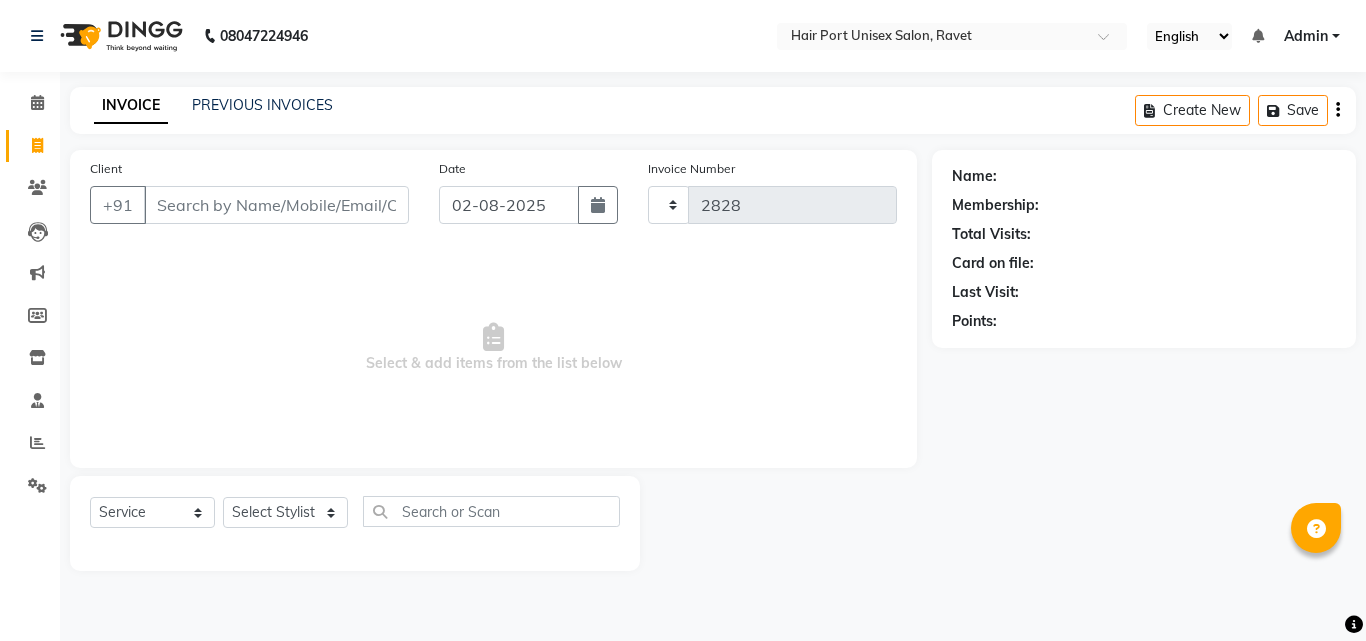 select on "7015" 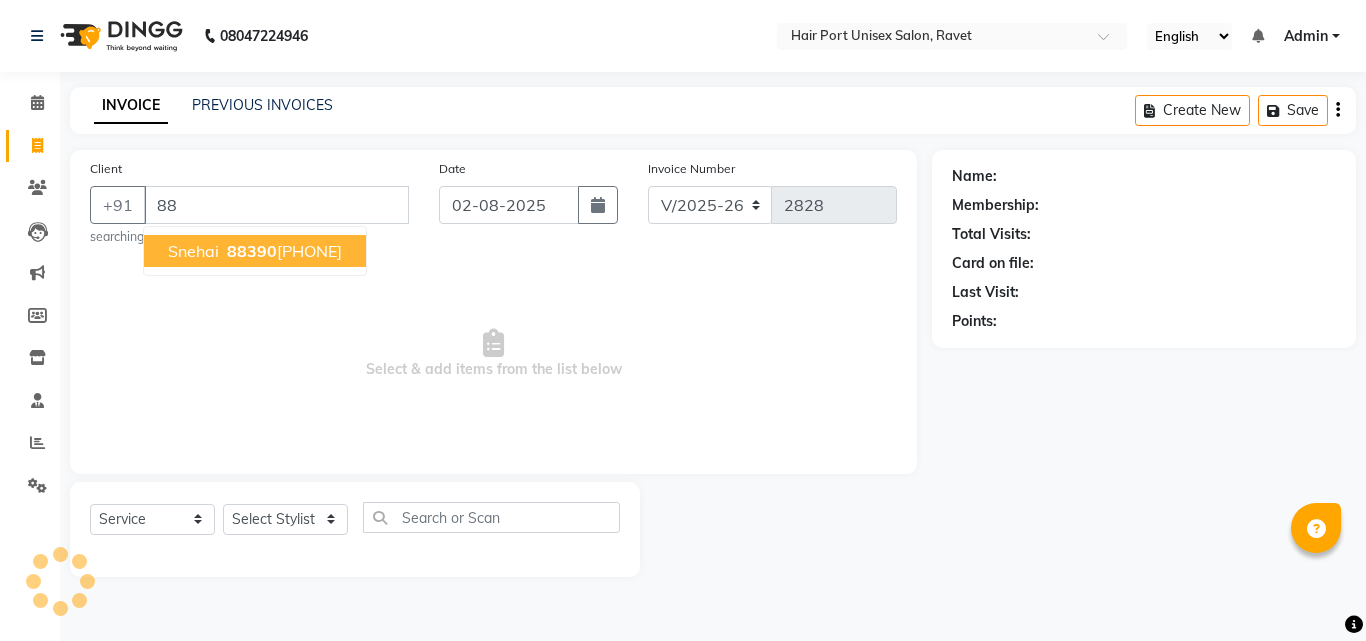 type on "8" 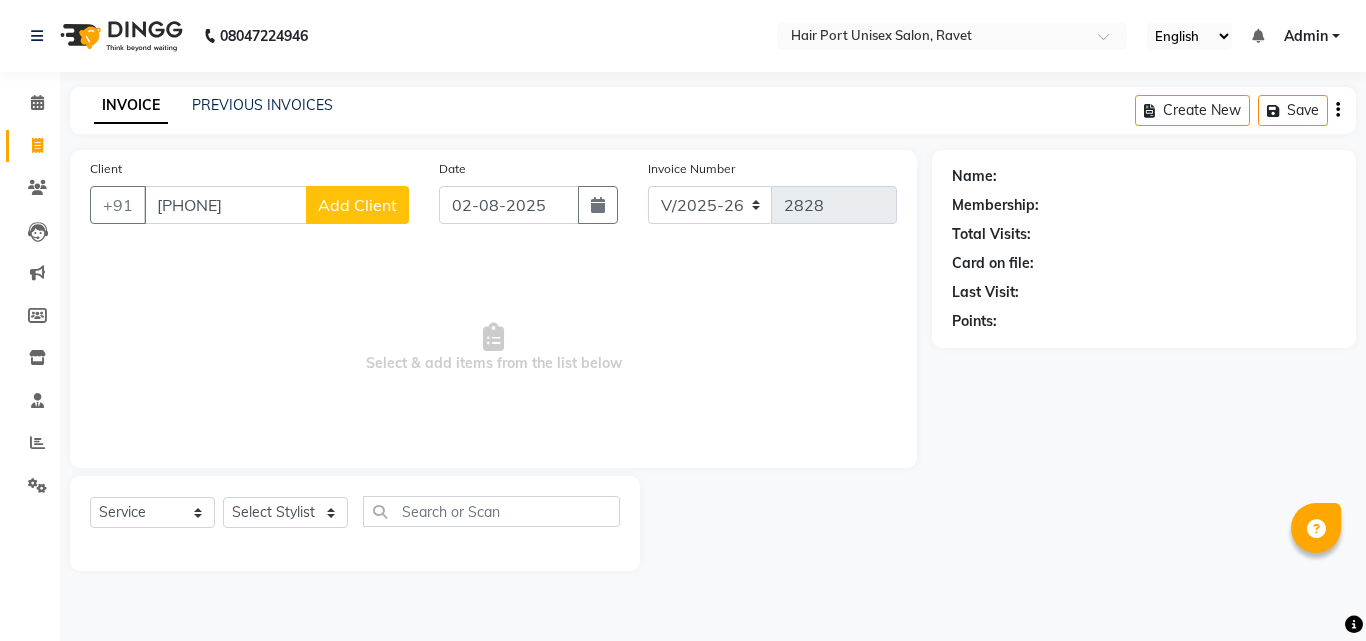 type on "[PHONE]" 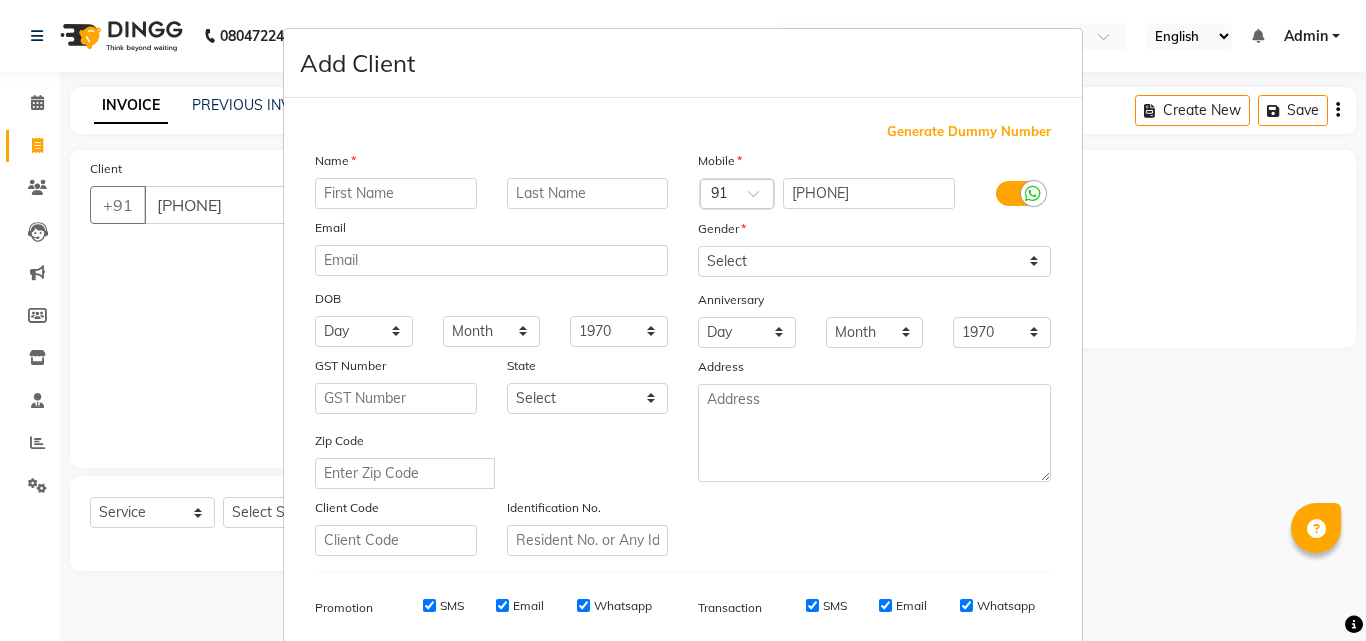 click at bounding box center (396, 193) 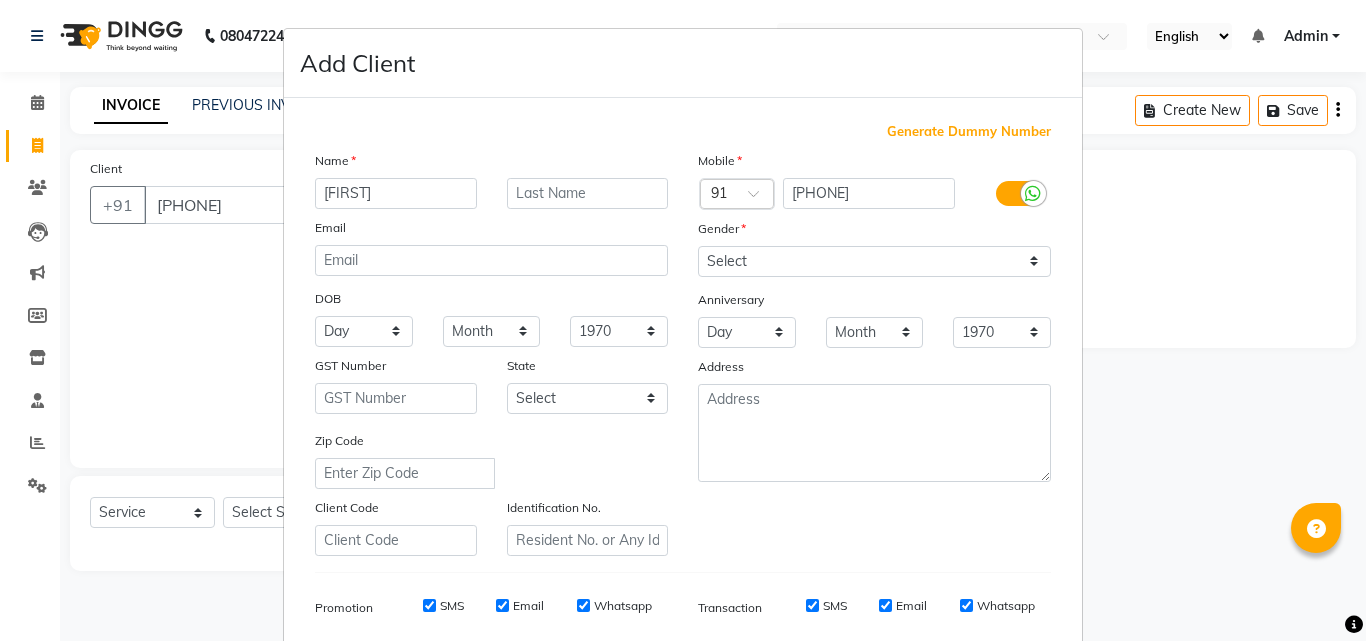 type on "[FIRST]" 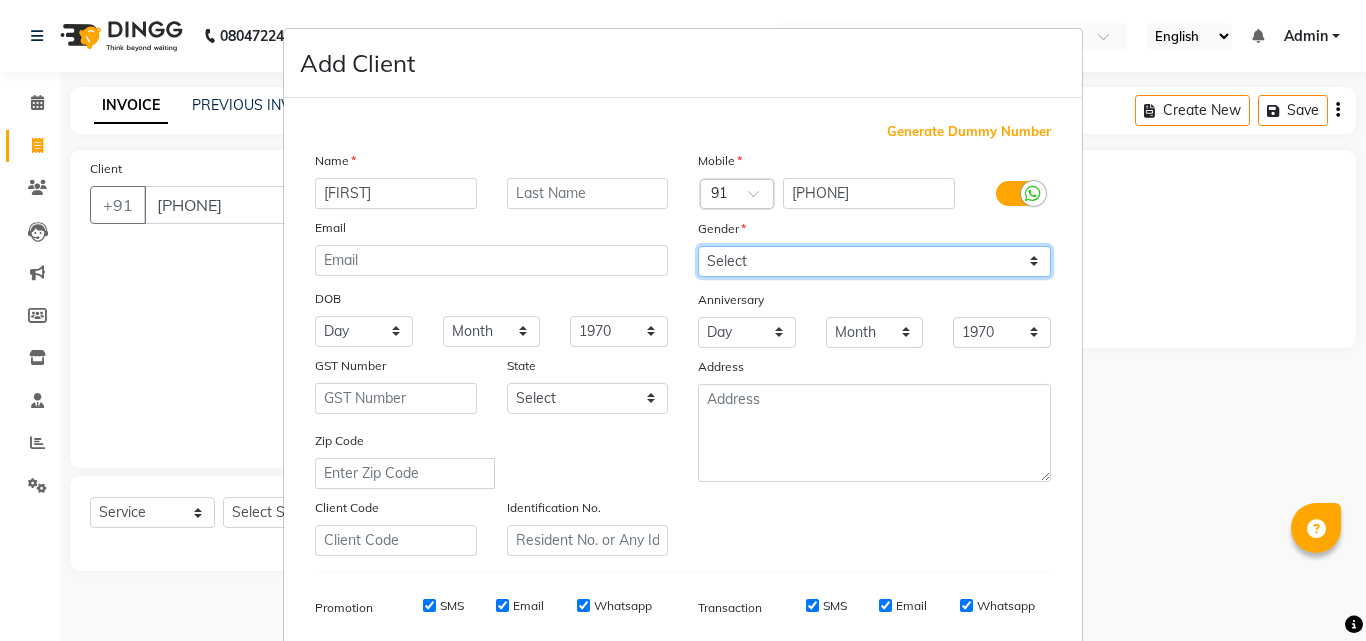click on "Select Male Female Other Prefer Not To Say" at bounding box center (874, 261) 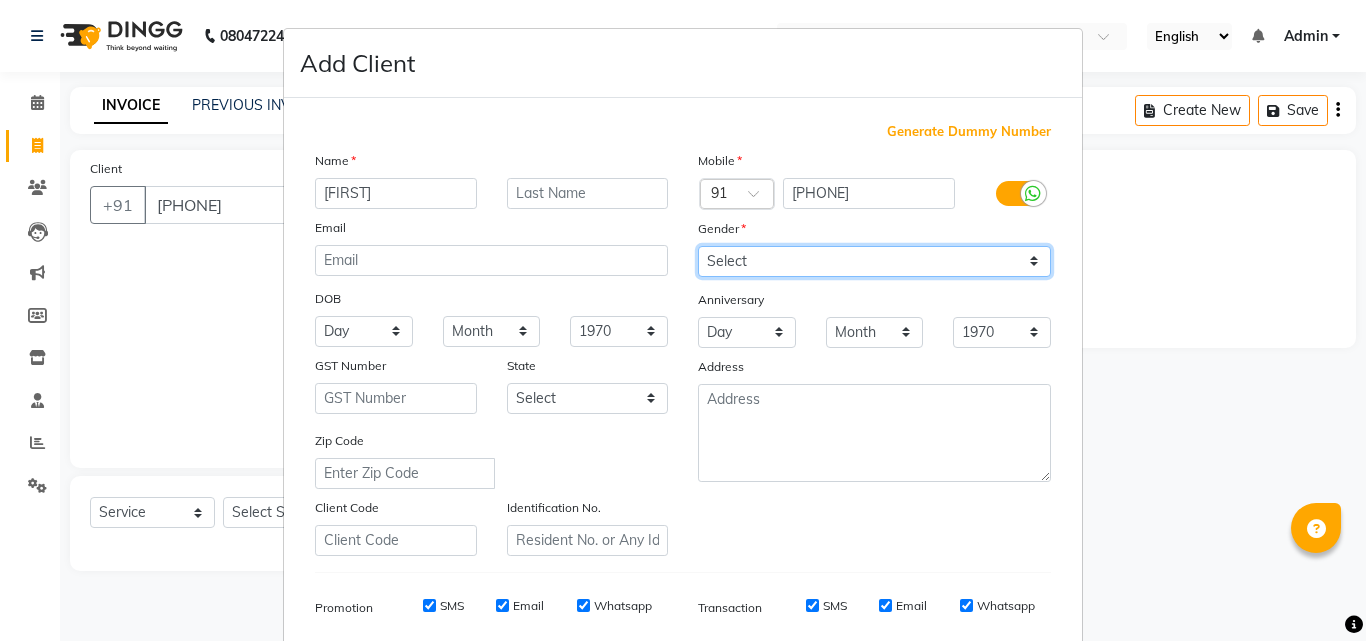 select on "female" 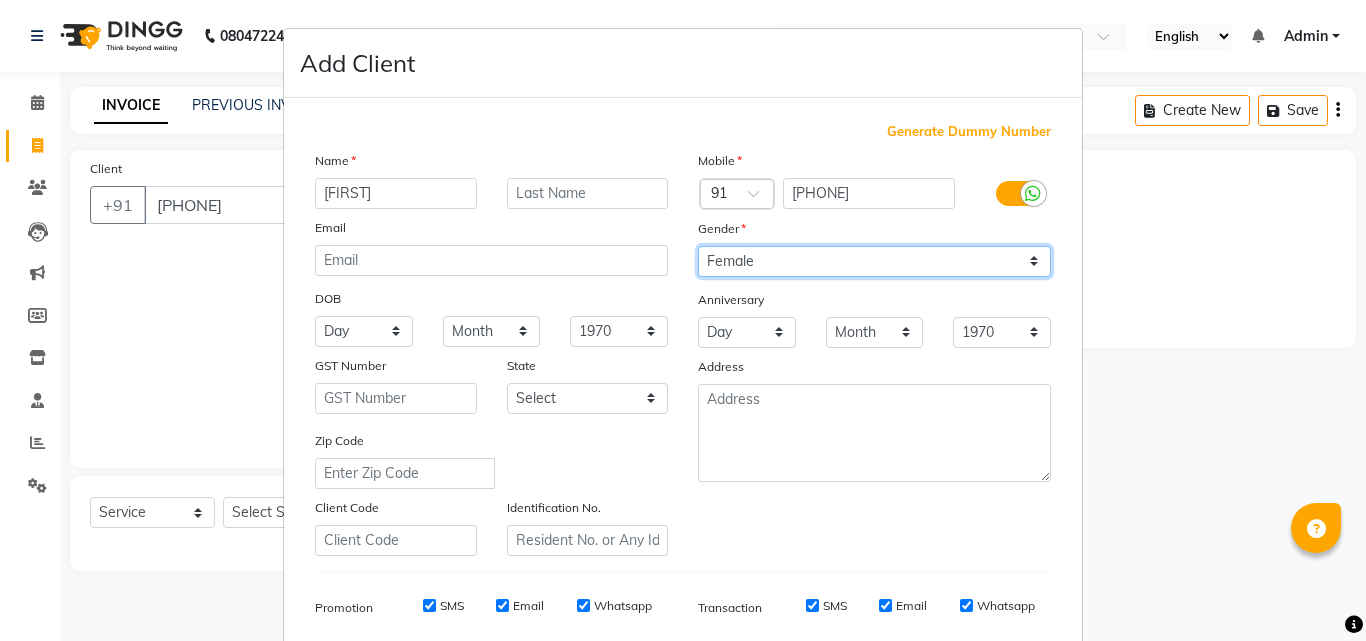 click on "Select Male Female Other Prefer Not To Say" at bounding box center [874, 261] 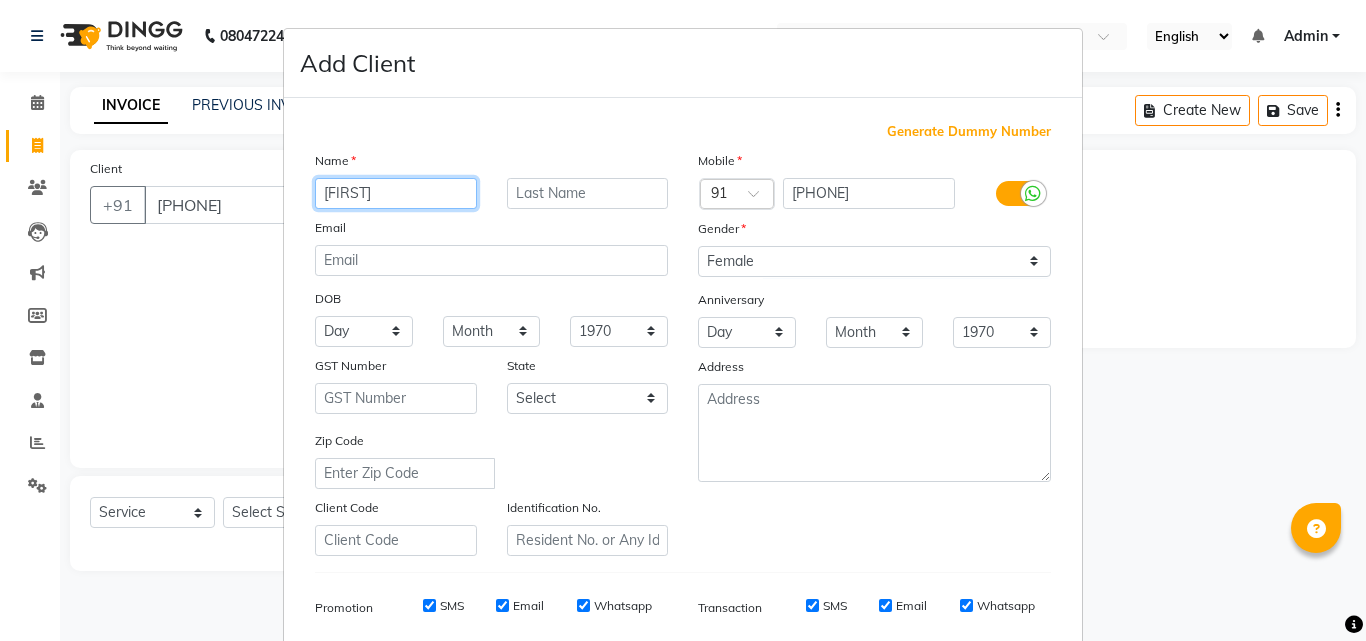 click on "[FIRST]" at bounding box center (396, 193) 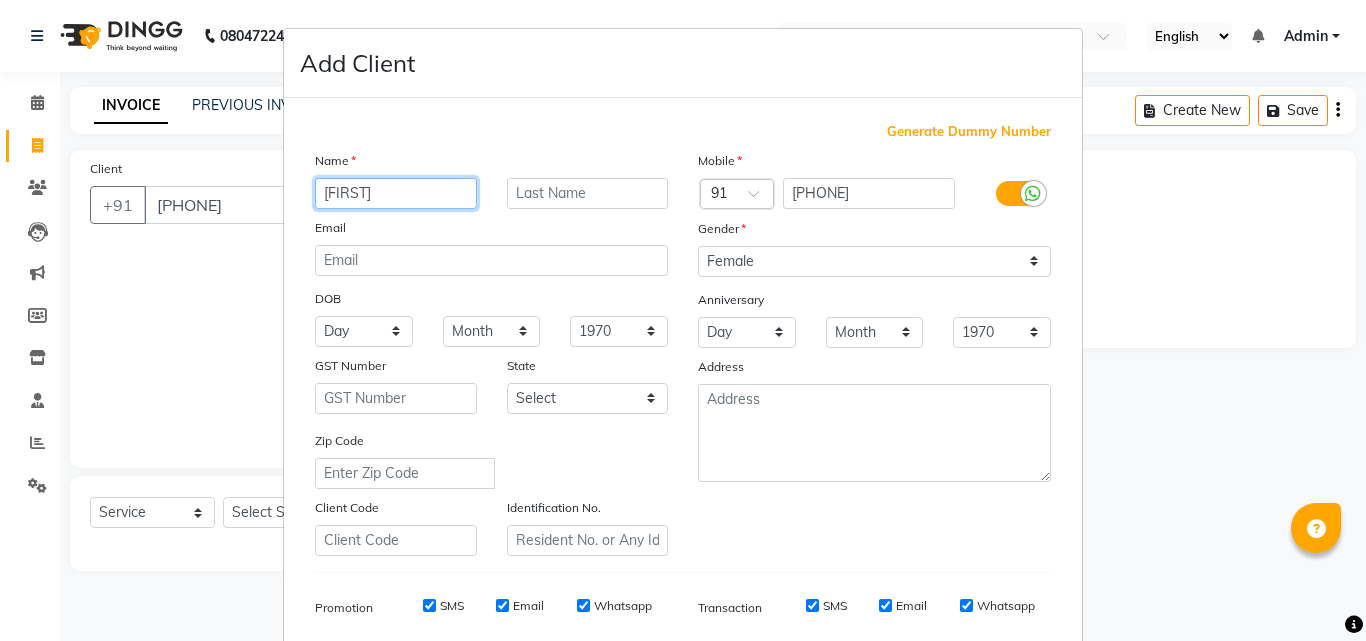 click on "[FIRST]" at bounding box center (396, 193) 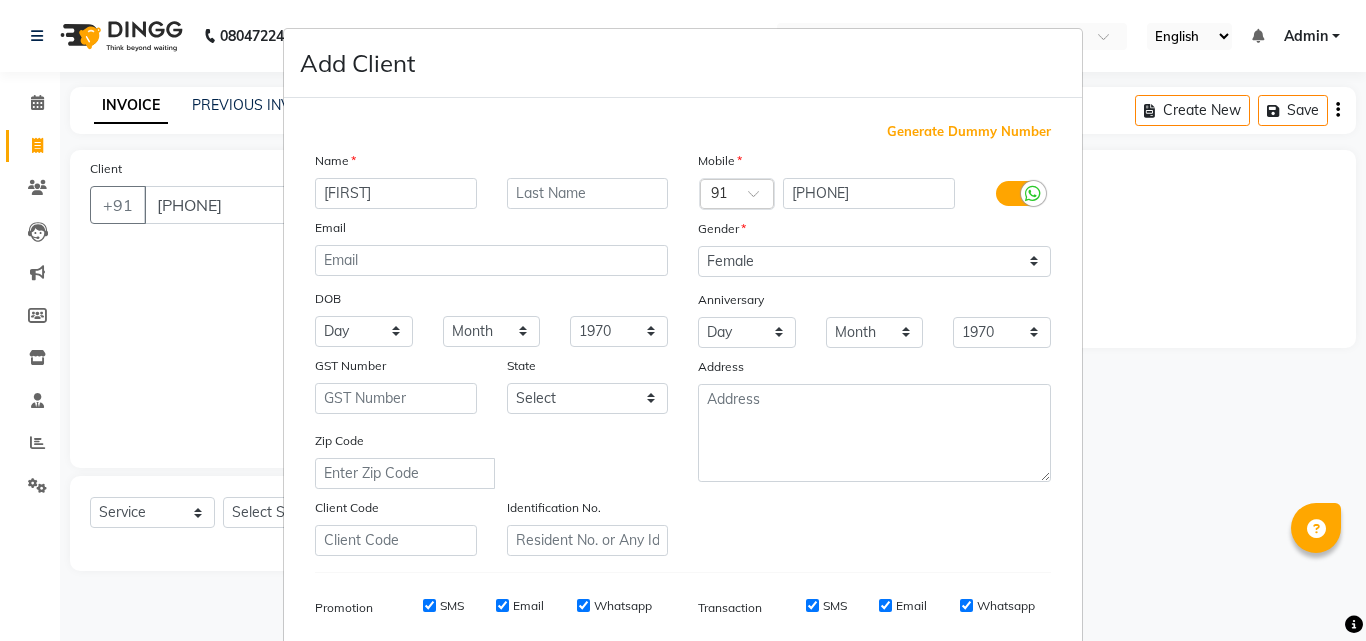 click on "Add Client Generate Dummy Number Name [FIRST] Email DOB Day 01 02 03 04 05 06 07 08 09 10 11 12 13 14 15 16 17 18 19 20 21 22 23 24 25 26 27 28 29 30 31 Month January February March April May June July August September October November December 1940 1941 1942 1943 1944 1945 1946 1947 1948 1949 1950 1951 1952 1953 1954 1955 1956 1957 1958 1959 1960 1961 1962 1963 1964 1965 1966 1967 1968 1969 1970 1971 1972 1973 1974 1975 1976 1977 1978 1979 1980 1981 1982 1983 1984 1985 1986 1987 1988 1989 1990 1991 1992 1993 1994 1995 1996 1997 1998 1999 2000 2001 2002 2003 2004 2005 2006 2007 2008 2009 2010 2011 2012 2013 2014 2015 2016 2017 2018 2019 2020 2021 2022 2023 2024 GST Number [STATE] Select Andaman and Nicobar Islands Andhra Pradesh Arunachal Pradesh Assam Bihar Chandigarh Chhattisgarh Dadra and Nagar Haveli Daman and Diu Delhi Goa Gujarat Haryana Himachal Pradesh Jammu and Kashmir Jharkhand Karnataka Kerala Lakshadweep Madhya Pradesh Maharashtra Manipur Meghalaya Mizoram Nagaland Odisha Pondicherry Punjab Rajasthan" at bounding box center (683, 320) 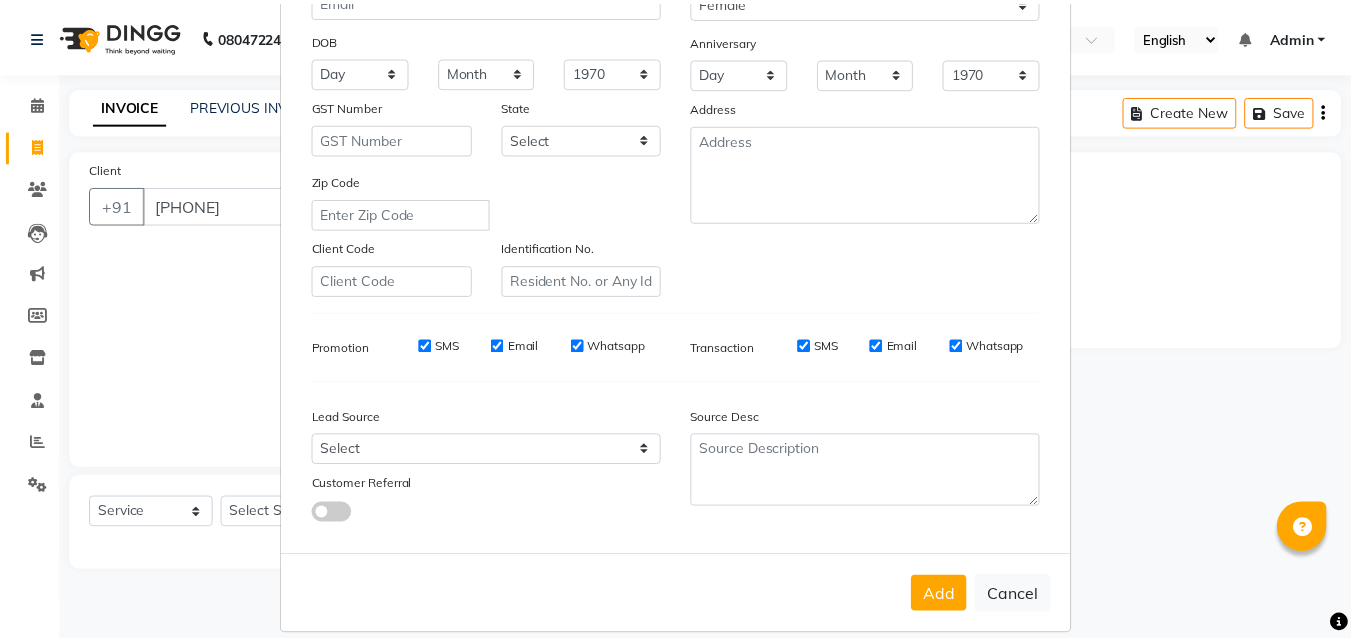 scroll, scrollTop: 282, scrollLeft: 0, axis: vertical 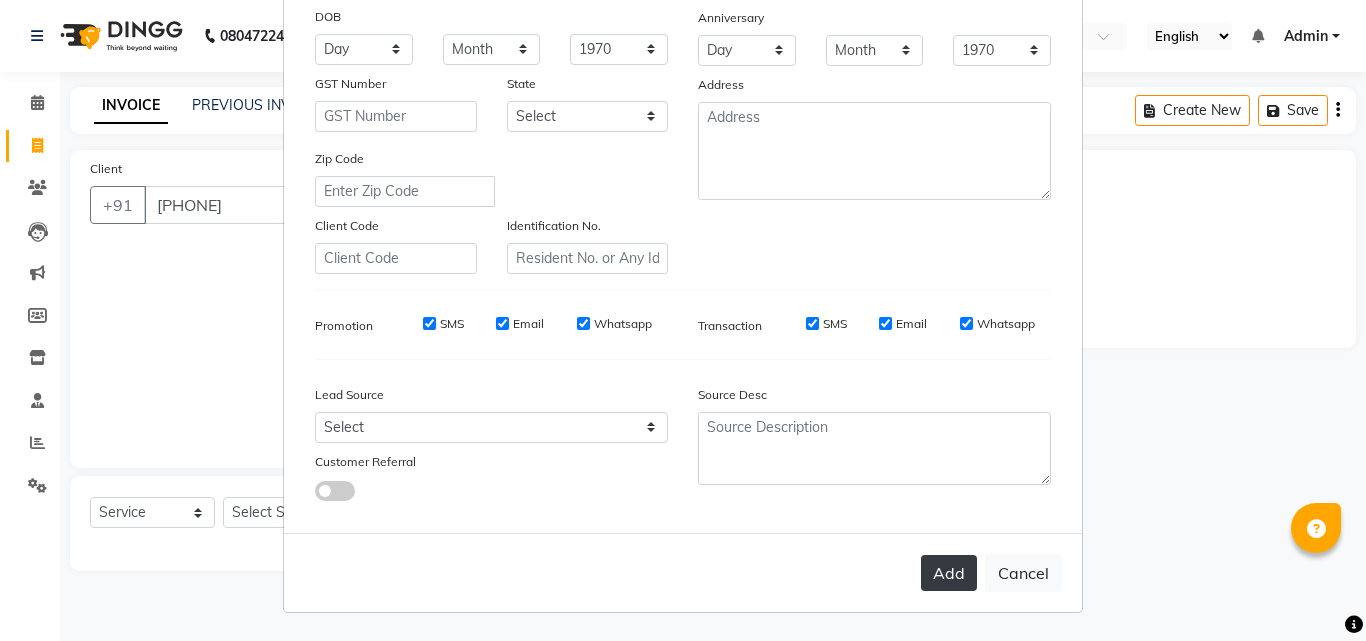 click on "Add" at bounding box center (949, 573) 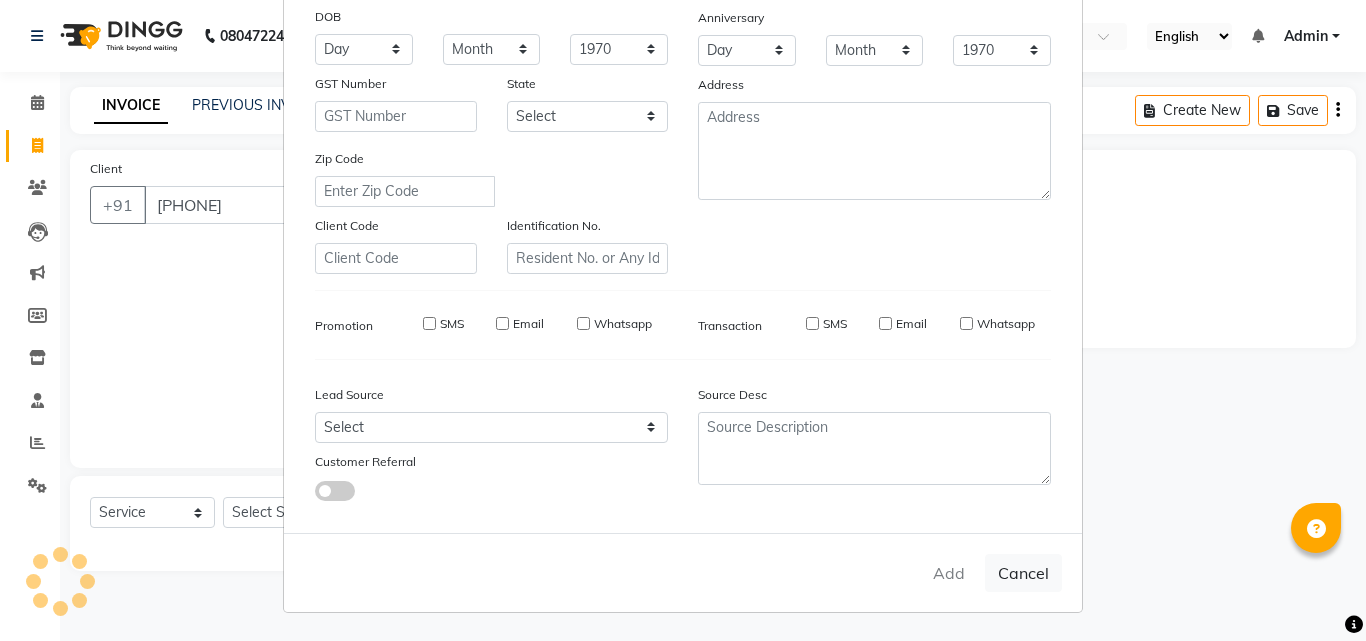 type 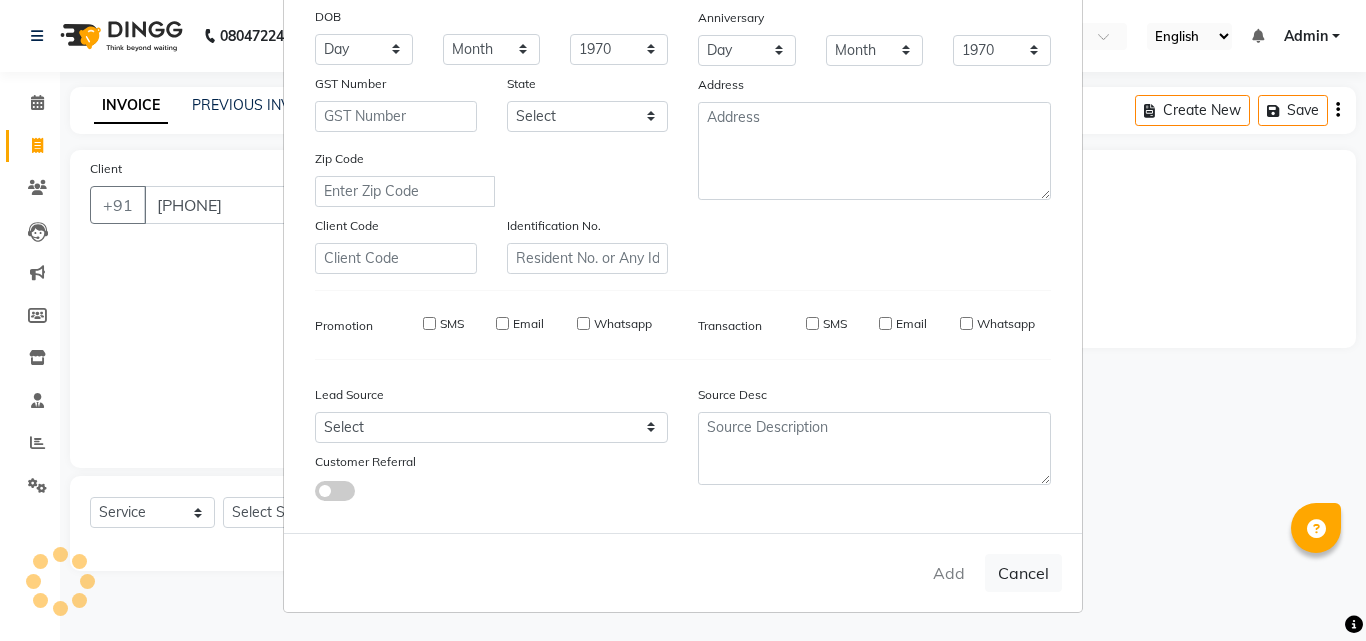 select 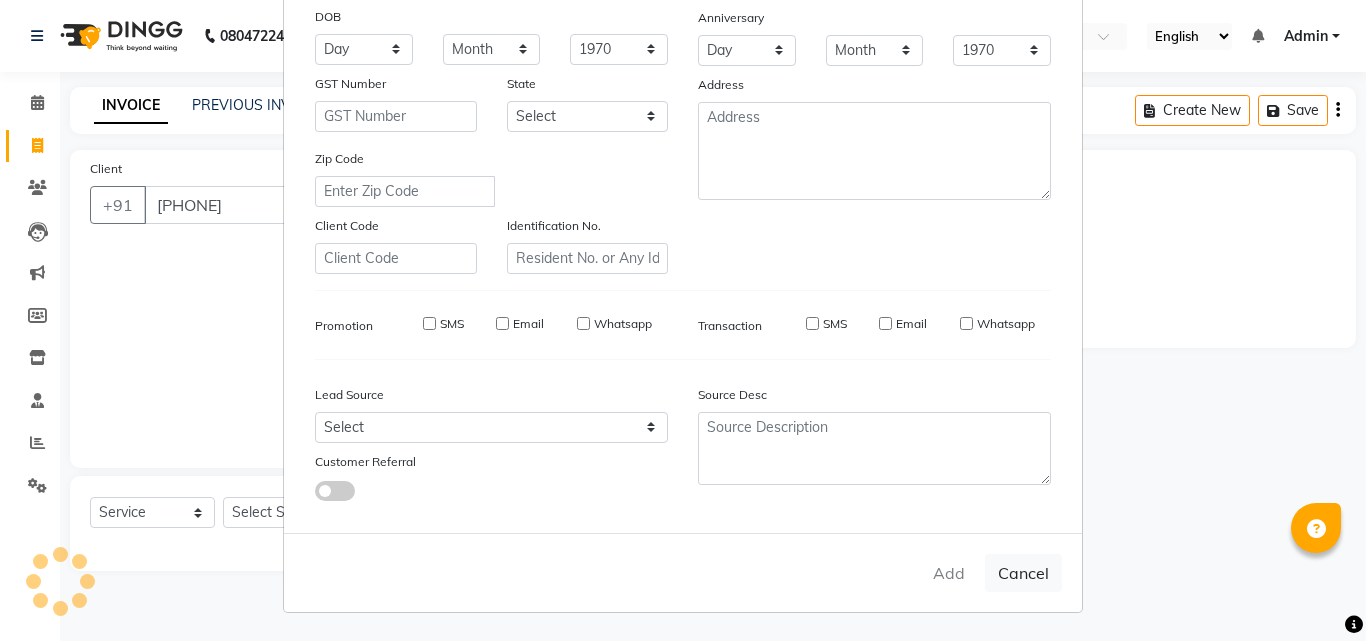 type 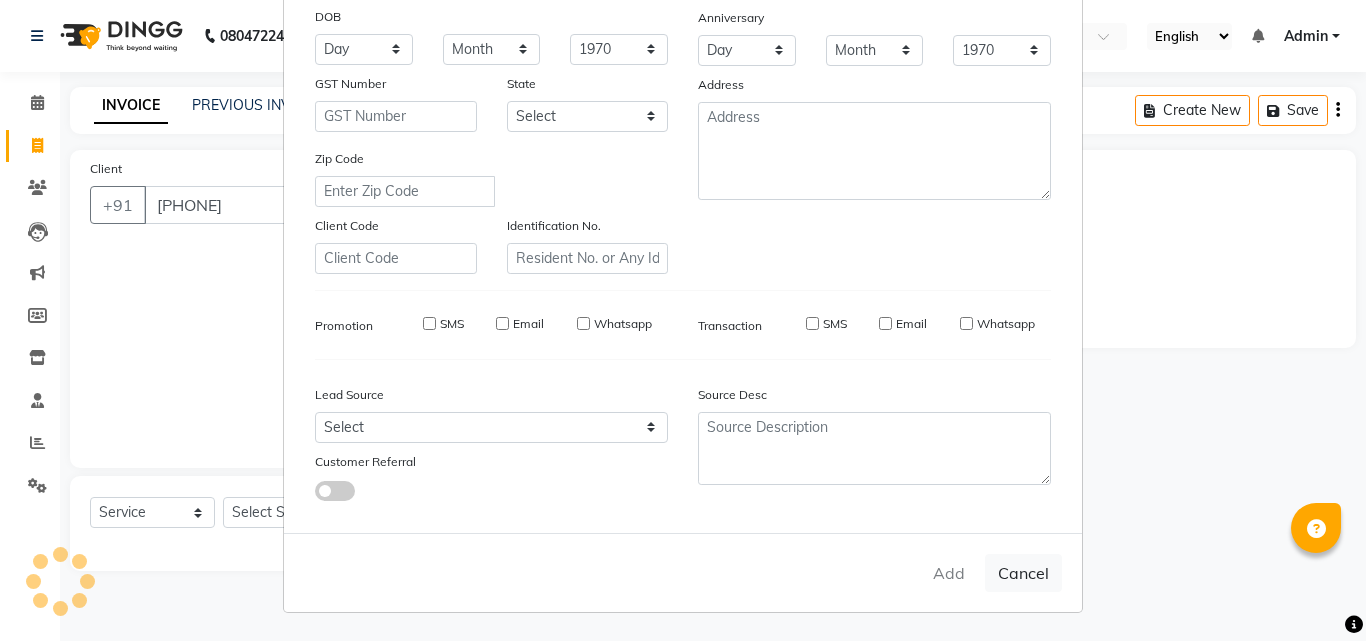 select 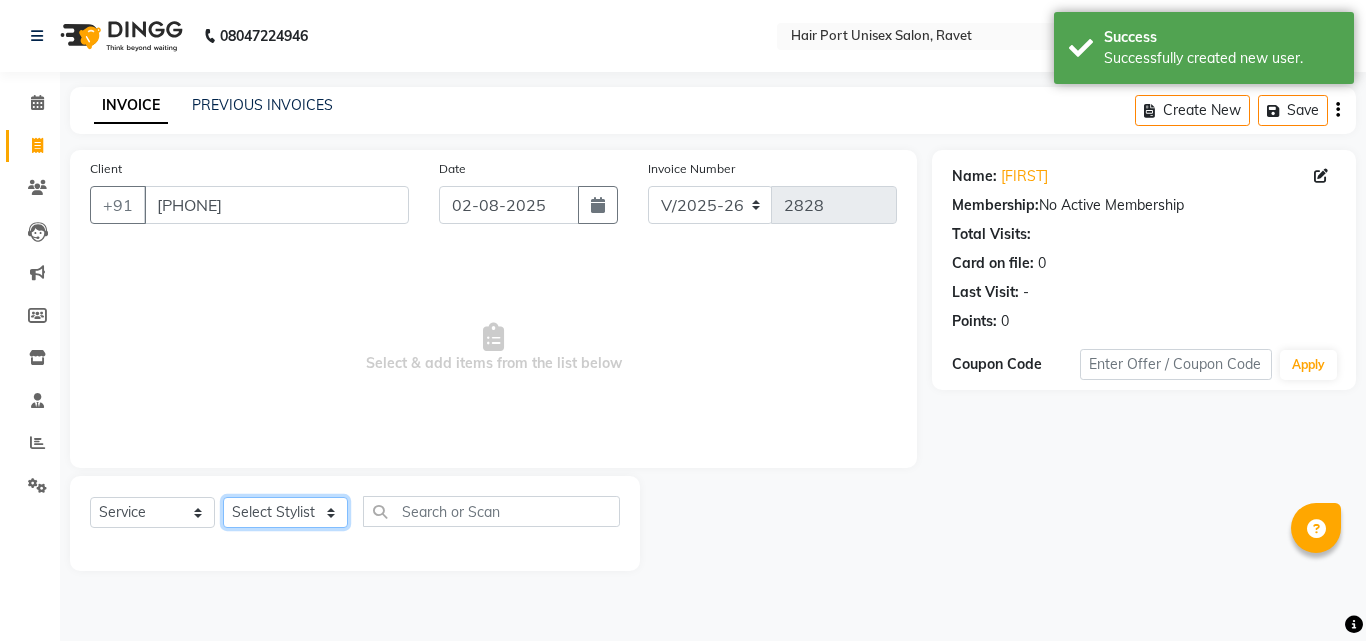 click on "Select Stylist [FIRST] [LAST]  [FIRST] [LAST] [FIRST] [LAST] [FIRST] [LAST] [FIRST] [LAST] [FIRST] [LAST] [FIRST] [LAST]" 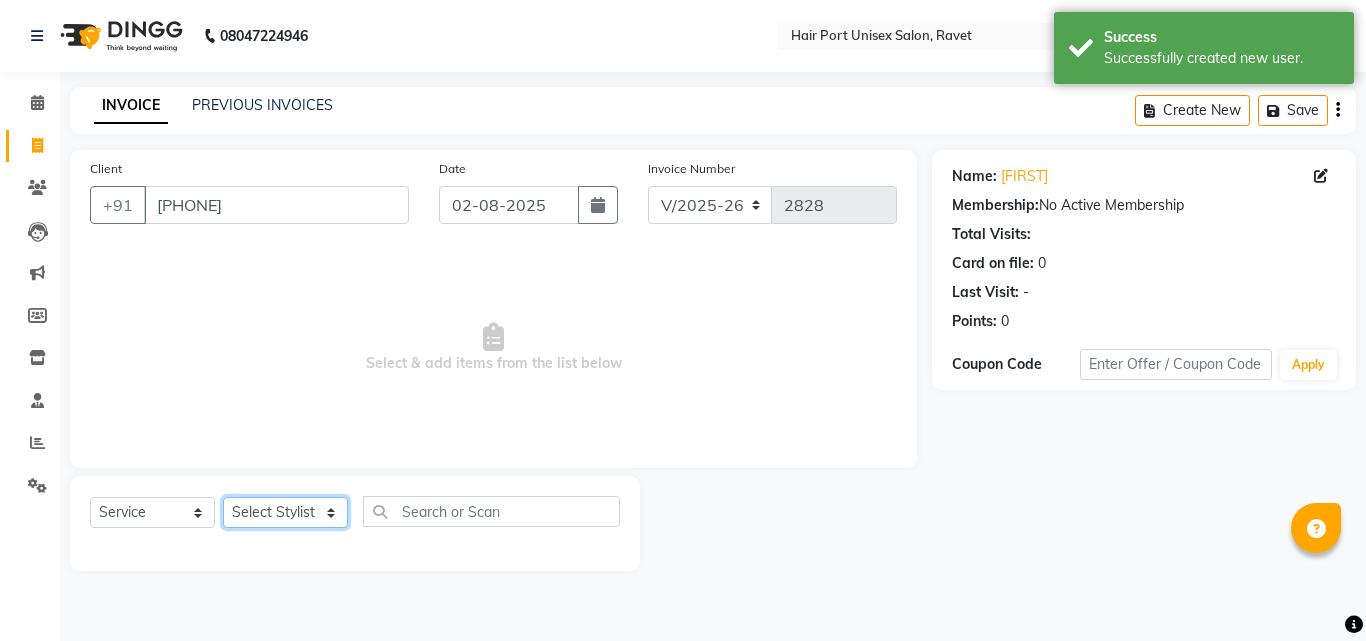 select on "58691" 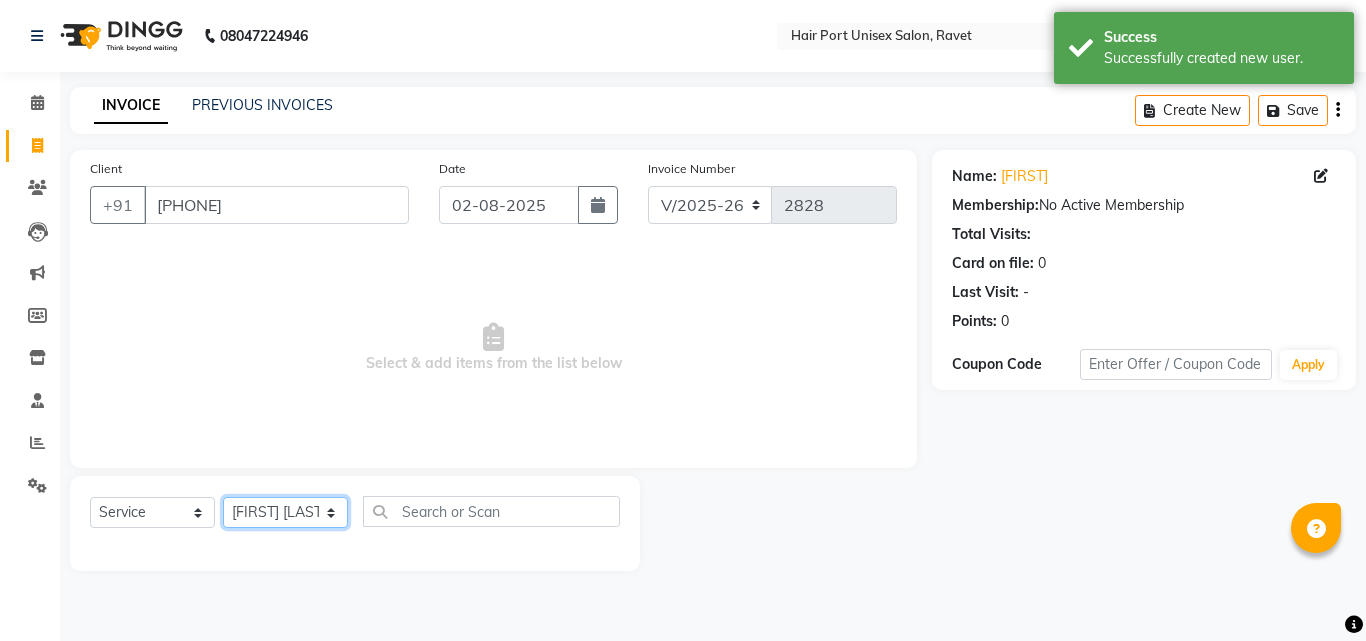 click on "Select Stylist [FIRST] [LAST]  [FIRST] [LAST] [FIRST] [LAST] [FIRST] [LAST] [FIRST] [LAST] [FIRST] [LAST] [FIRST] [LAST]" 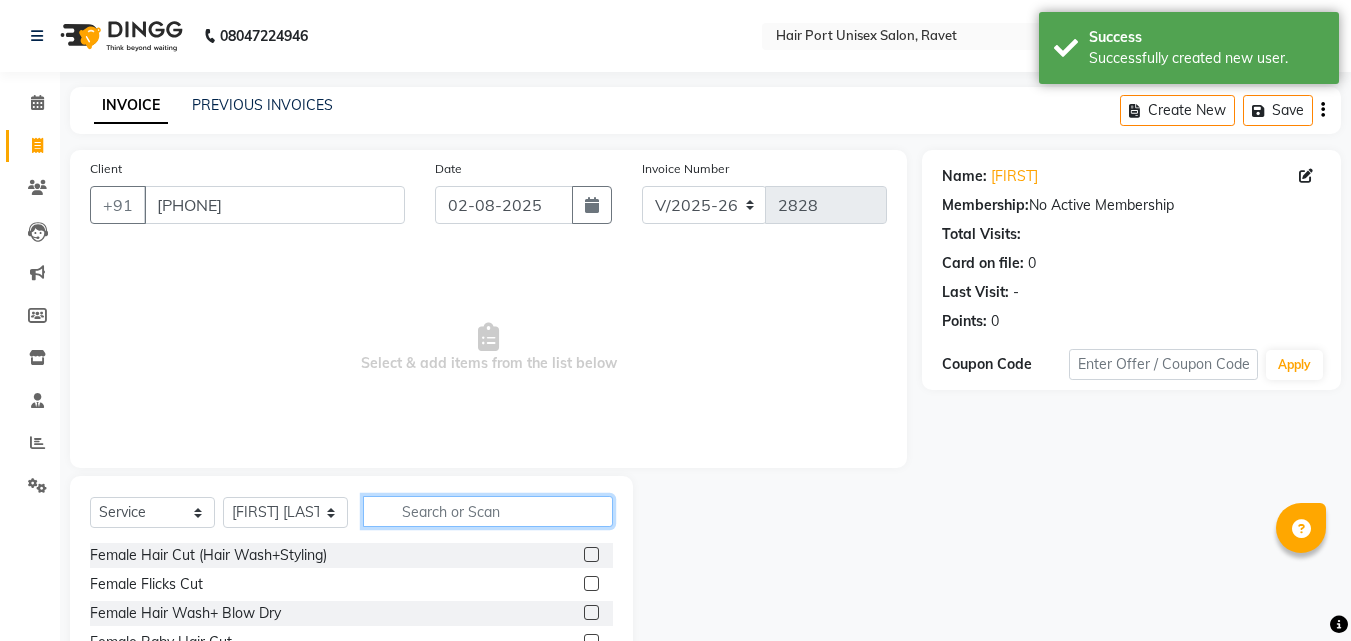 click 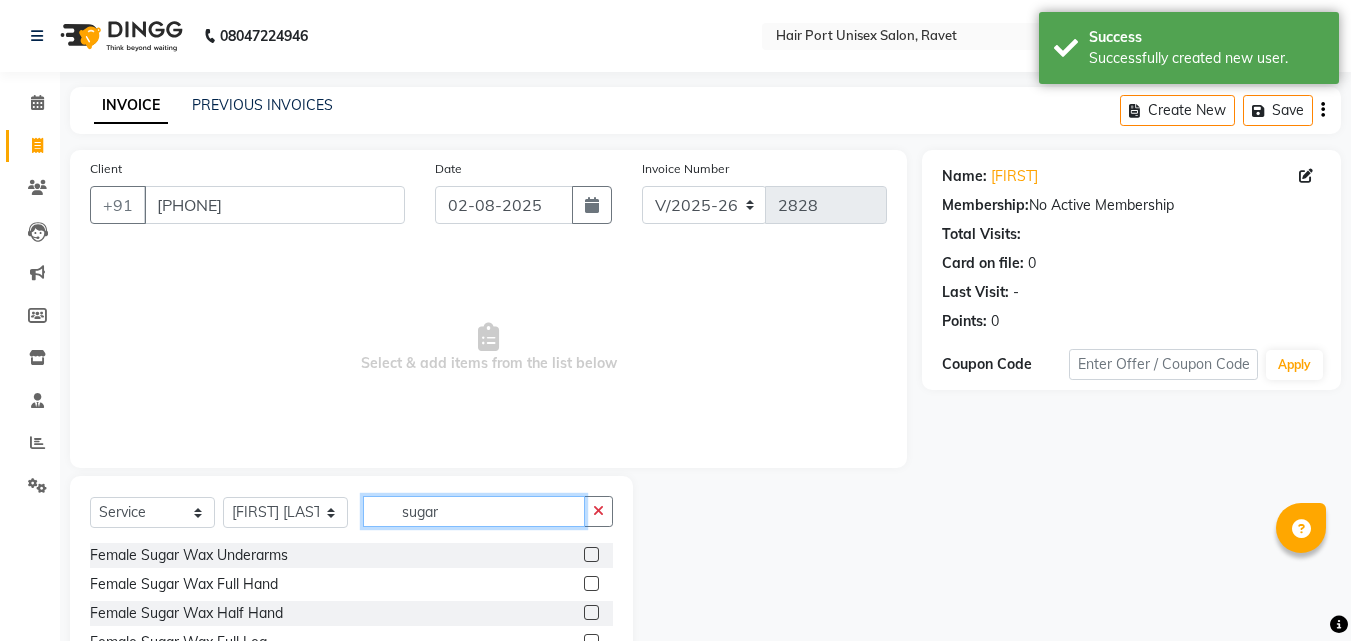 type on "sugar" 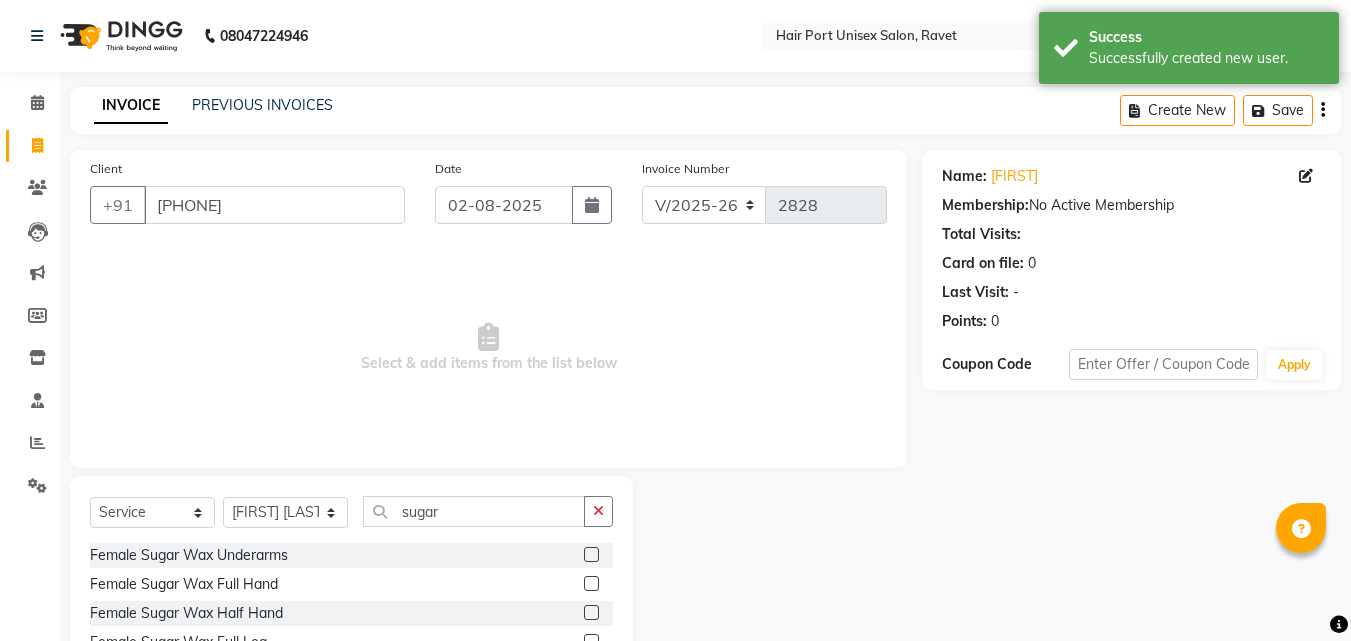click 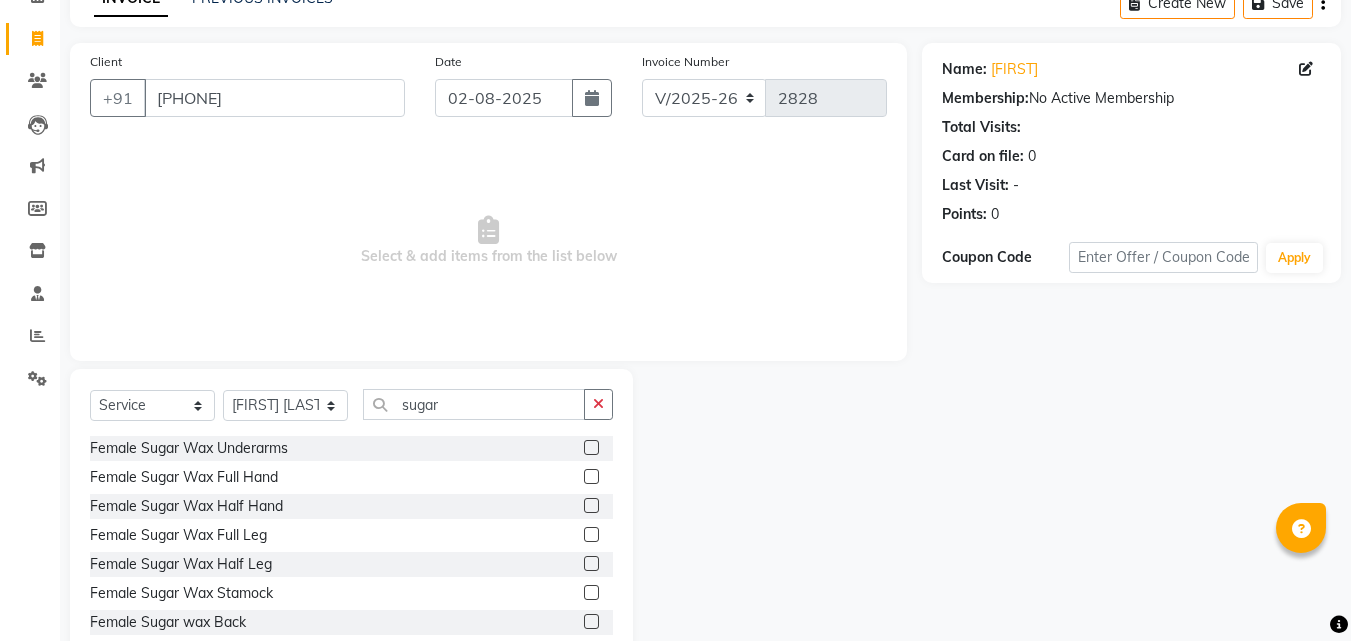 scroll, scrollTop: 160, scrollLeft: 0, axis: vertical 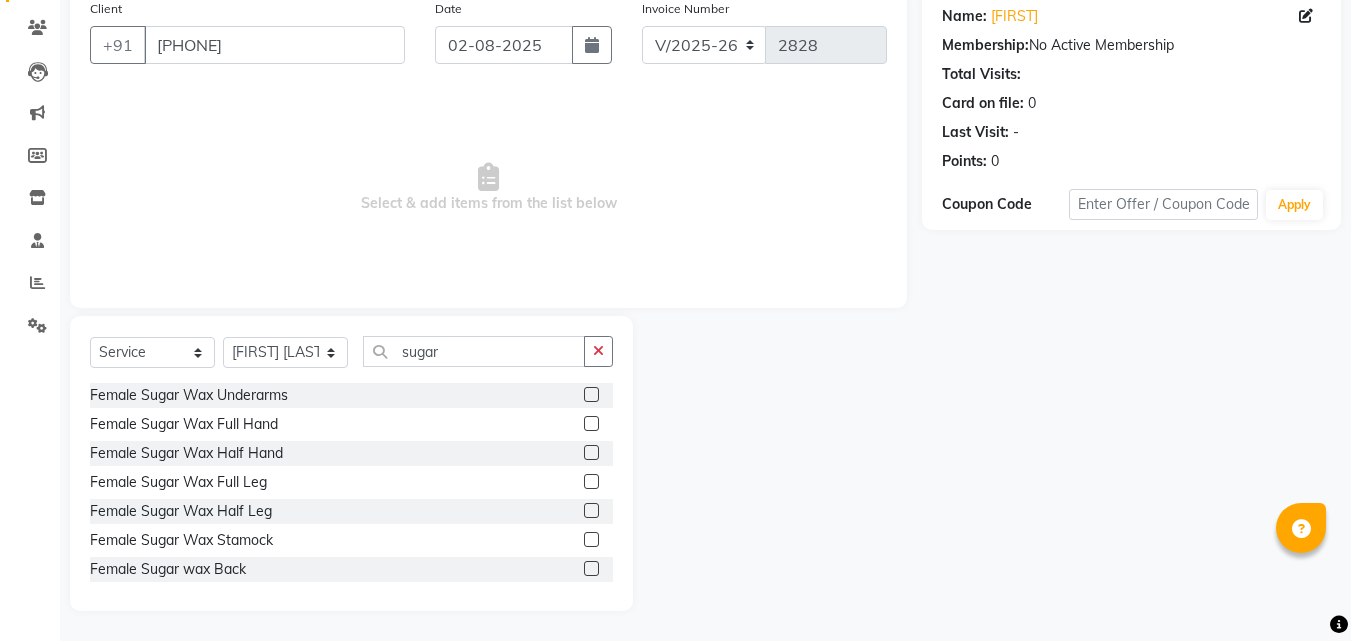 click 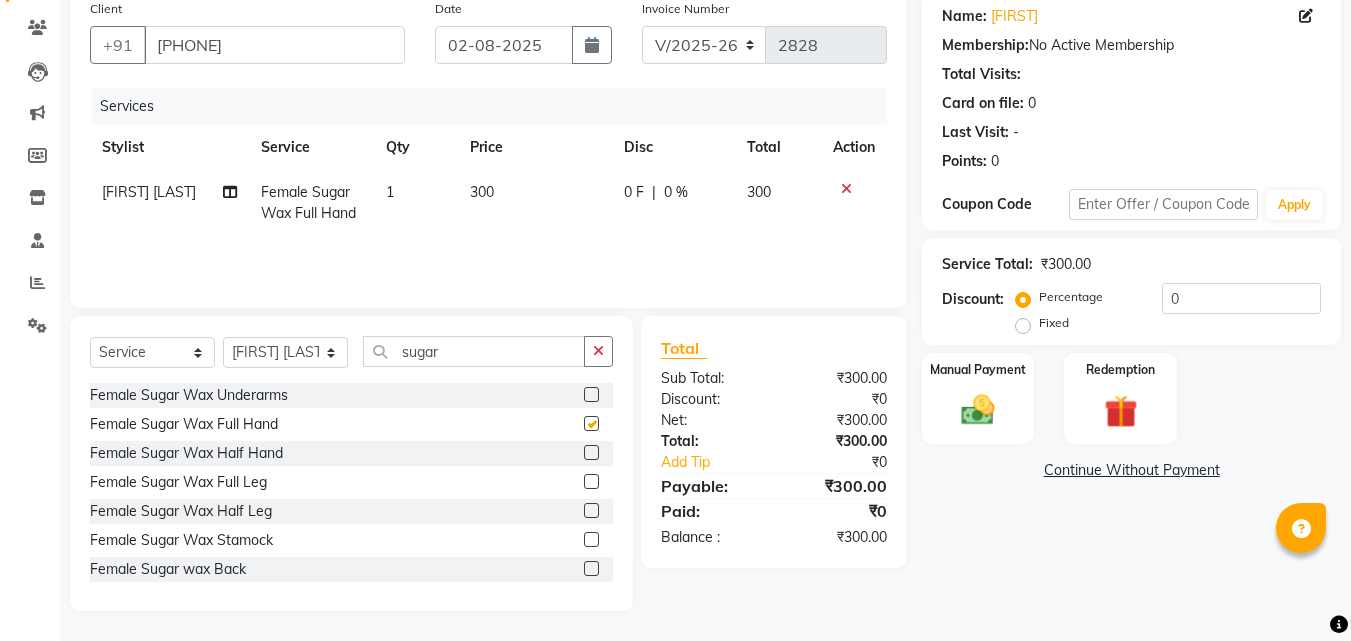 checkbox on "false" 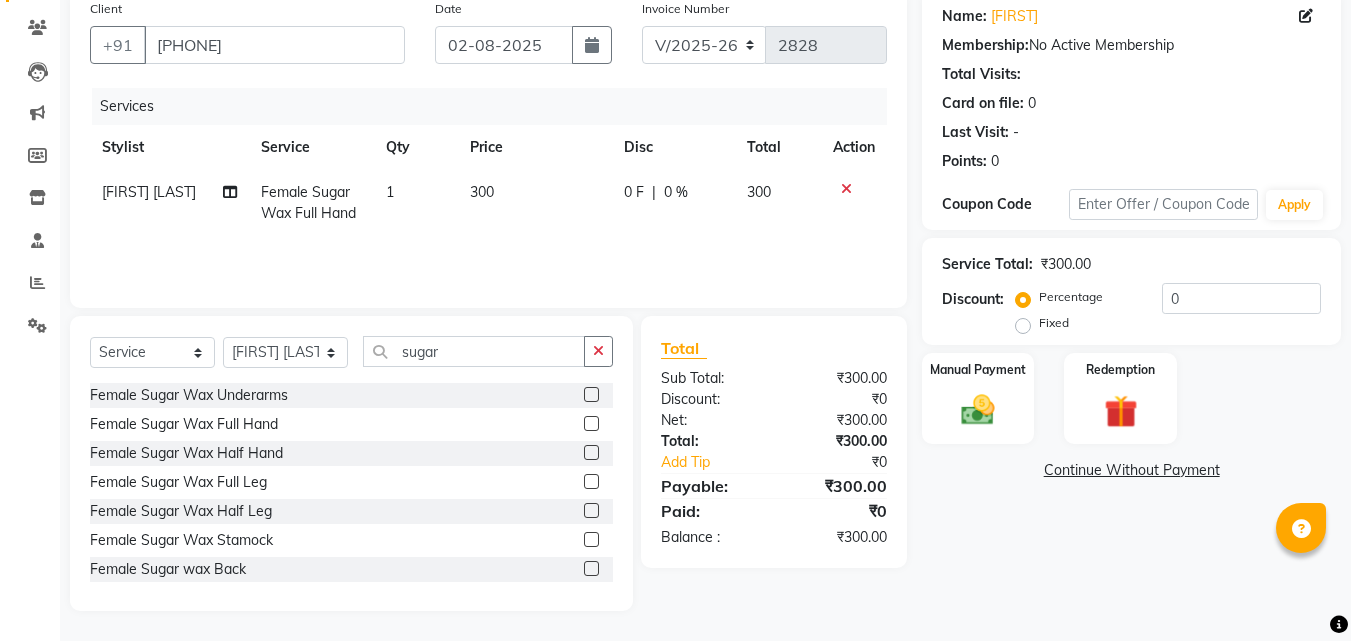 click 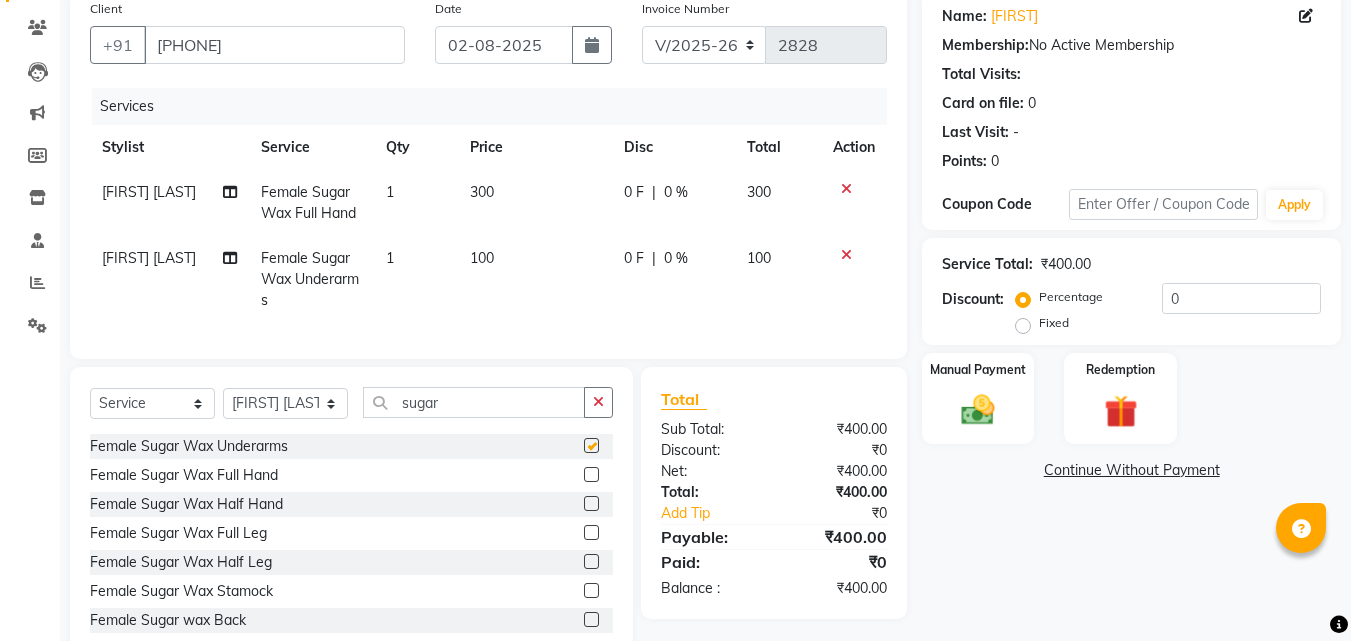 checkbox on "false" 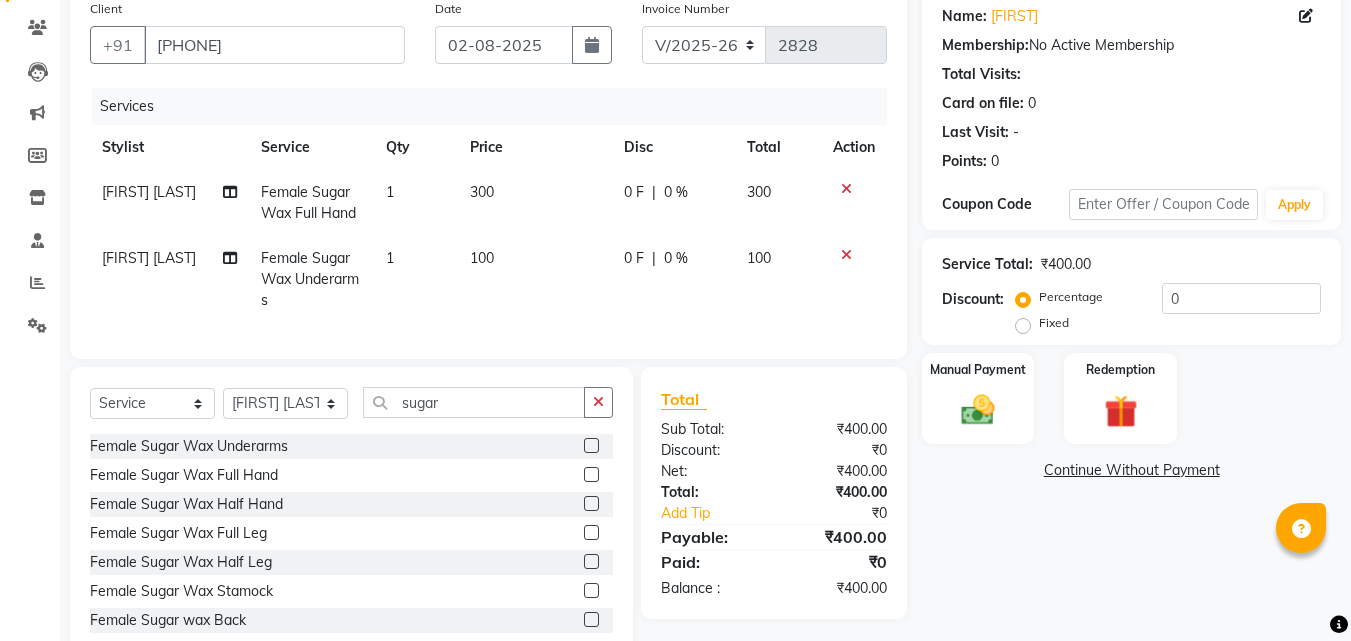 click on "100" 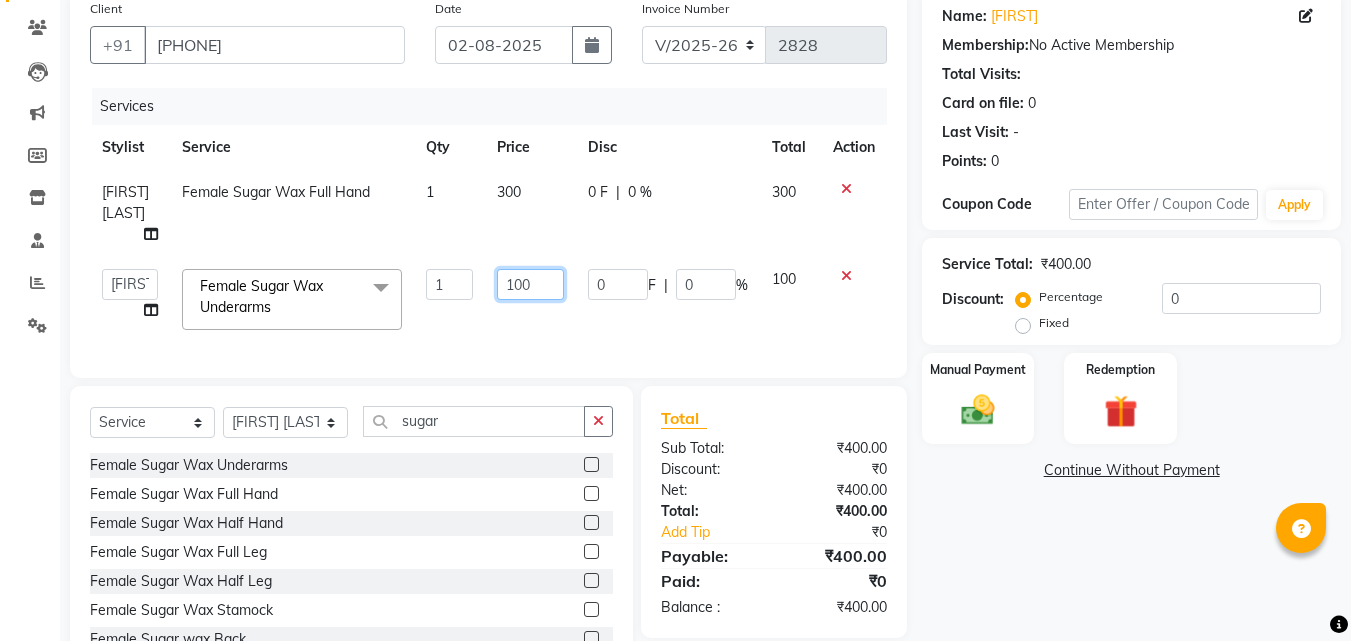 click on "100" 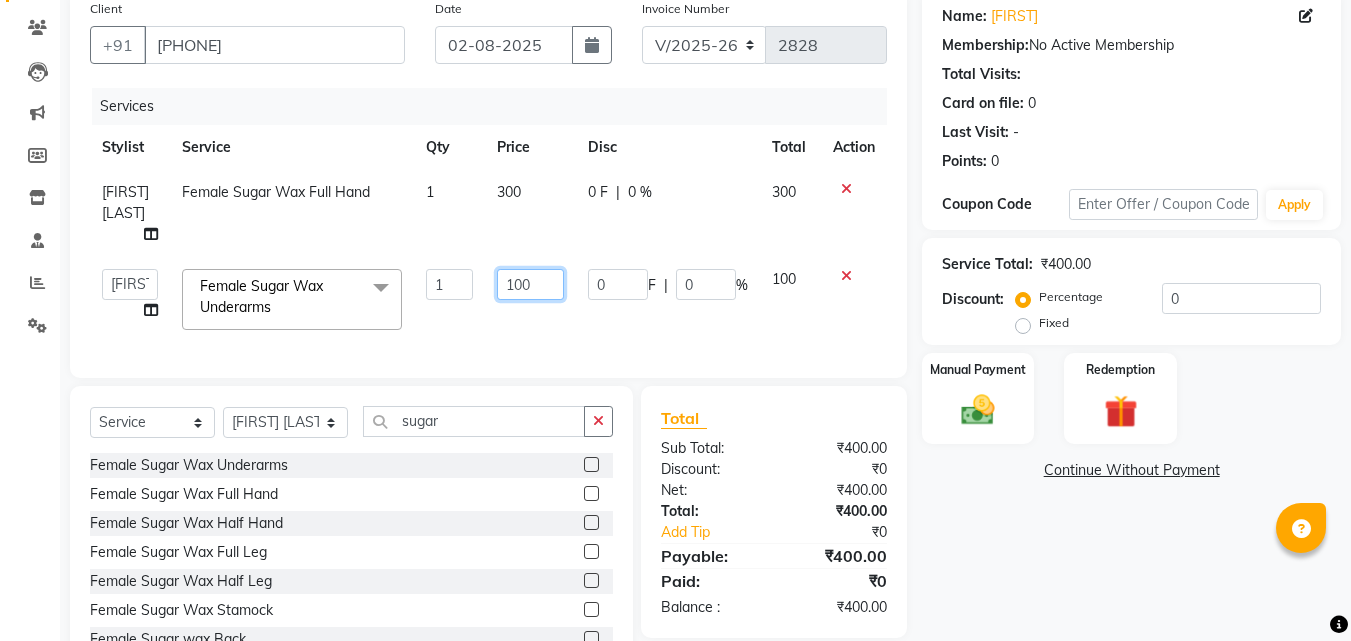 click on "100" 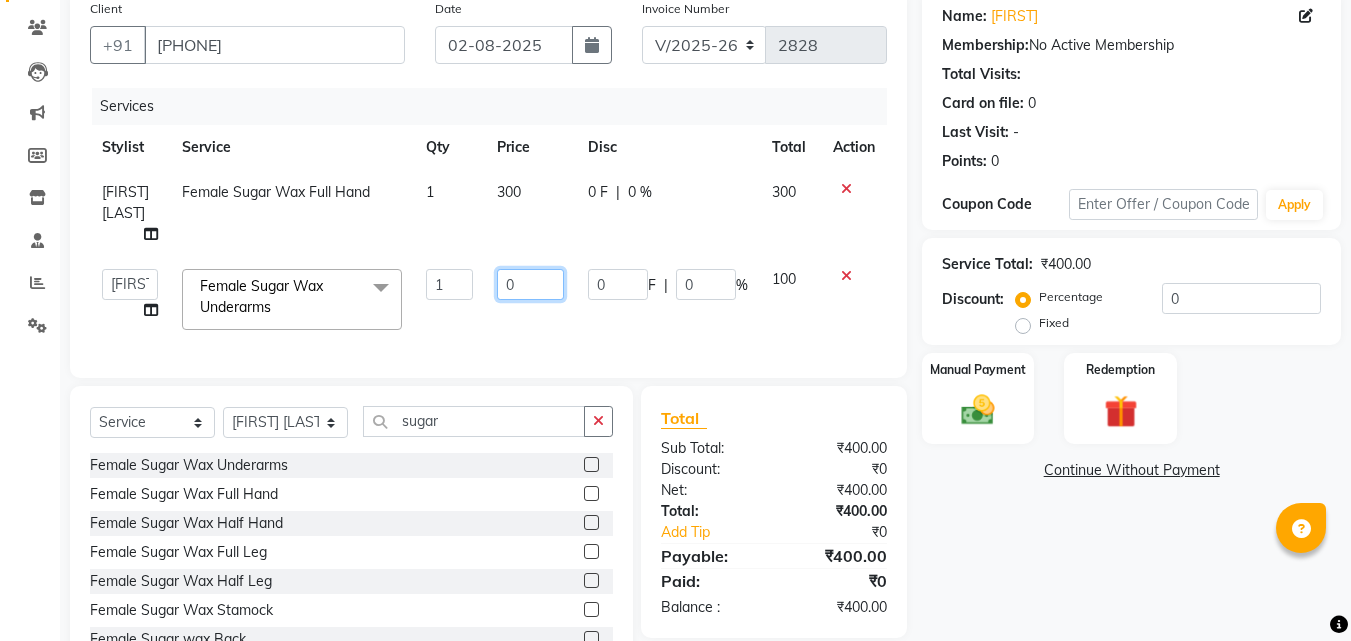 type on "90" 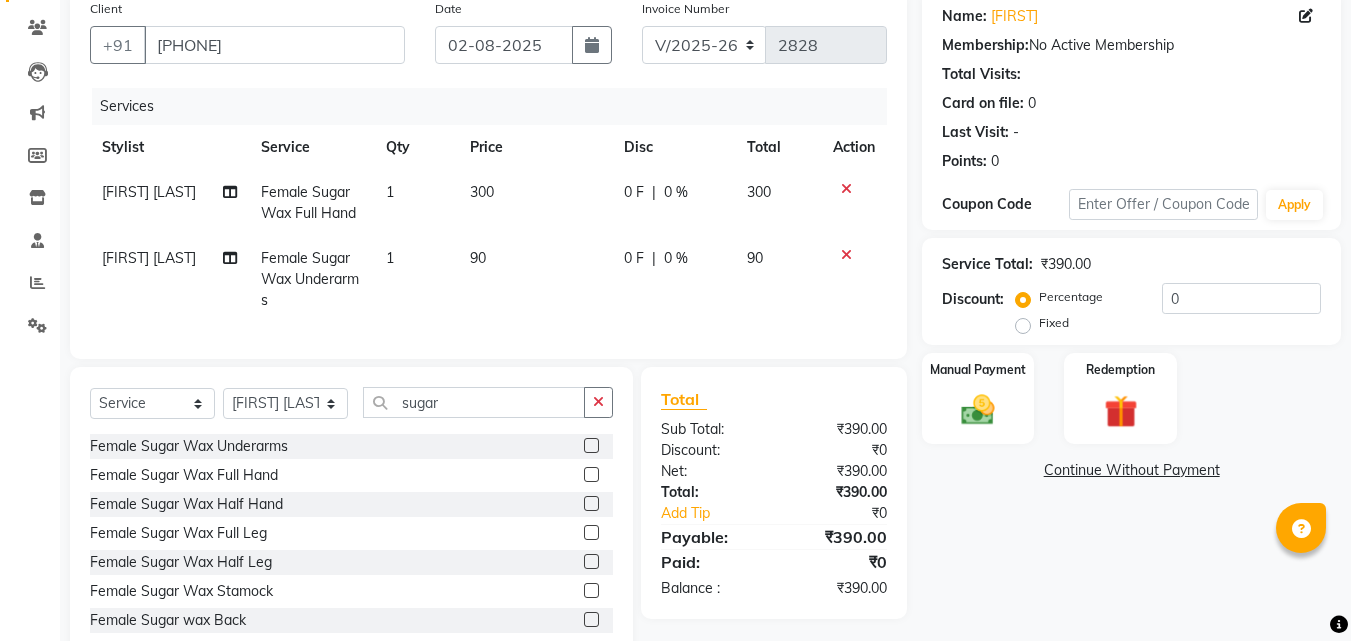 click on "Name: [FIRST]  Membership:  No Active Membership  Total Visits:   Card on file:  0 Last Visit:   - Points:   0  Coupon Code Apply Service Total:  ₹390.00  Discount:  Percentage   Fixed  0 Manual Payment Redemption  Continue Without Payment" 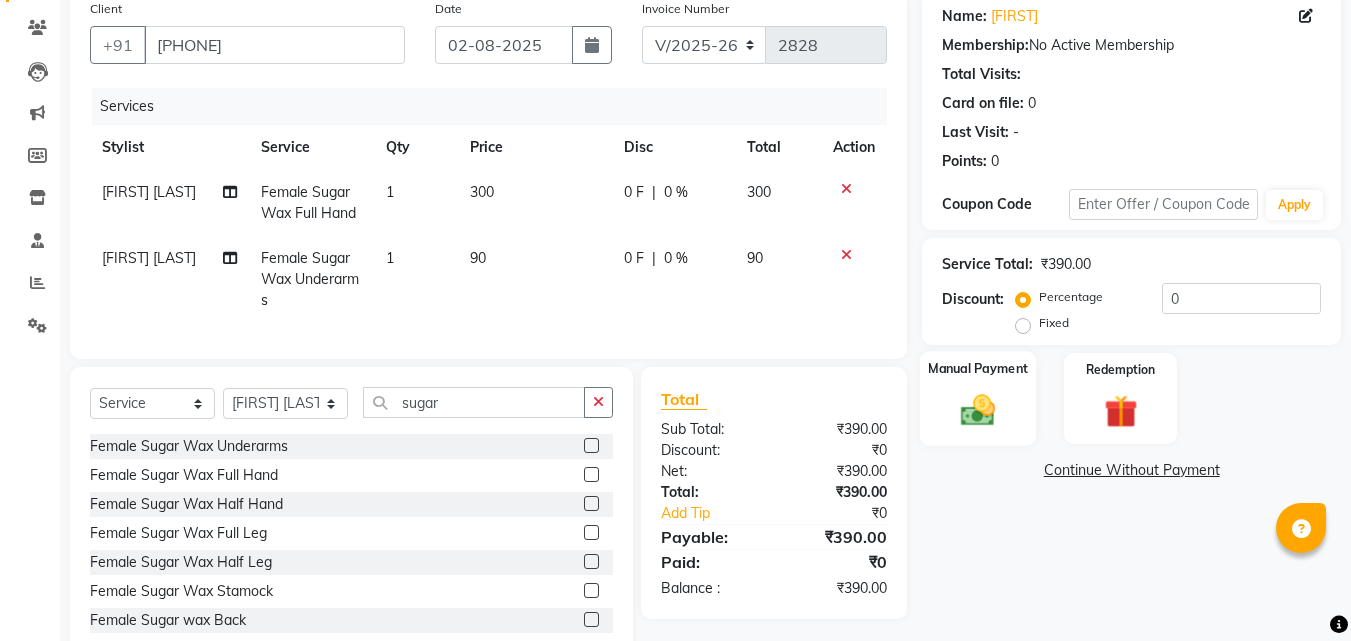 click 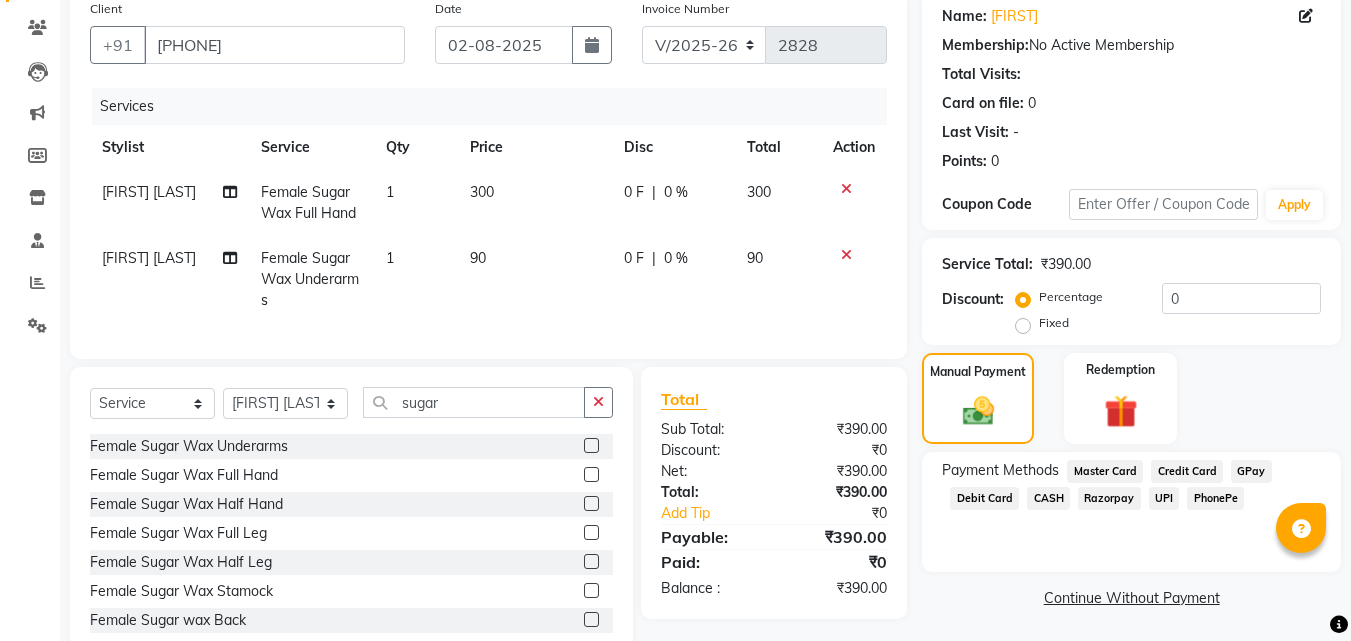 click on "PhonePe" 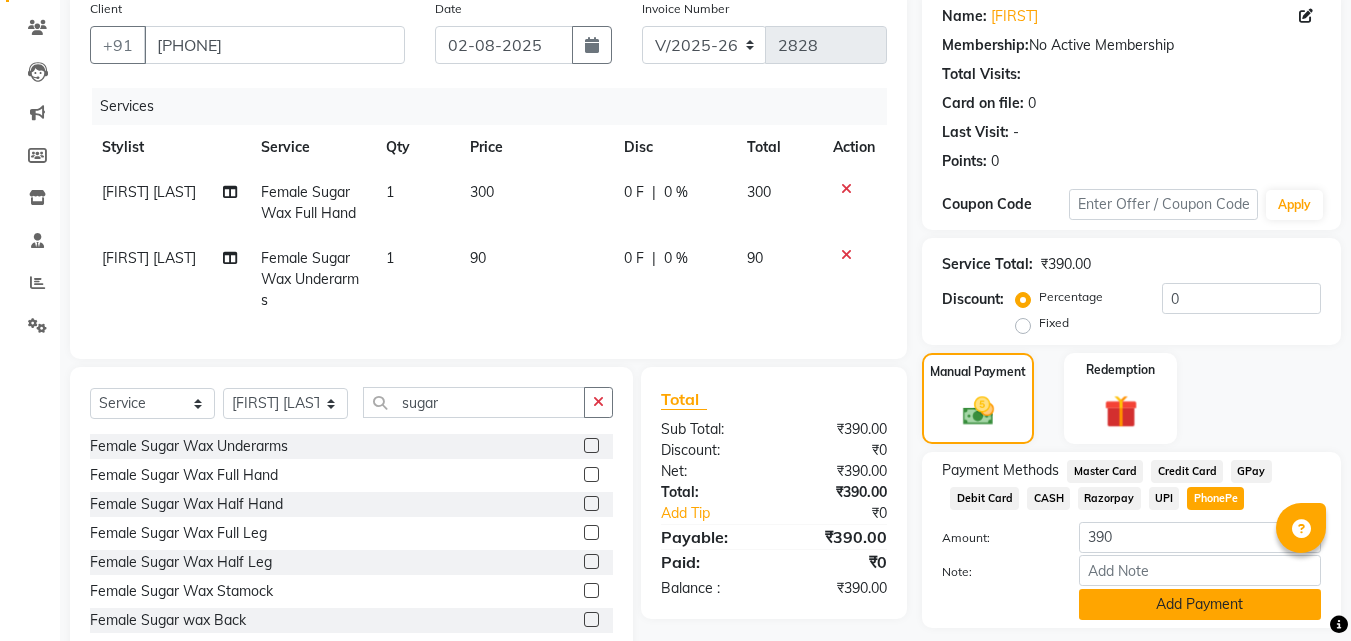 click on "Add Payment" 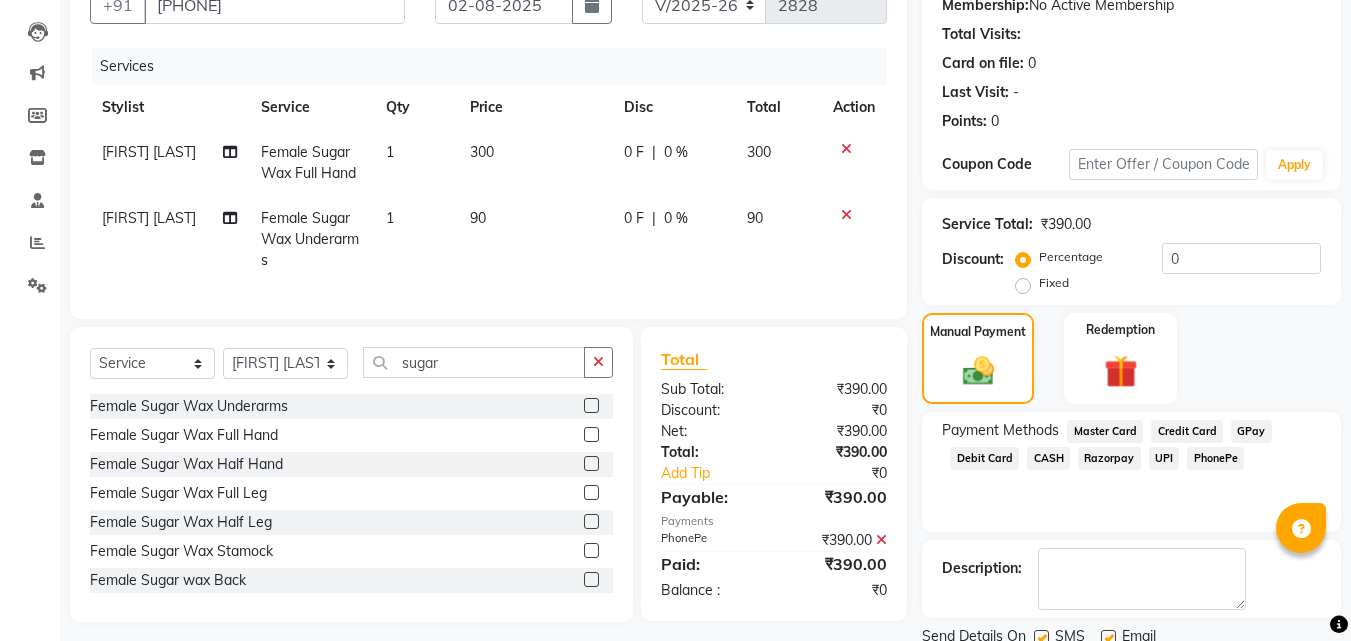 scroll, scrollTop: 275, scrollLeft: 0, axis: vertical 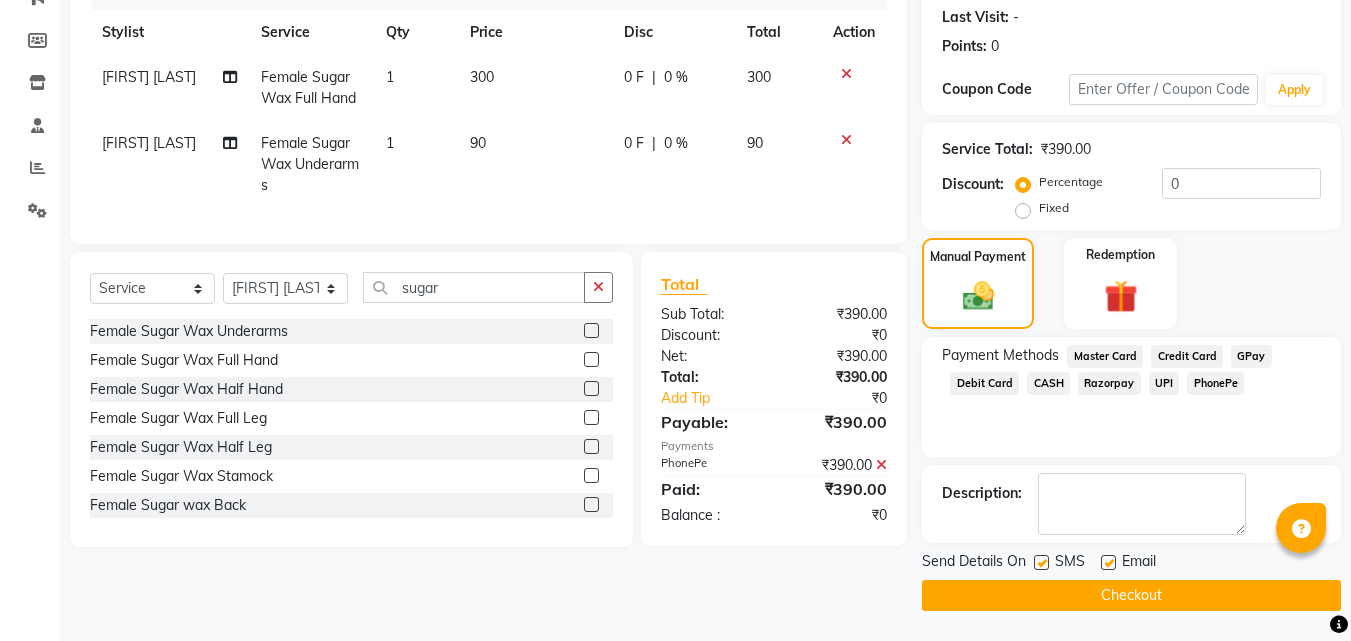 click on "Checkout" 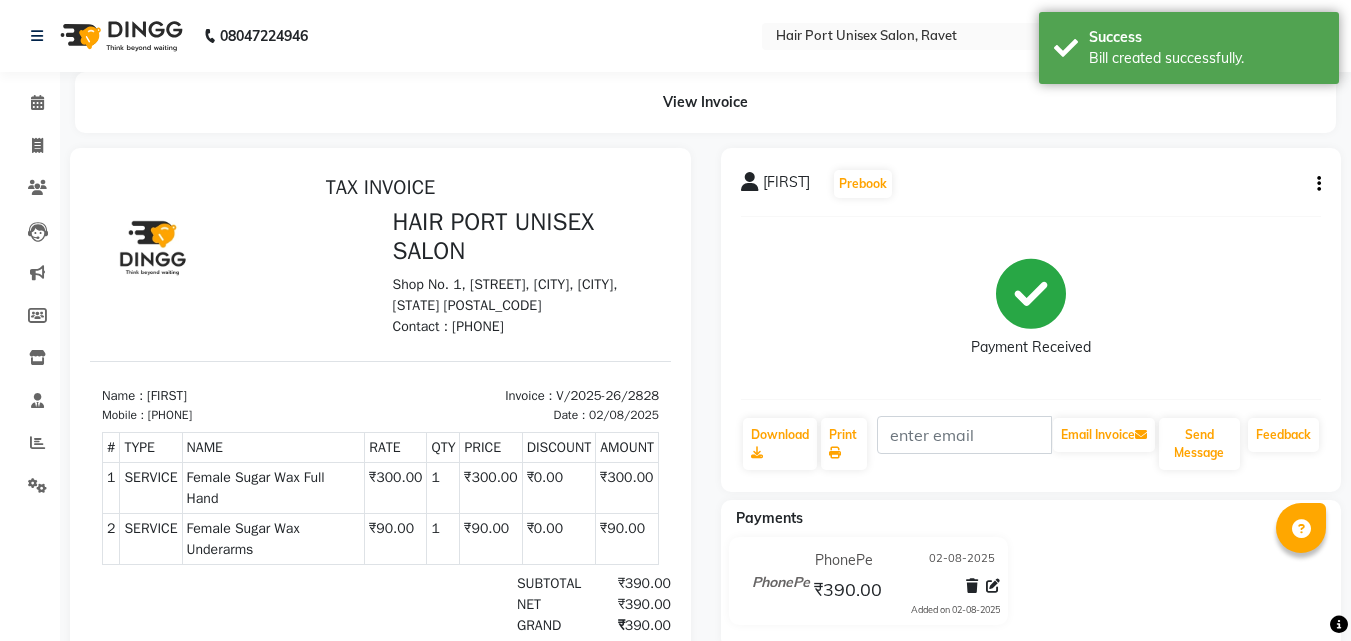 scroll, scrollTop: 0, scrollLeft: 0, axis: both 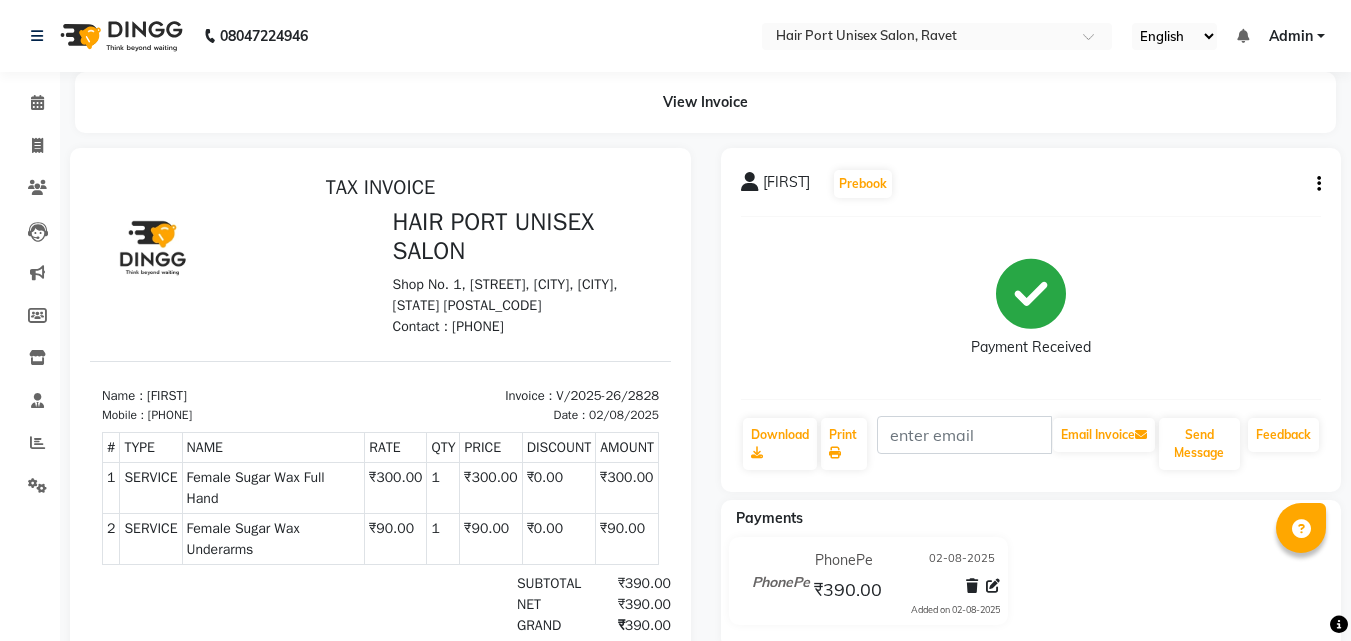 select on "service" 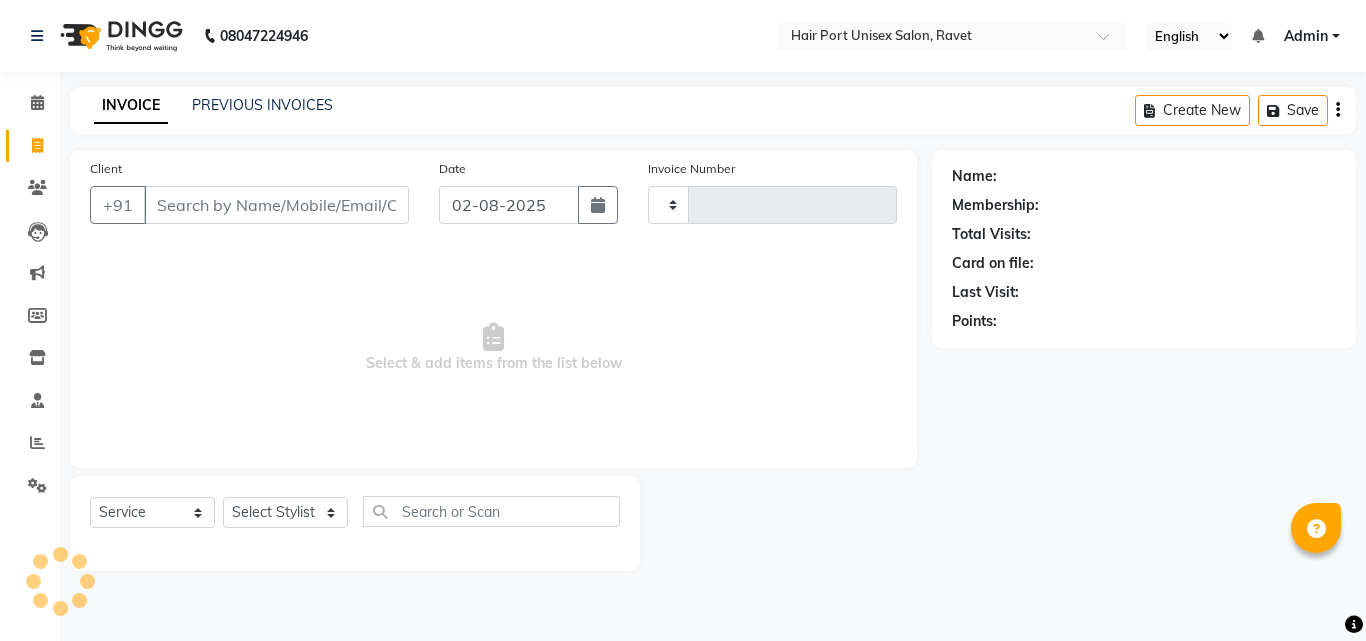 type on "2829" 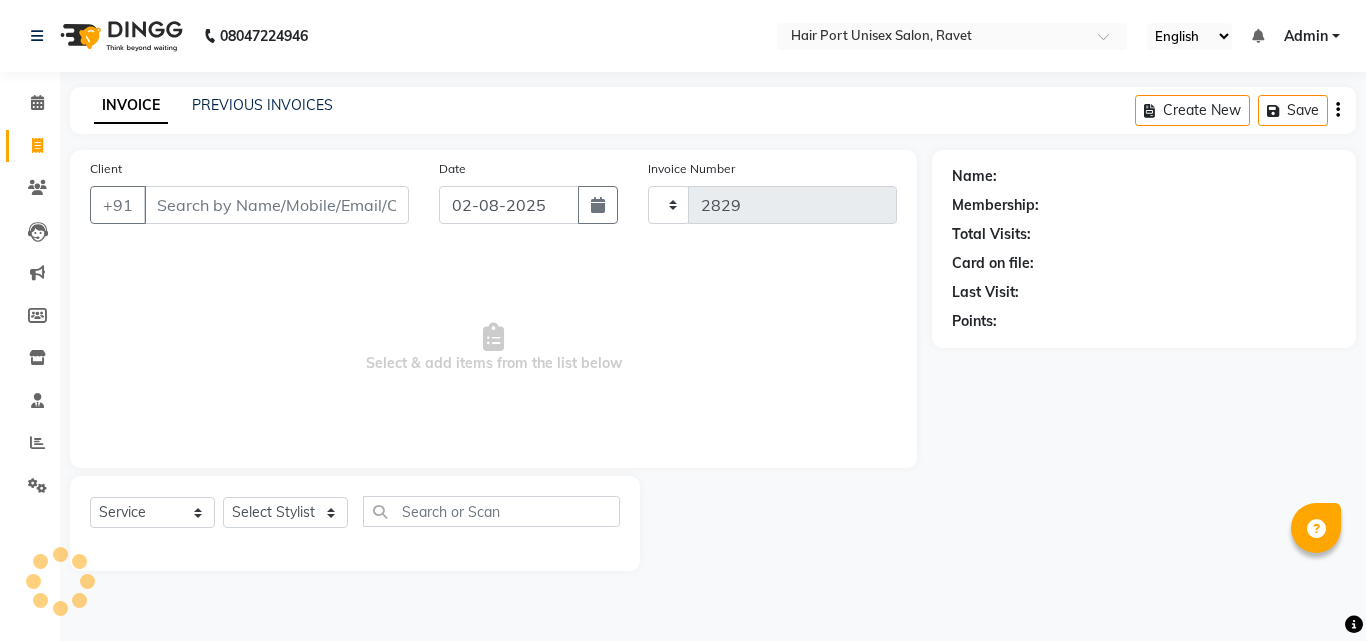 select on "7015" 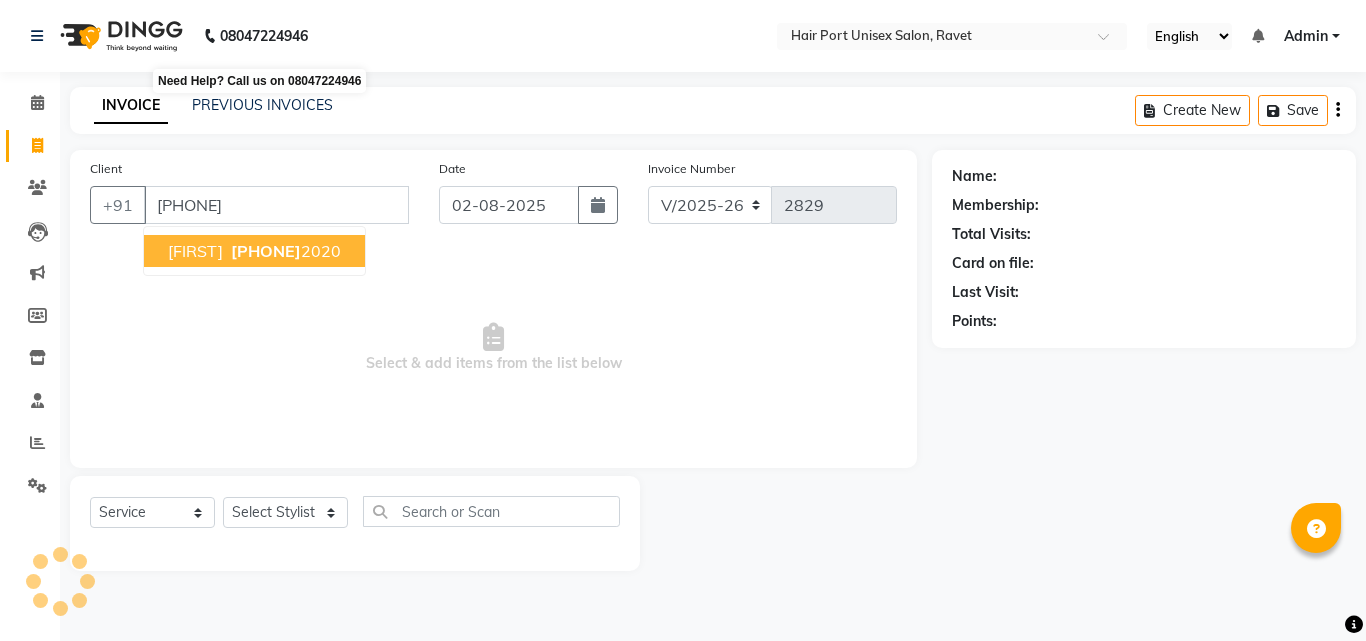 type on "[PHONE]" 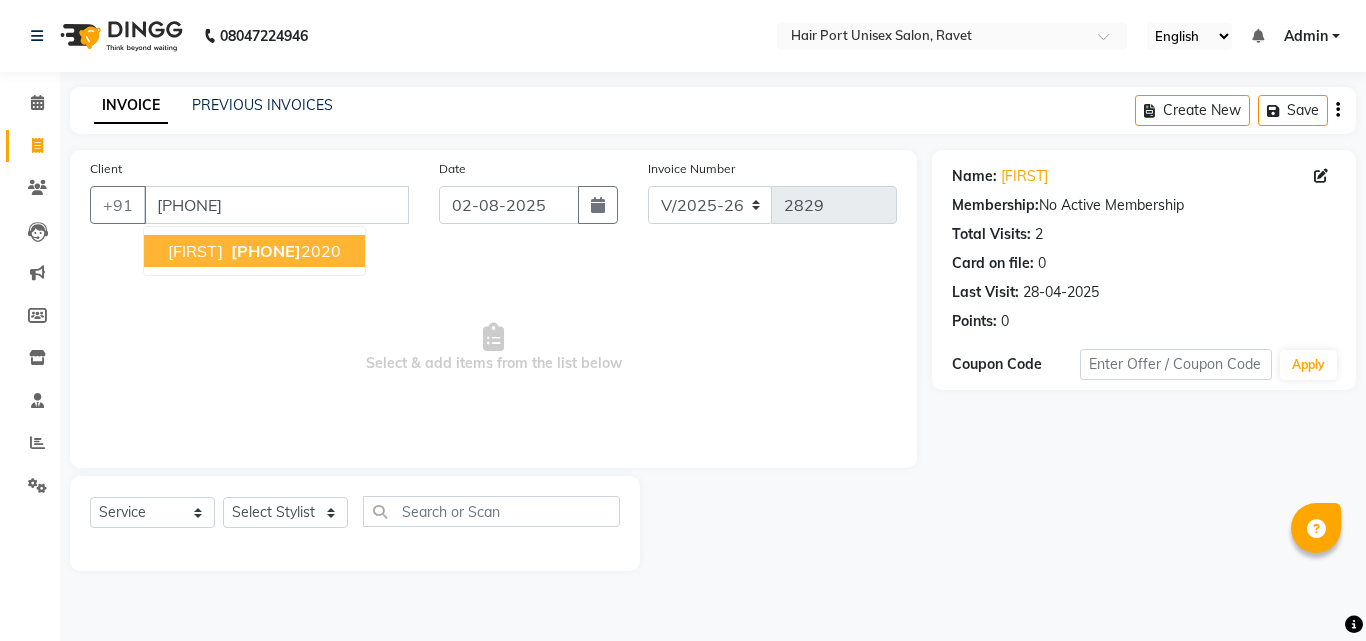 click on "[PHONE]" at bounding box center (266, 251) 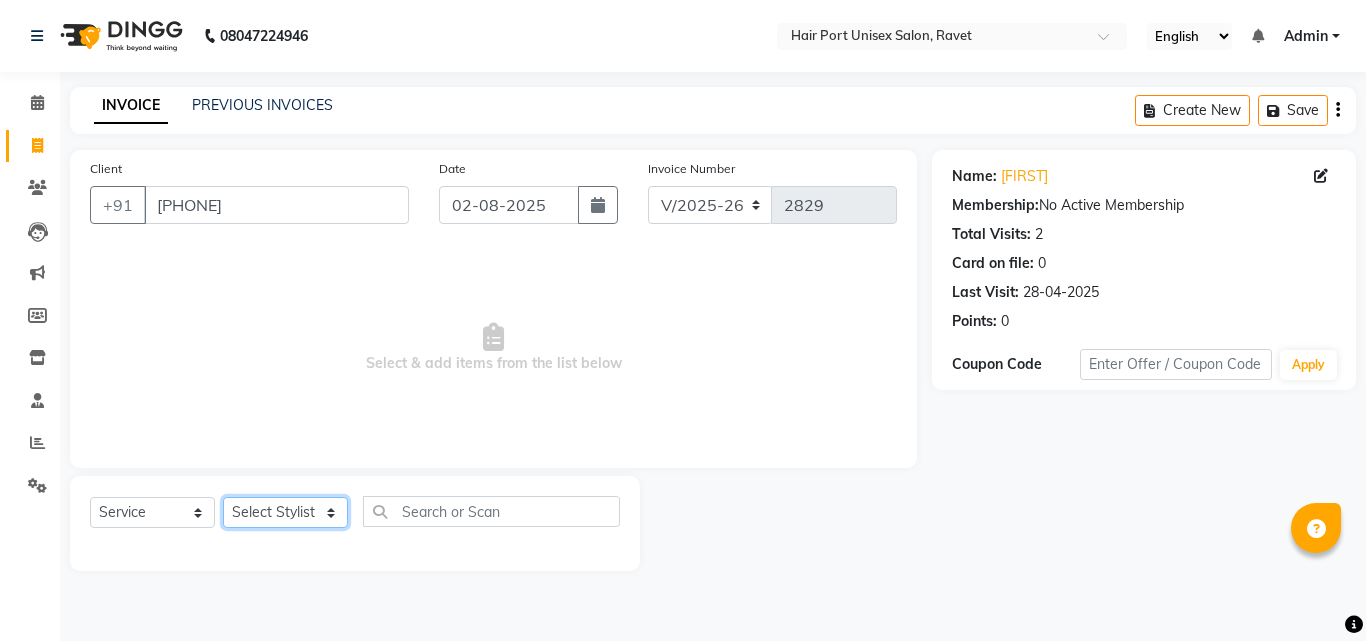 click on "Select Stylist [FIRST] [LAST]  [FIRST] [LAST] [FIRST] [LAST] [FIRST] [LAST] [FIRST] [LAST] [FIRST] [LAST] [FIRST] [LAST]" 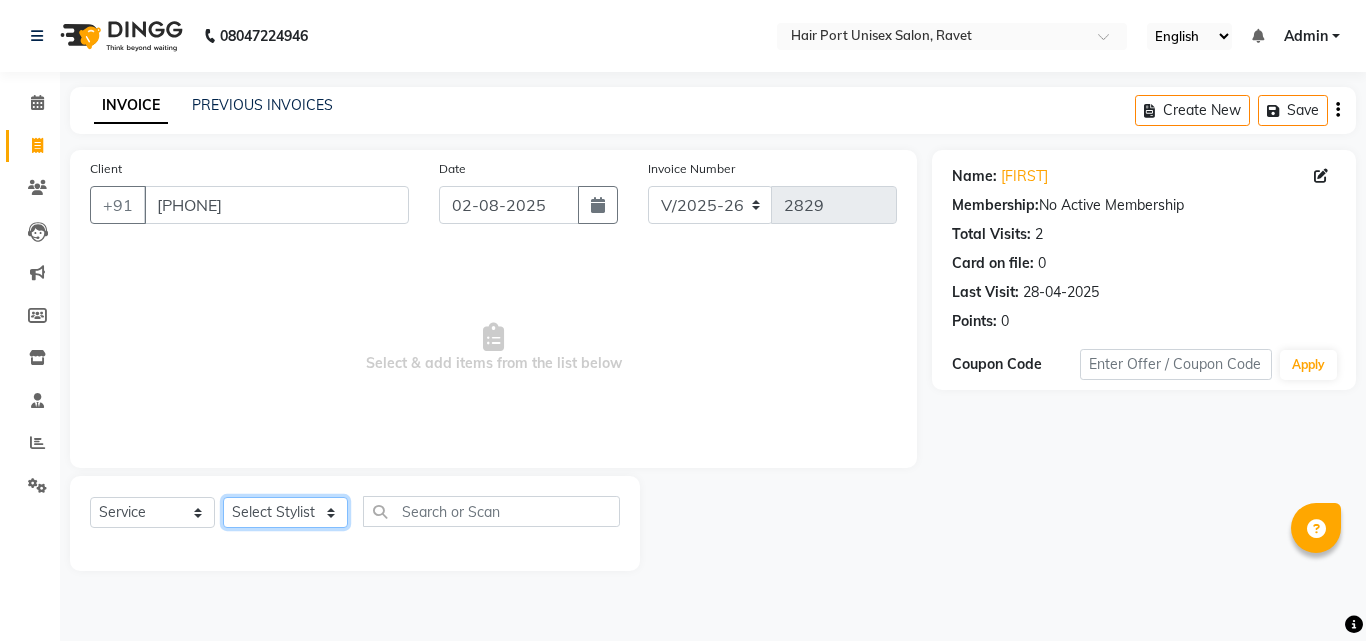 select on "65581" 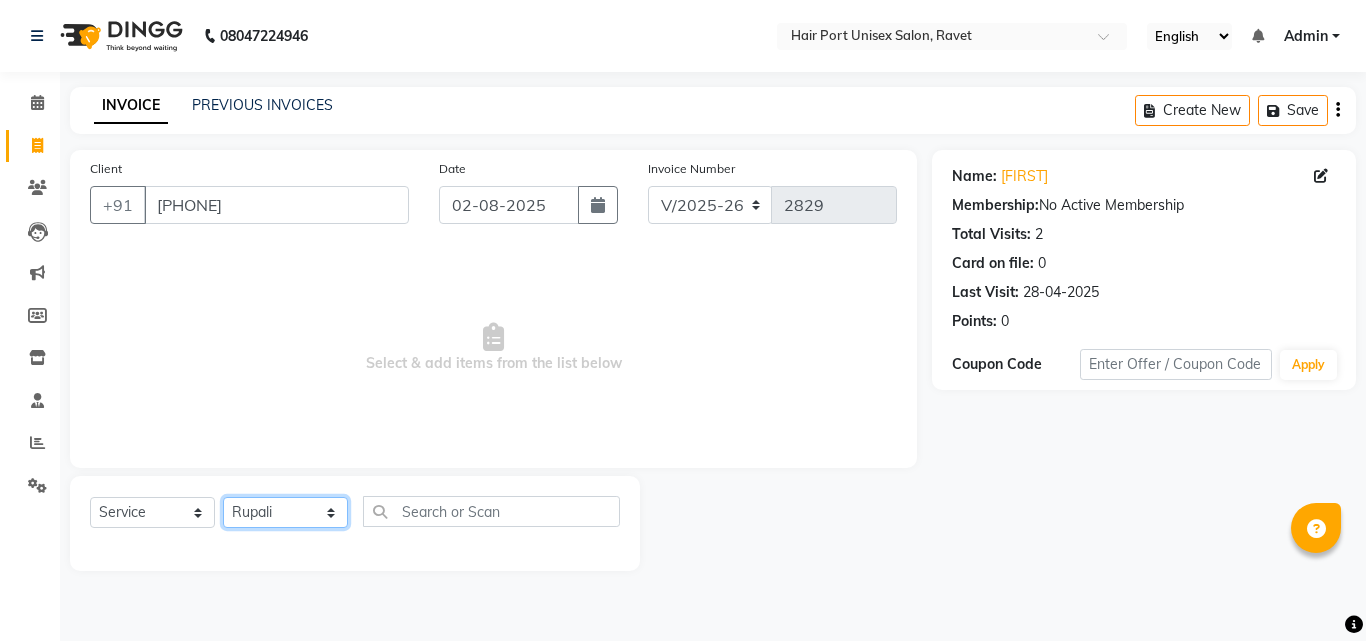 click on "Select Stylist [FIRST] [LAST]  [FIRST] [LAST] [FIRST] [LAST] [FIRST] [LAST] [FIRST] [LAST] [FIRST] [LAST] [FIRST] [LAST]" 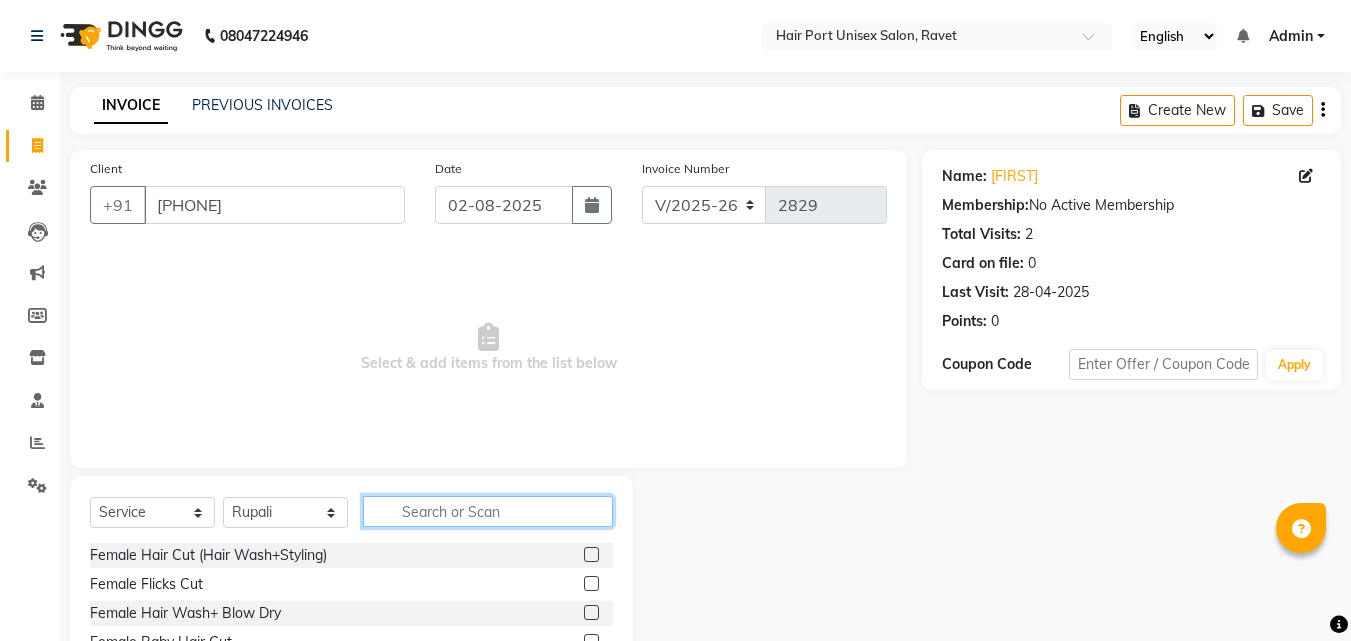 click 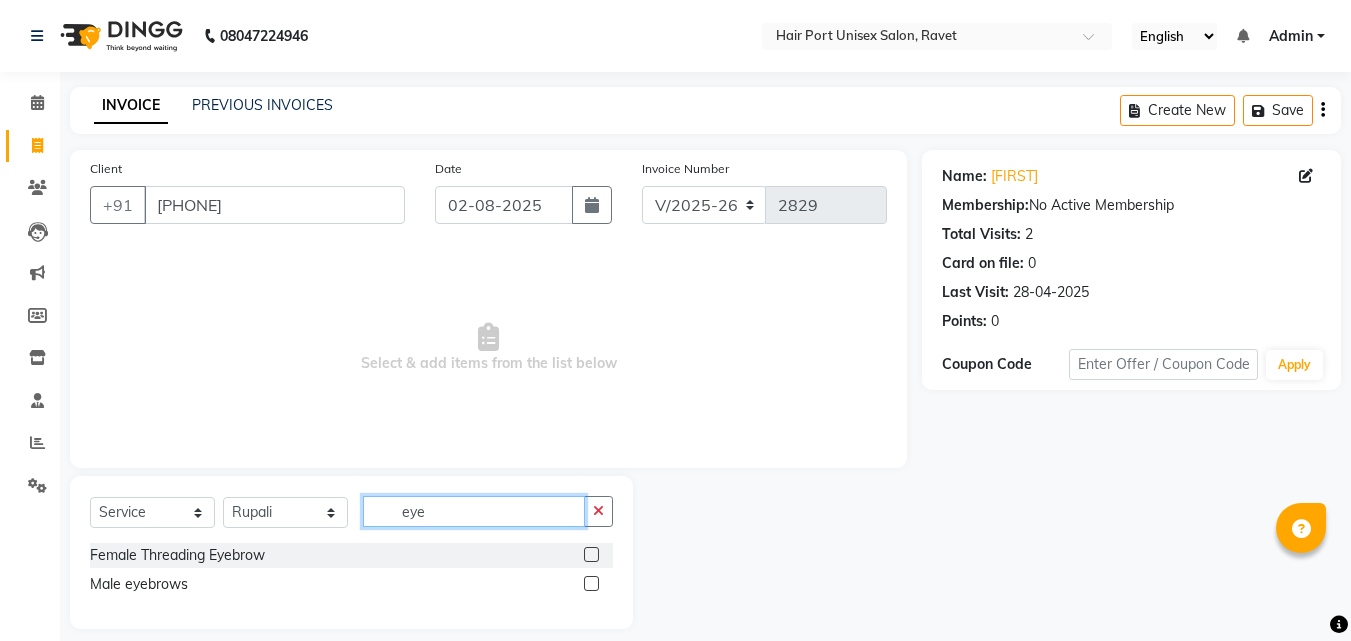 type on "eye" 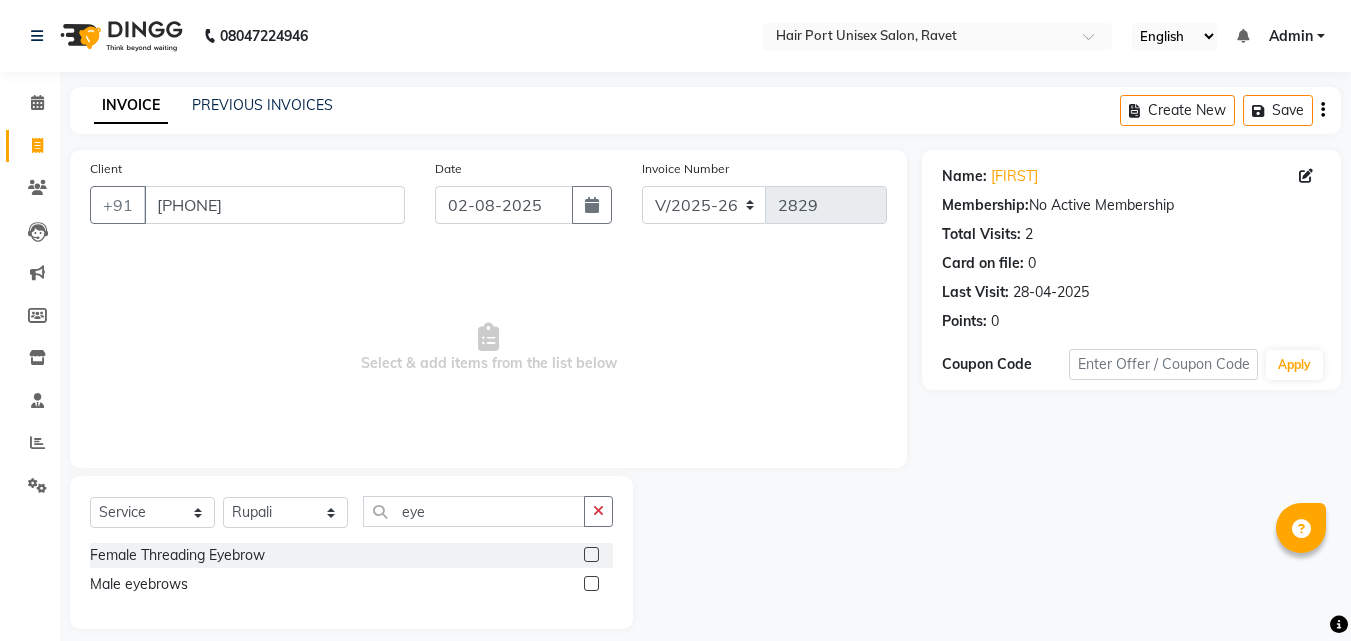 click 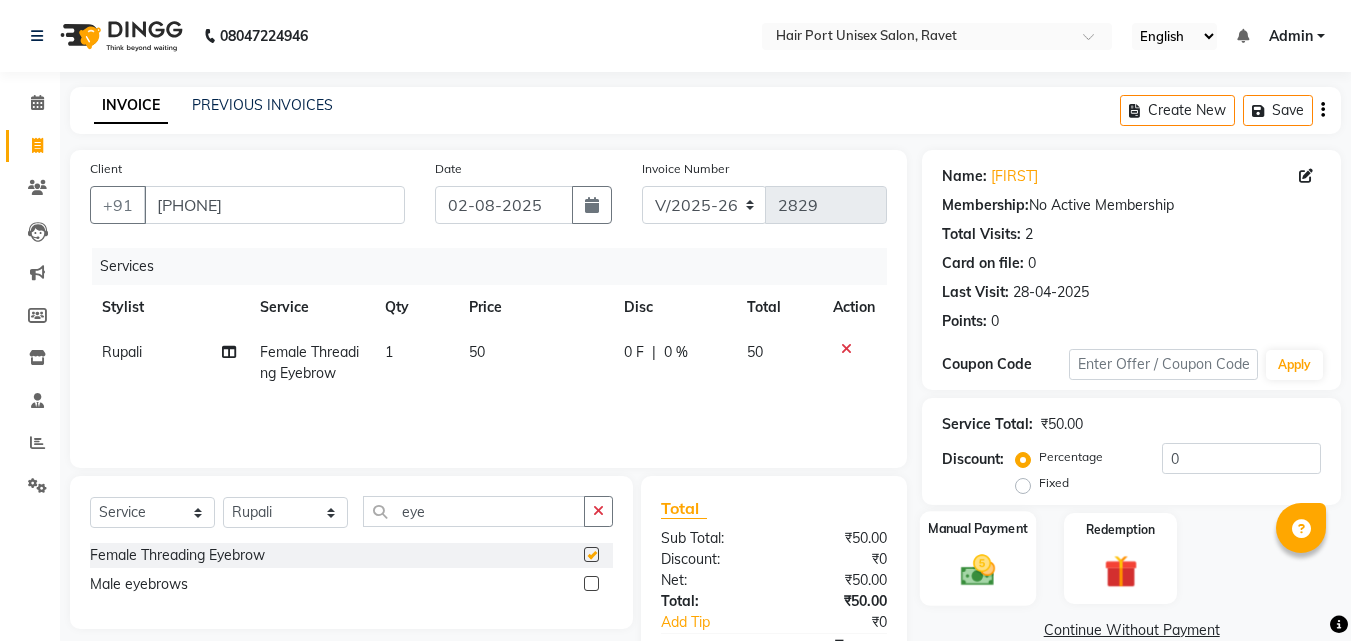 checkbox on "false" 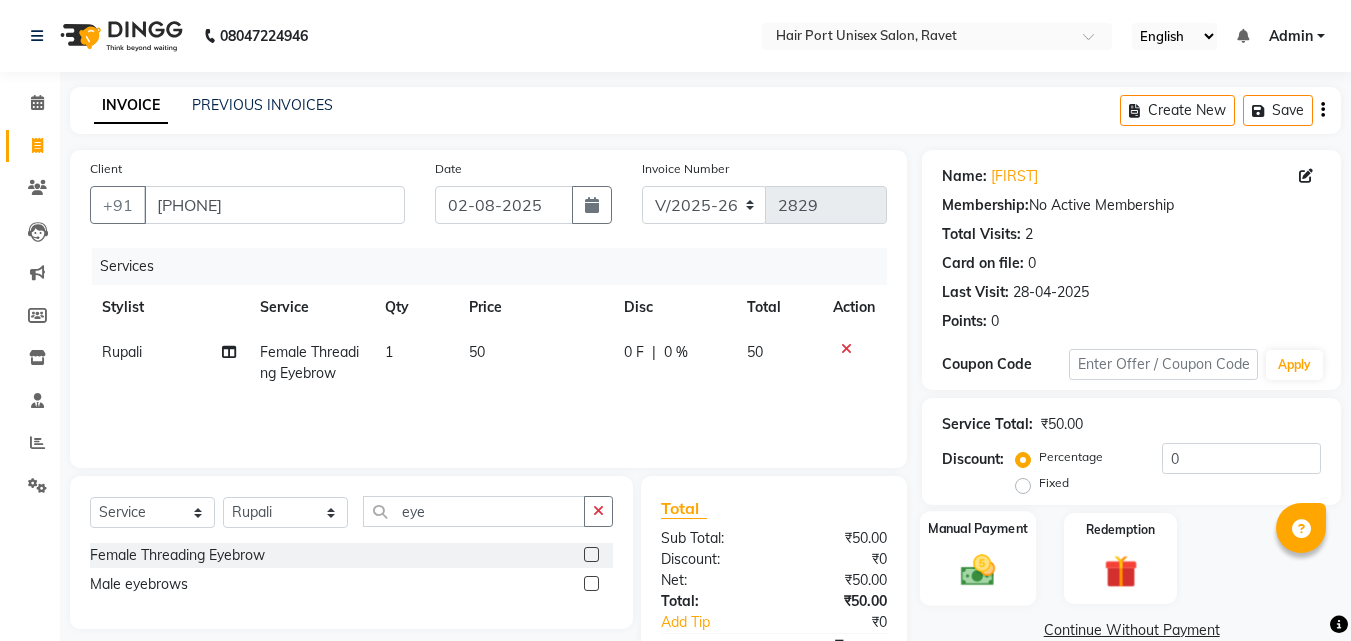 click 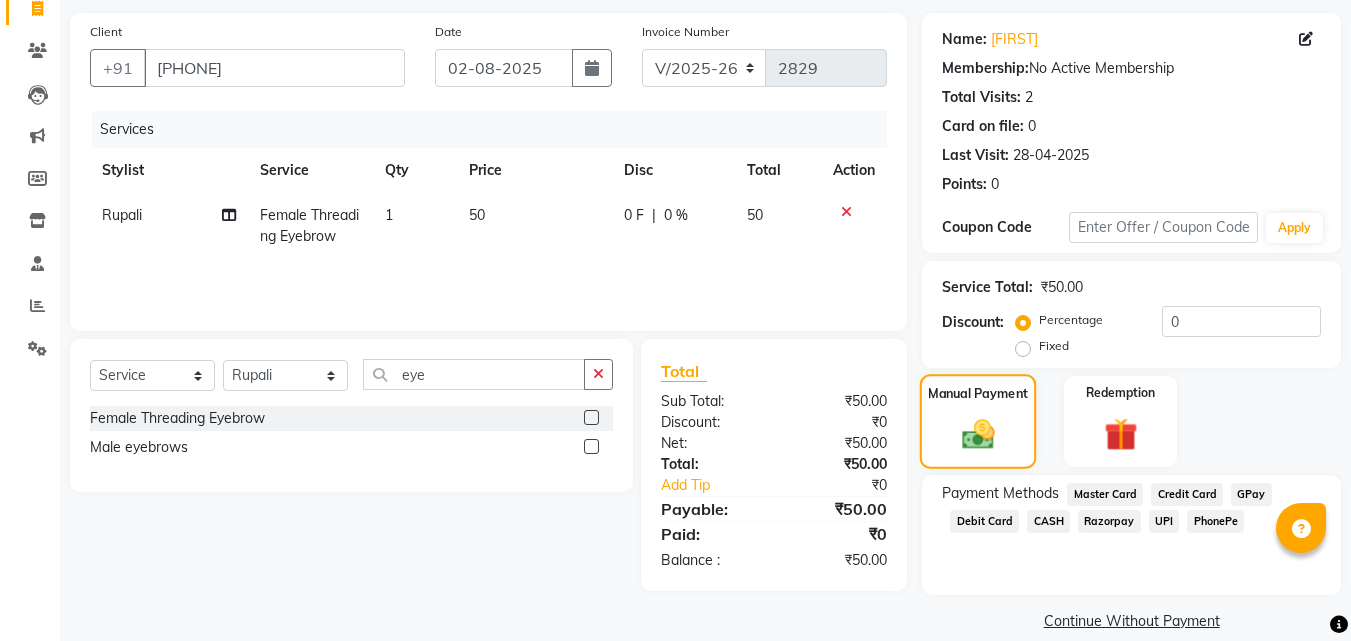 scroll, scrollTop: 162, scrollLeft: 0, axis: vertical 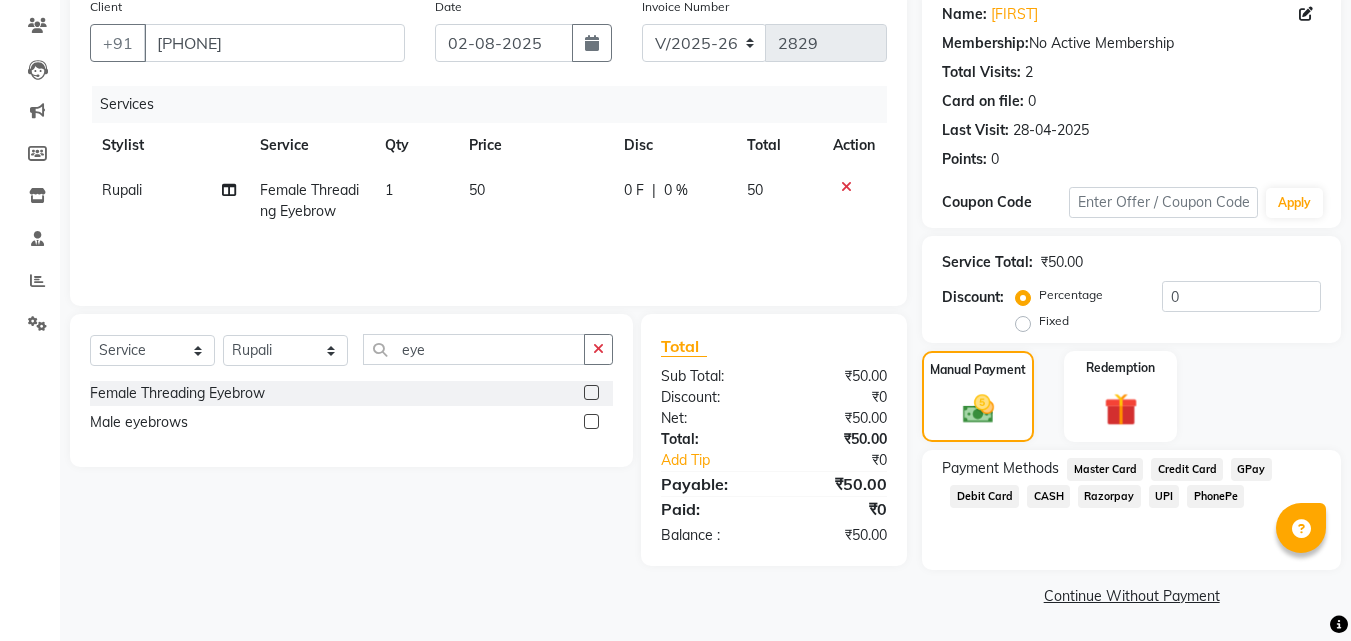 click on "PhonePe" 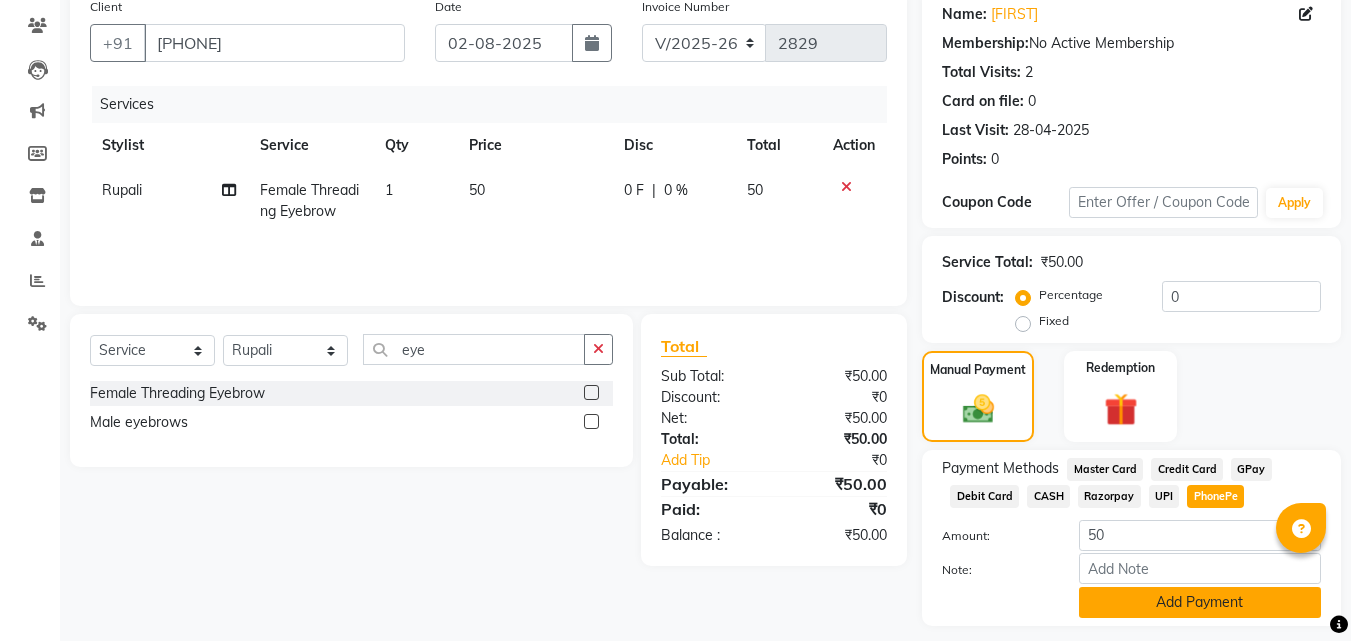 click on "Add Payment" 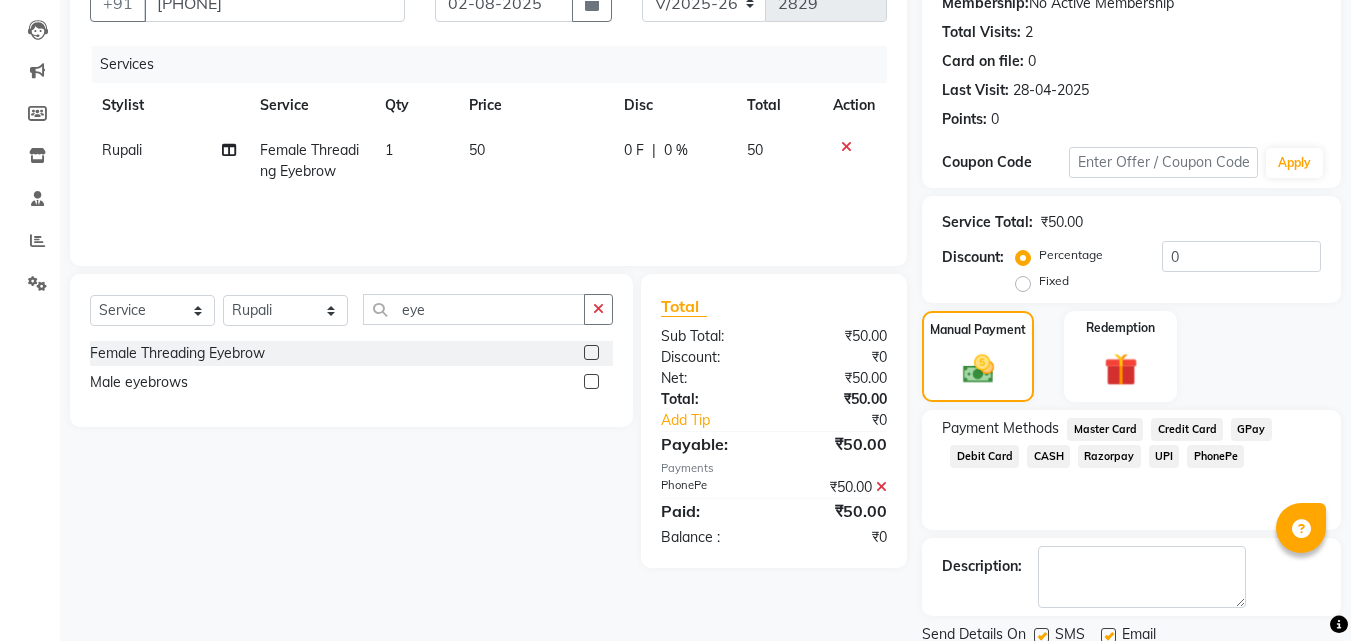 scroll, scrollTop: 275, scrollLeft: 0, axis: vertical 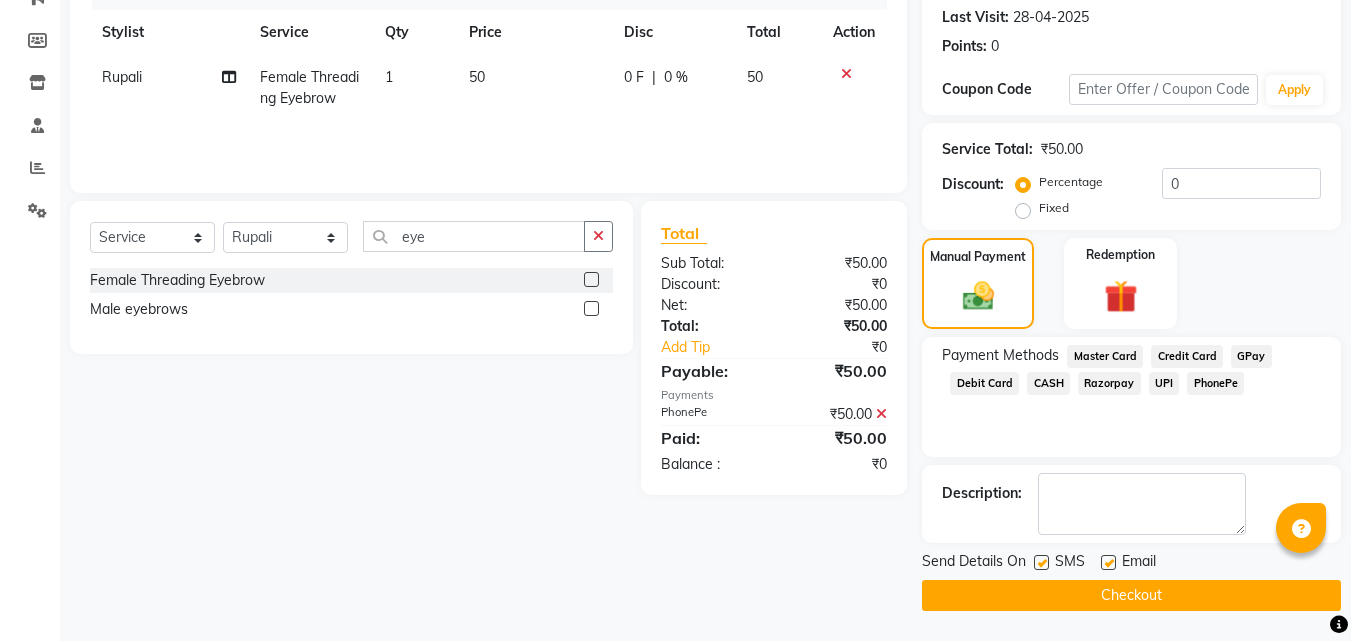 click on "Checkout" 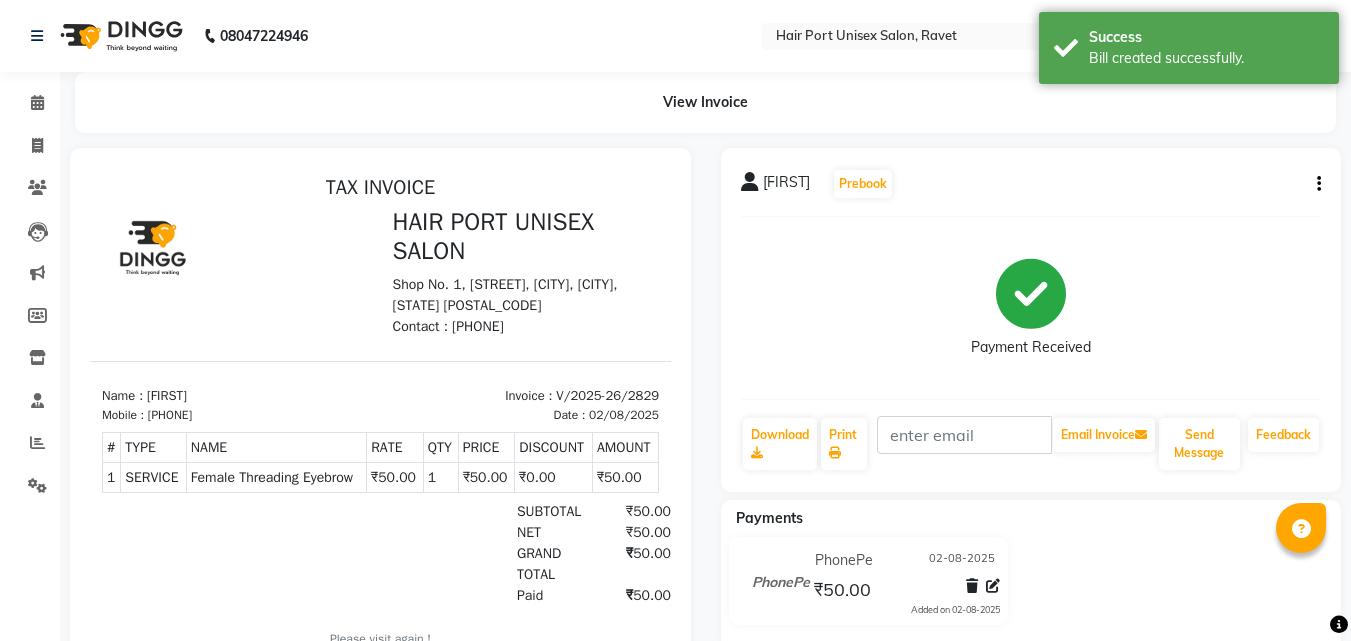 scroll, scrollTop: 0, scrollLeft: 0, axis: both 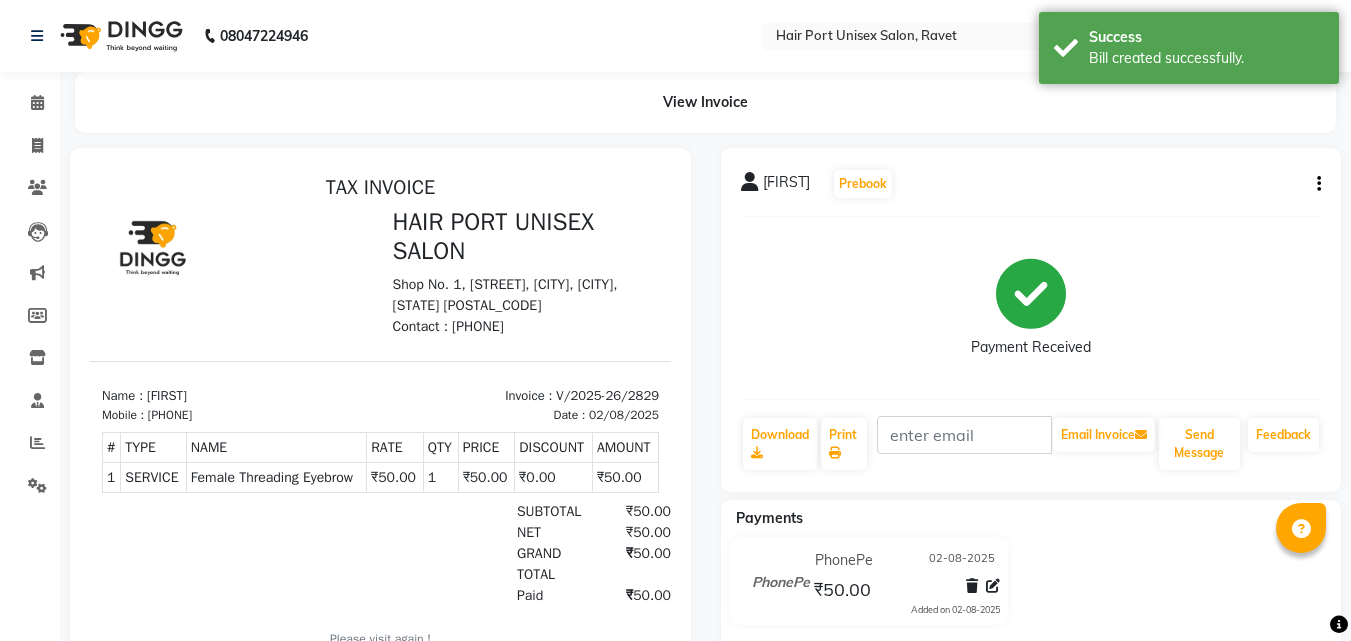 select on "service" 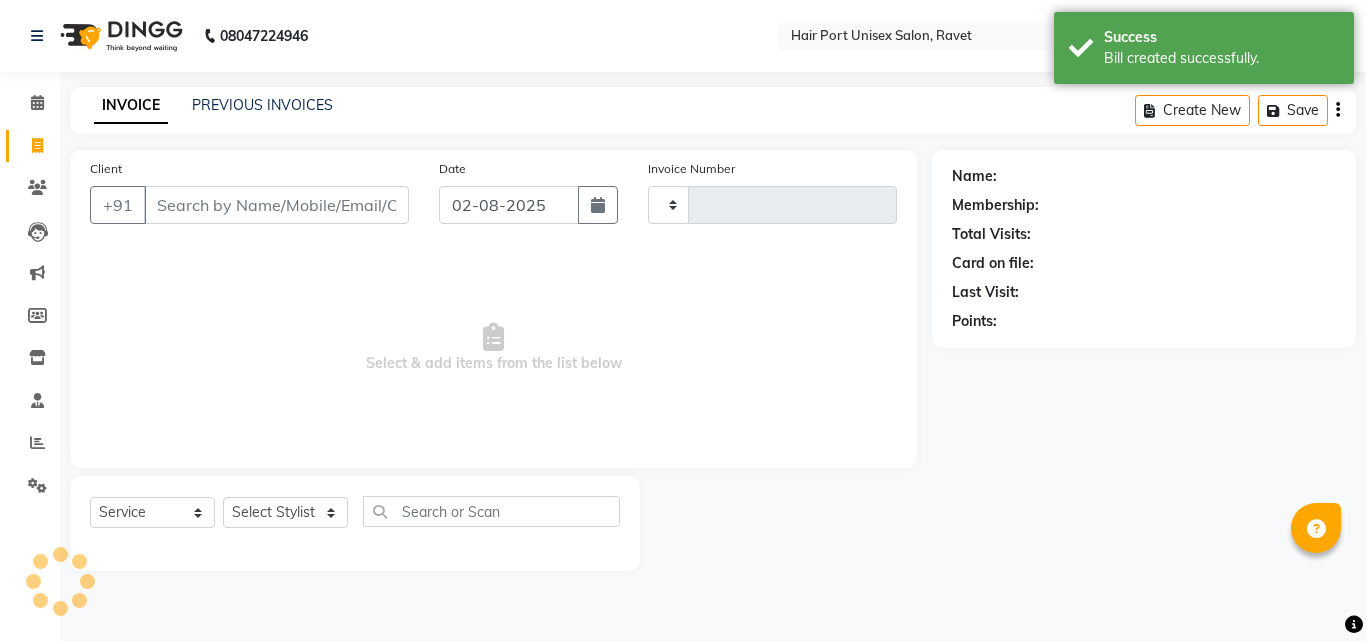 type on "2830" 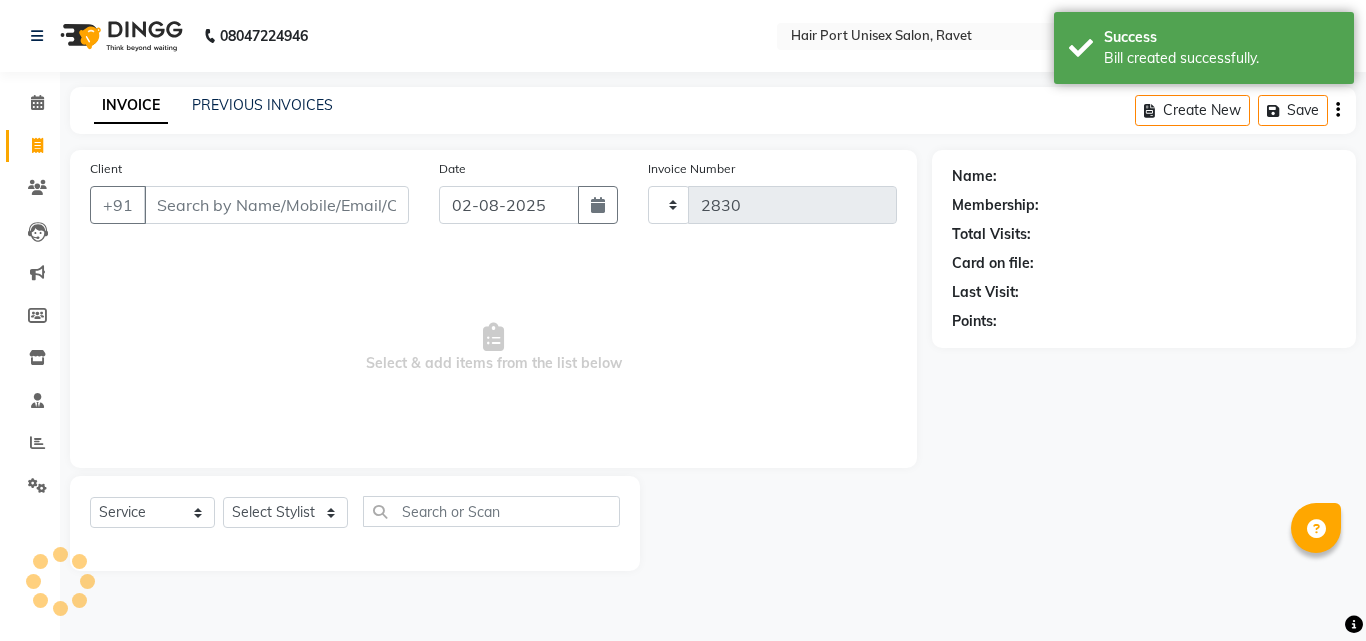select on "7015" 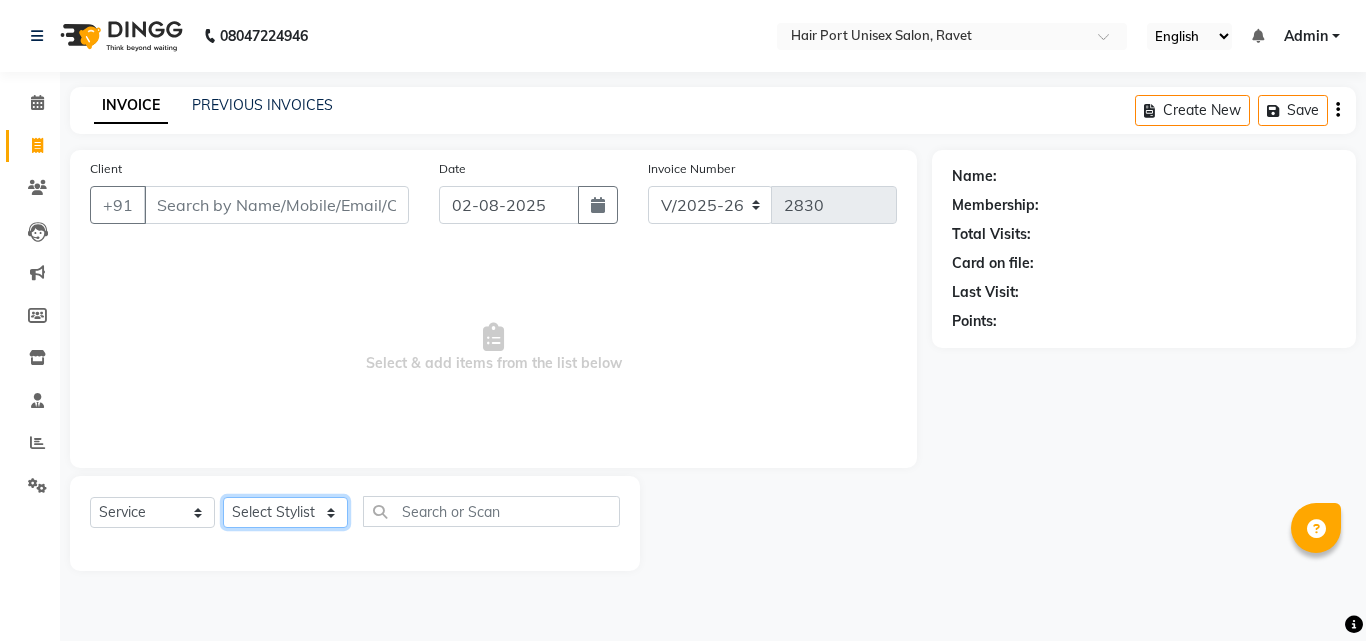 click on "Select Stylist [FIRST] [LAST]  [FIRST] [LAST] [FIRST] [LAST] [FIRST] [LAST] [FIRST] [LAST] [FIRST] [LAST] [FIRST] [LAST]" 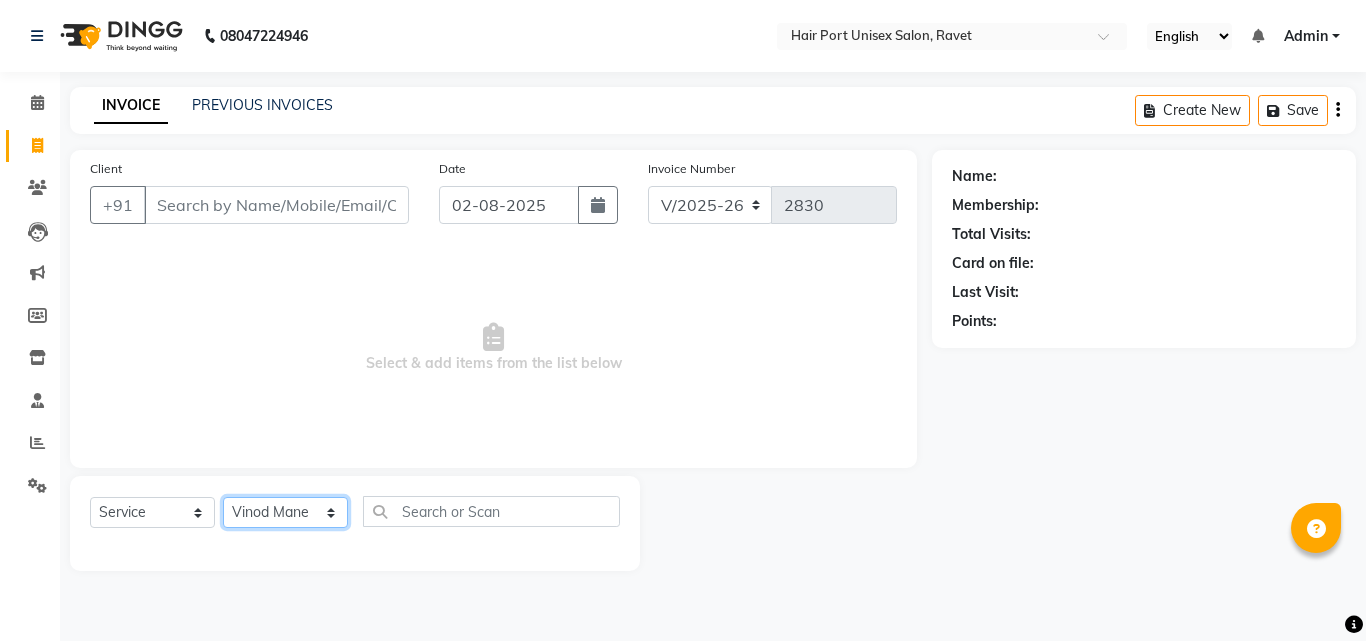click on "Select Stylist [FIRST] [LAST]  [FIRST] [LAST] [FIRST] [LAST] [FIRST] [LAST] [FIRST] [LAST] [FIRST] [LAST] [FIRST] [LAST]" 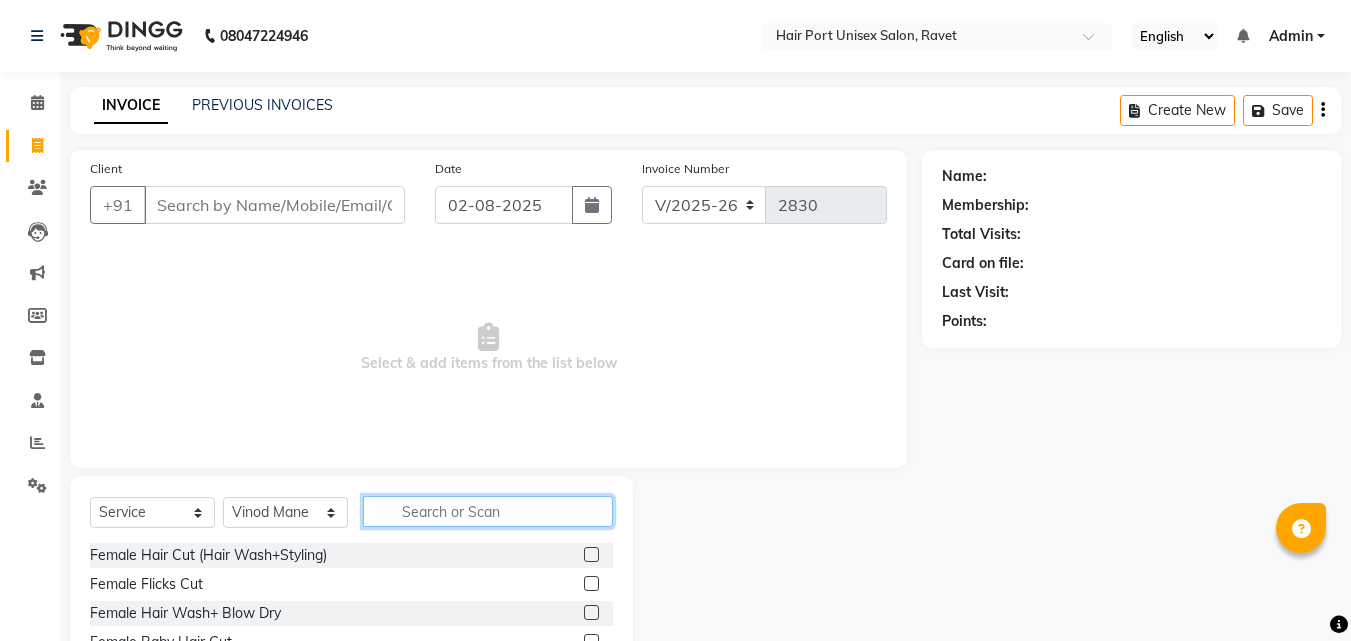 click 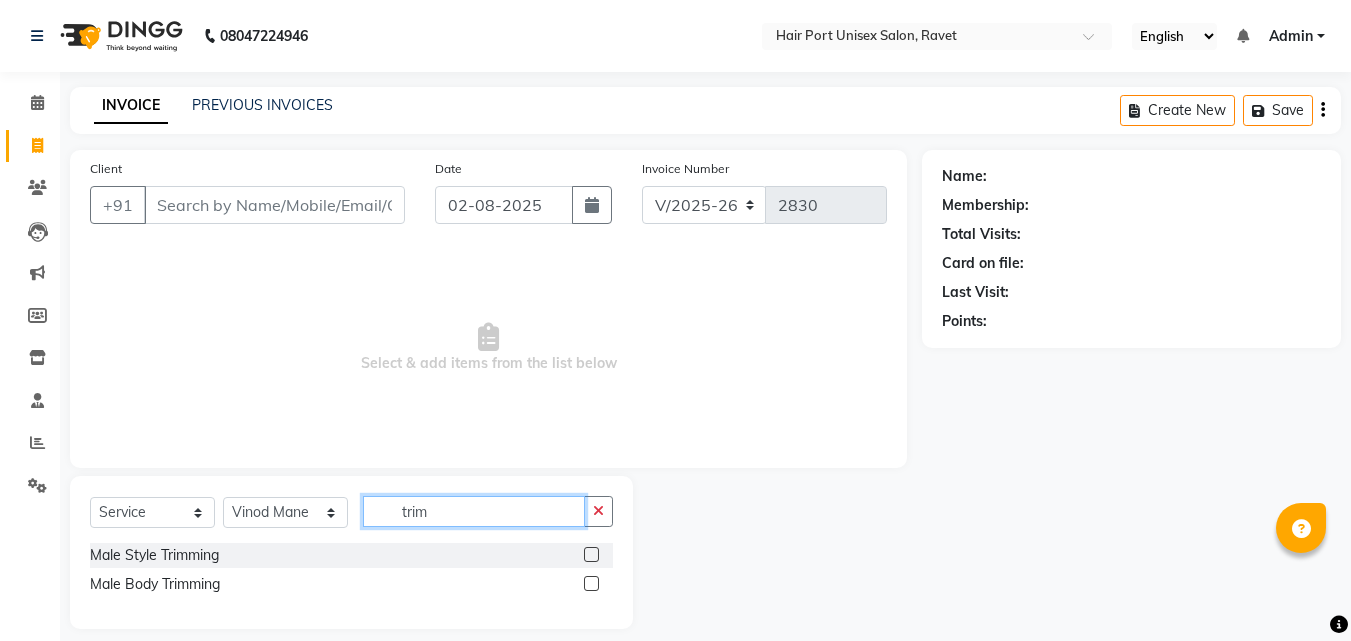 type on "trim" 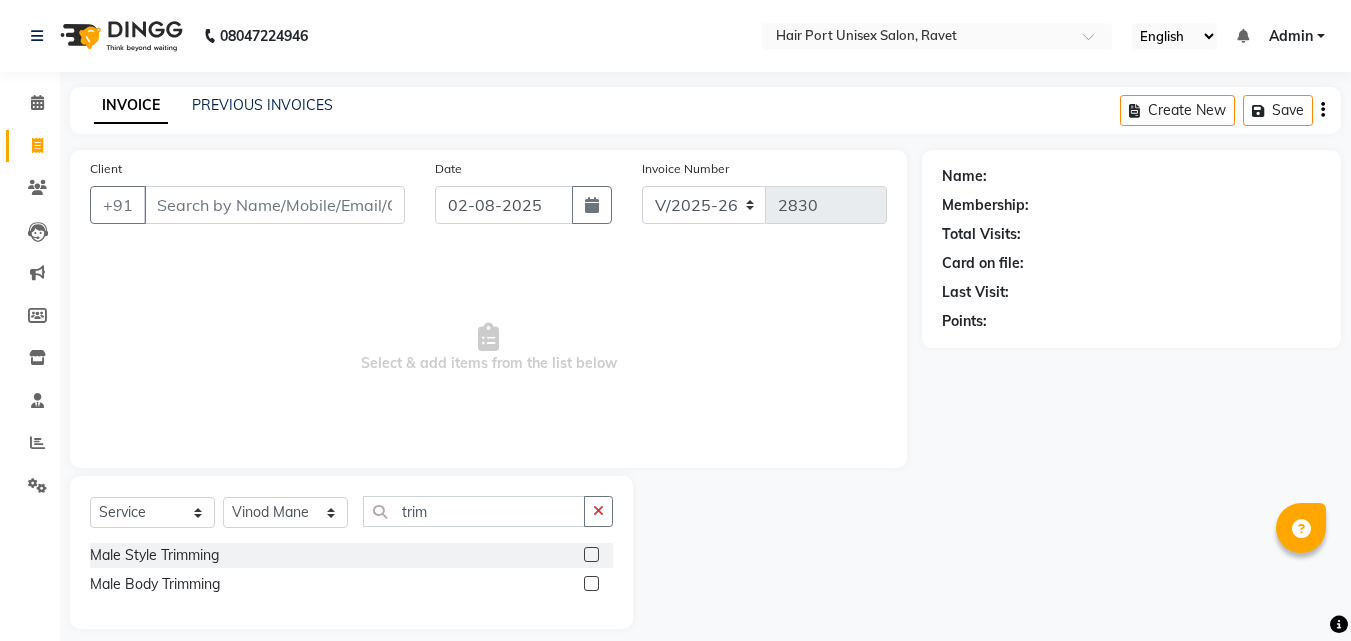 click 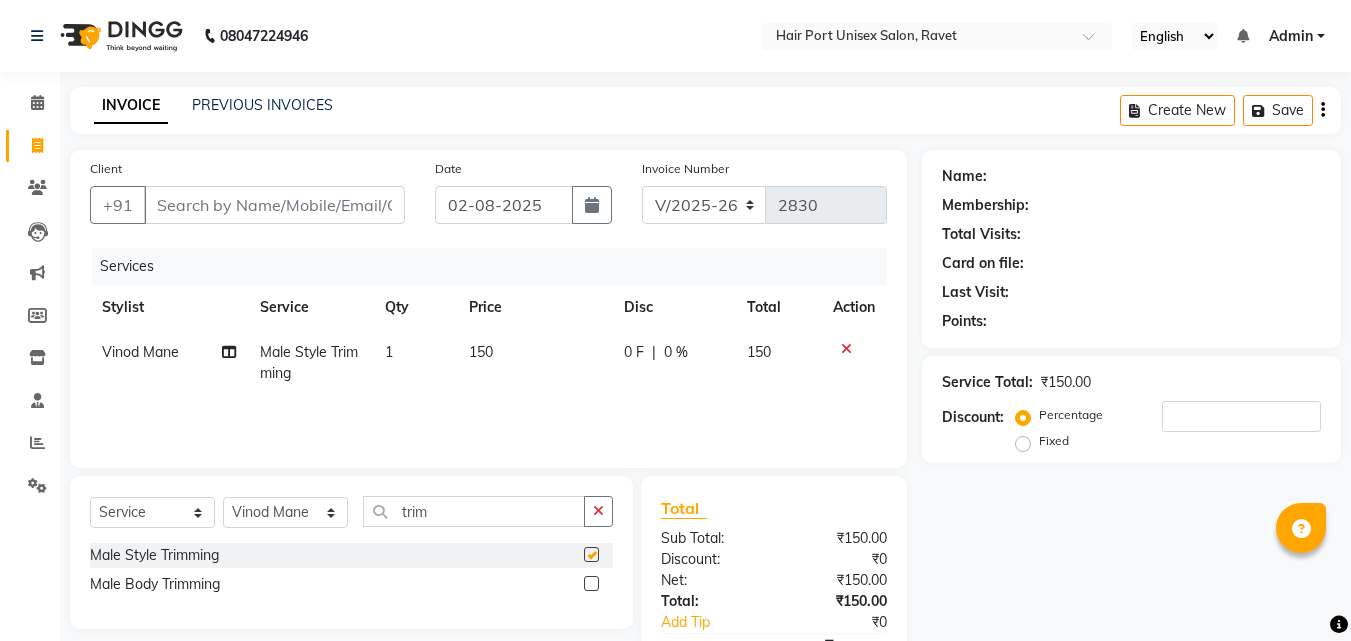 checkbox on "false" 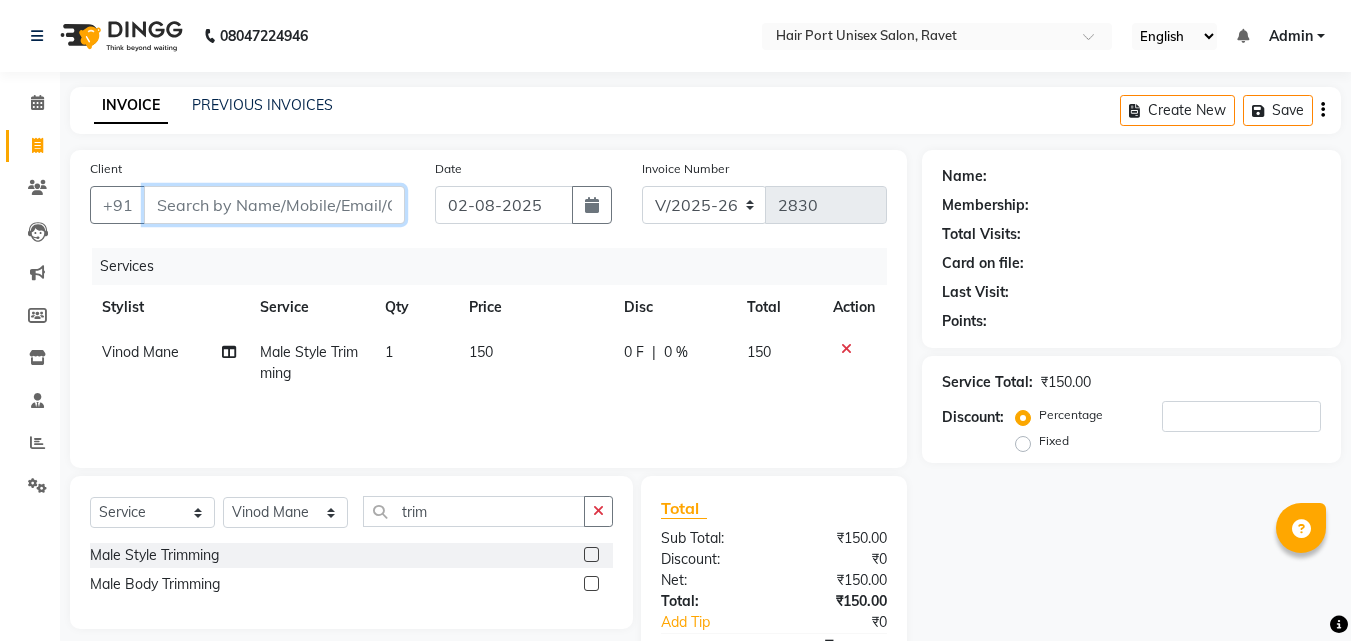 click on "Client" at bounding box center (274, 205) 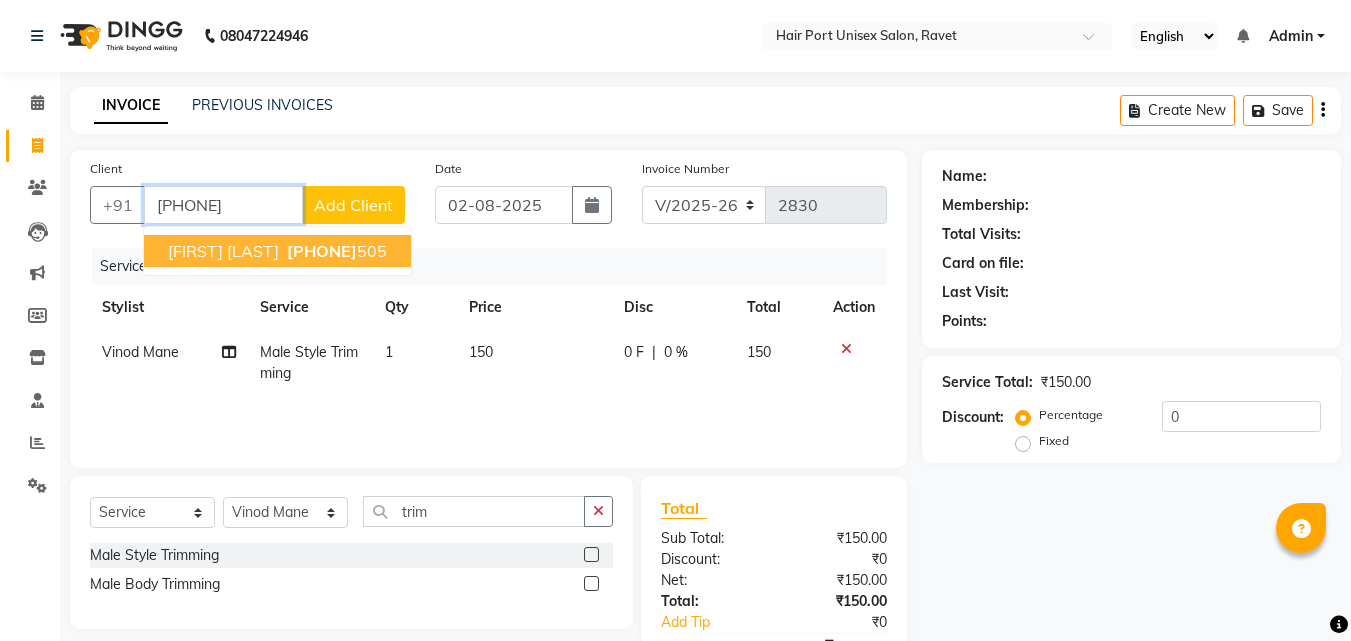 click on "[PHONE]" at bounding box center (322, 251) 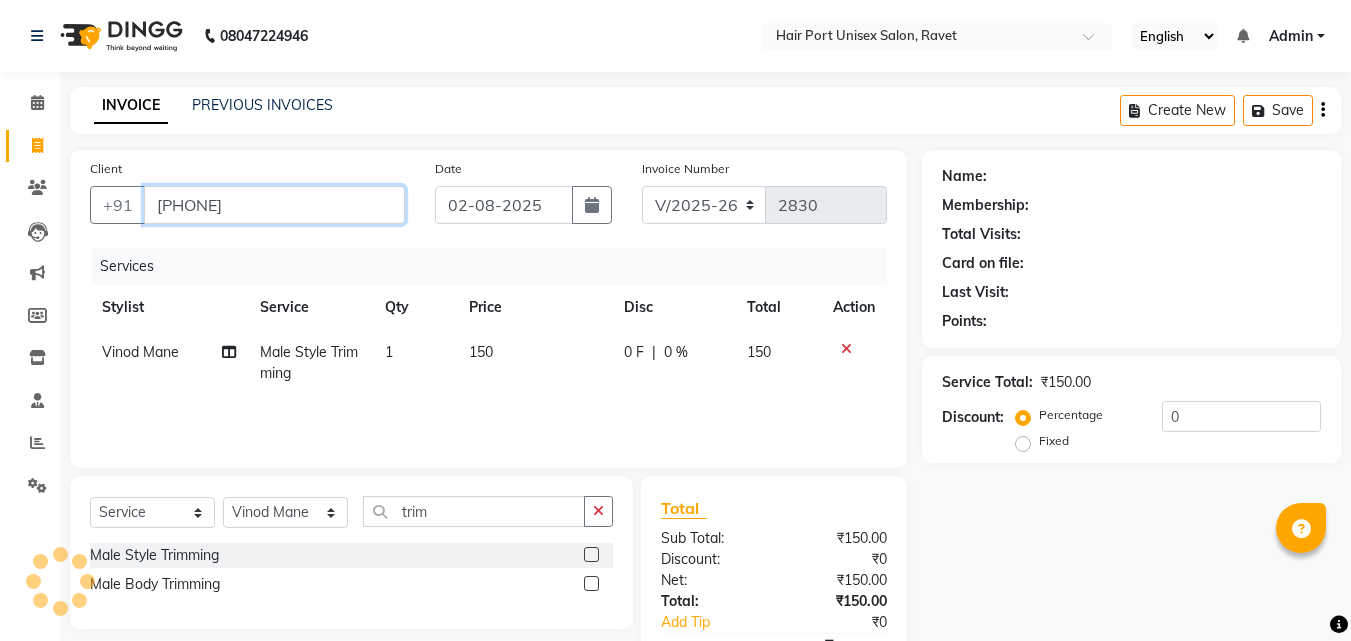 type on "[PHONE]" 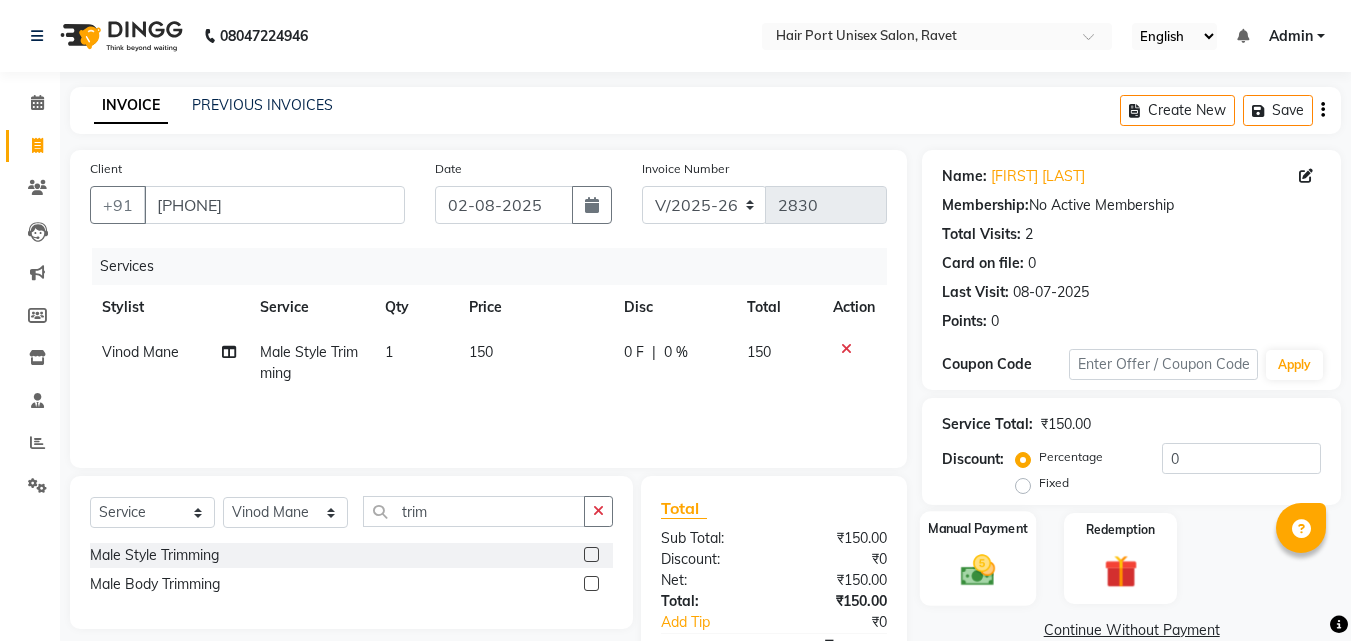 click 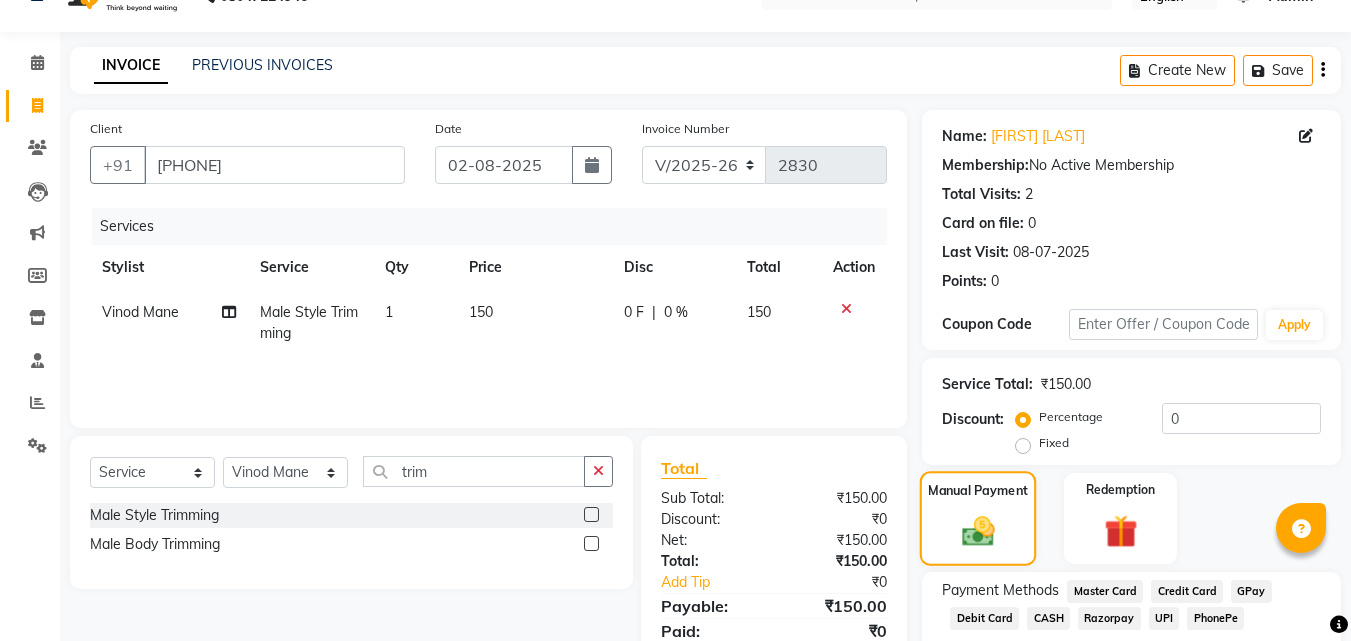 scroll, scrollTop: 162, scrollLeft: 0, axis: vertical 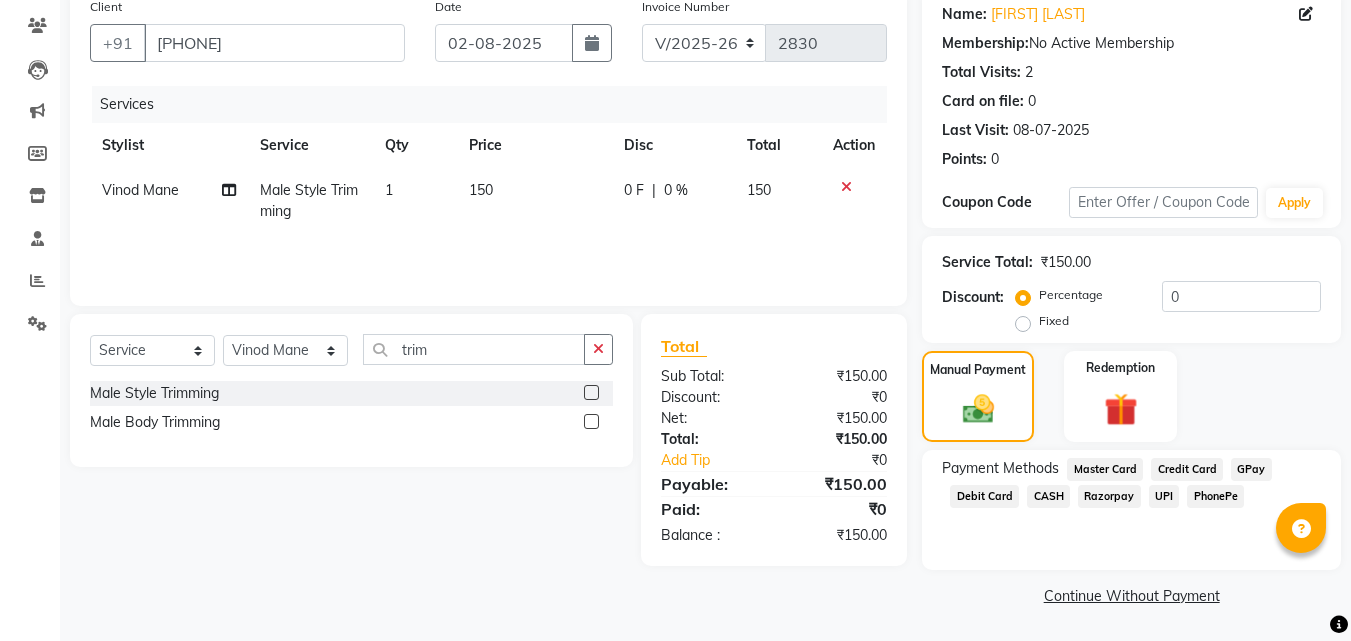 click on "PhonePe" 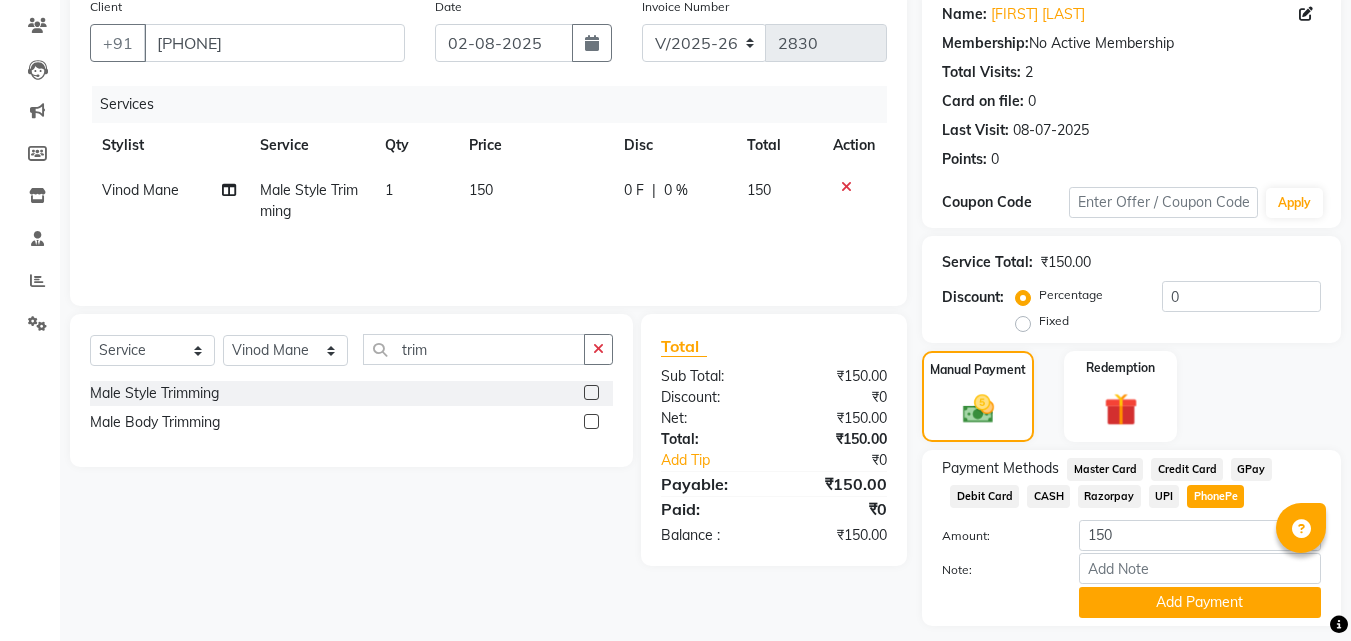 click on "PhonePe" 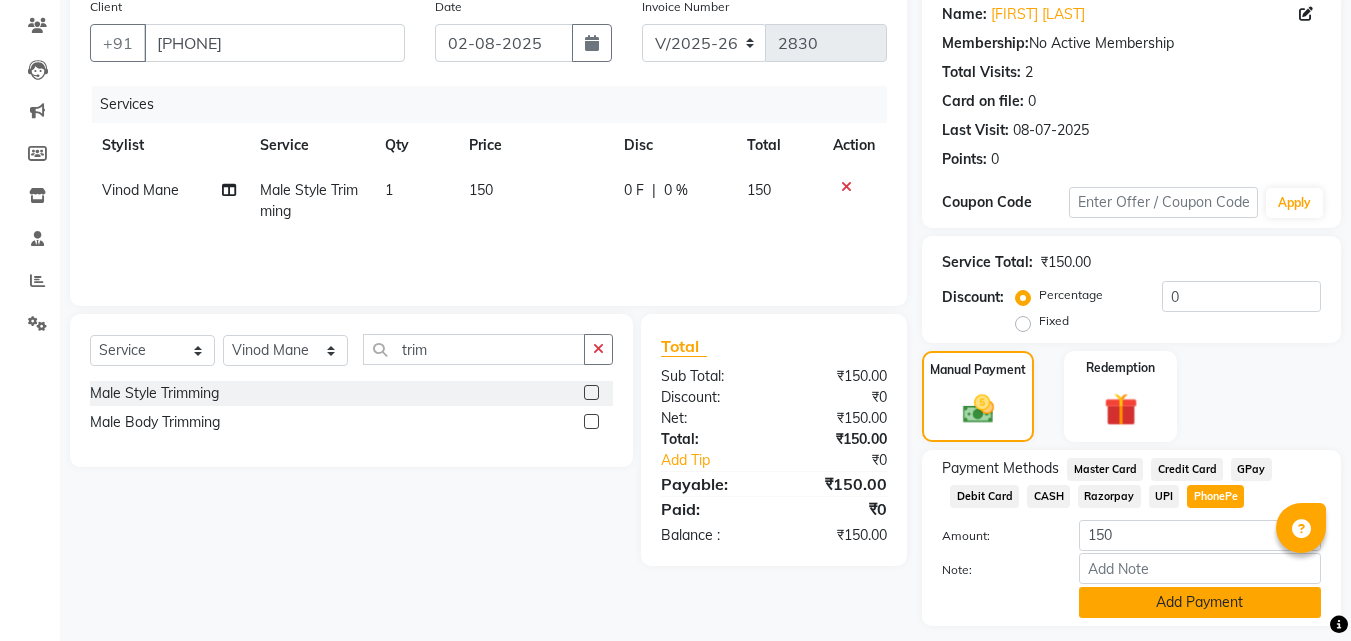 click on "Add Payment" 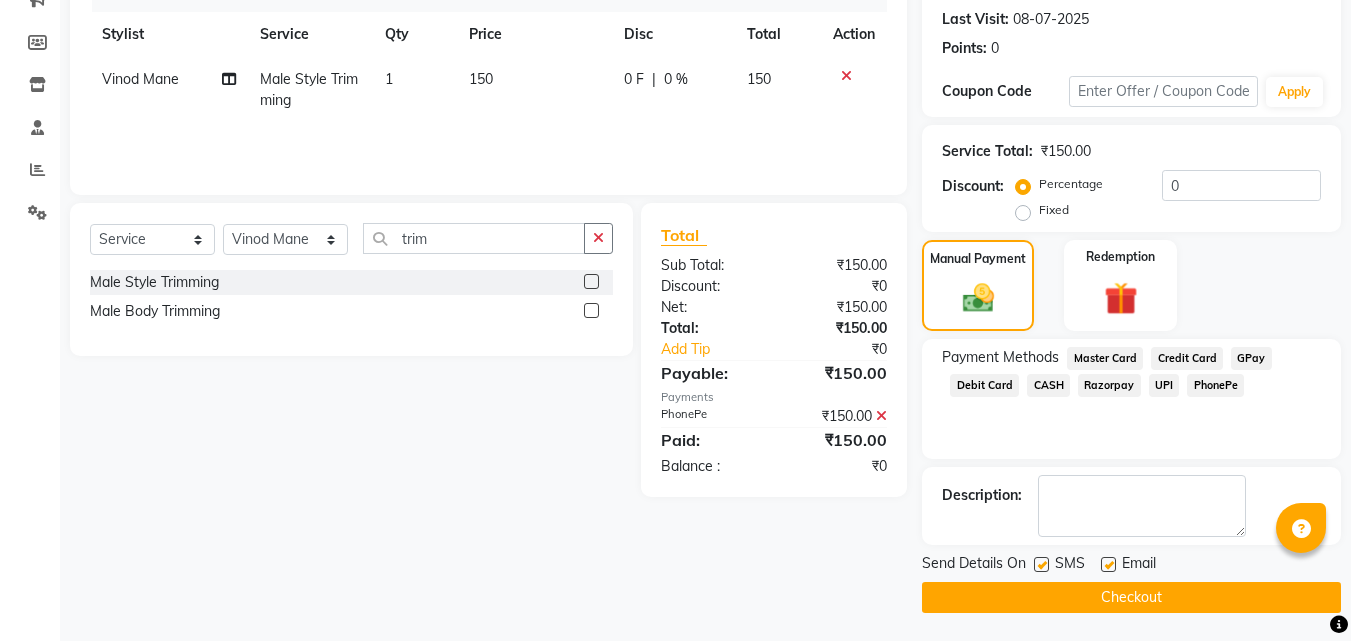 scroll, scrollTop: 275, scrollLeft: 0, axis: vertical 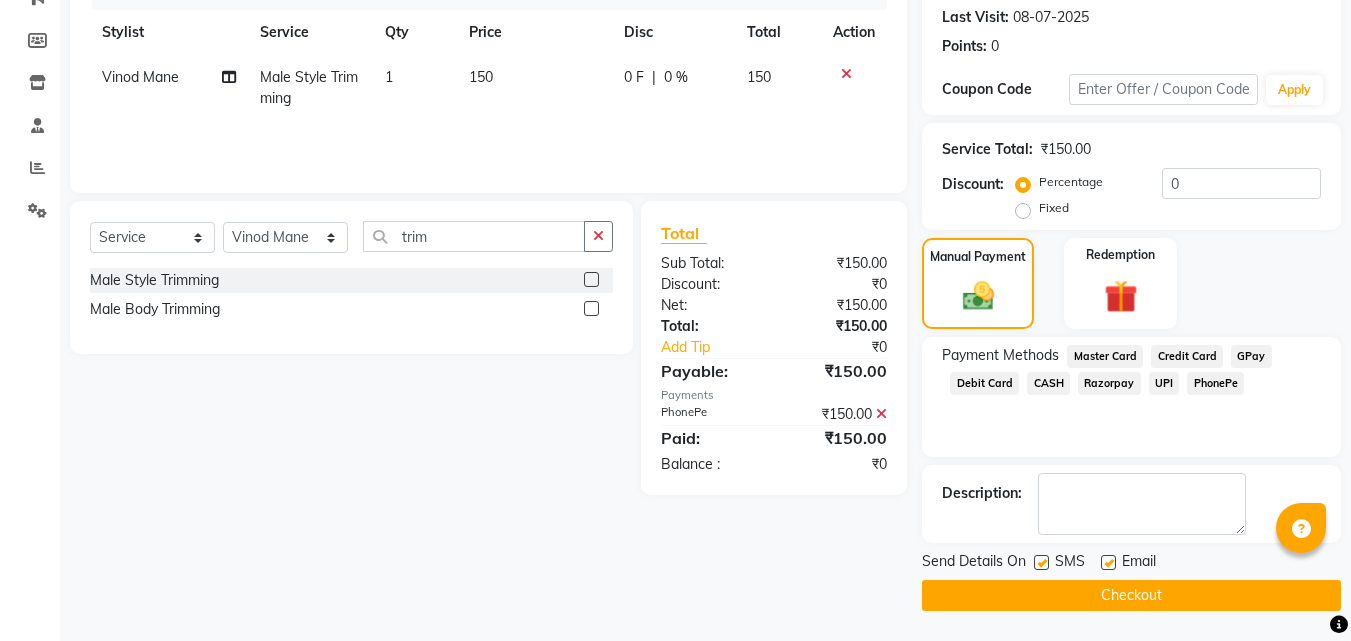 click on "Checkout" 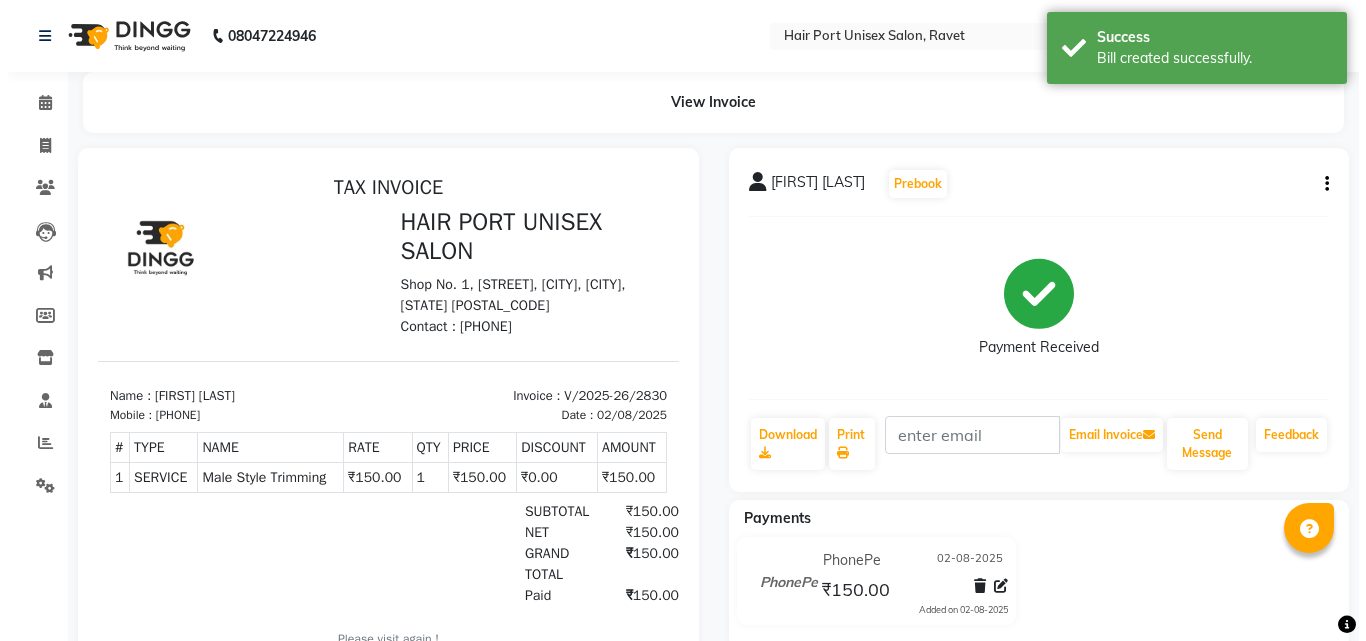 scroll, scrollTop: 0, scrollLeft: 0, axis: both 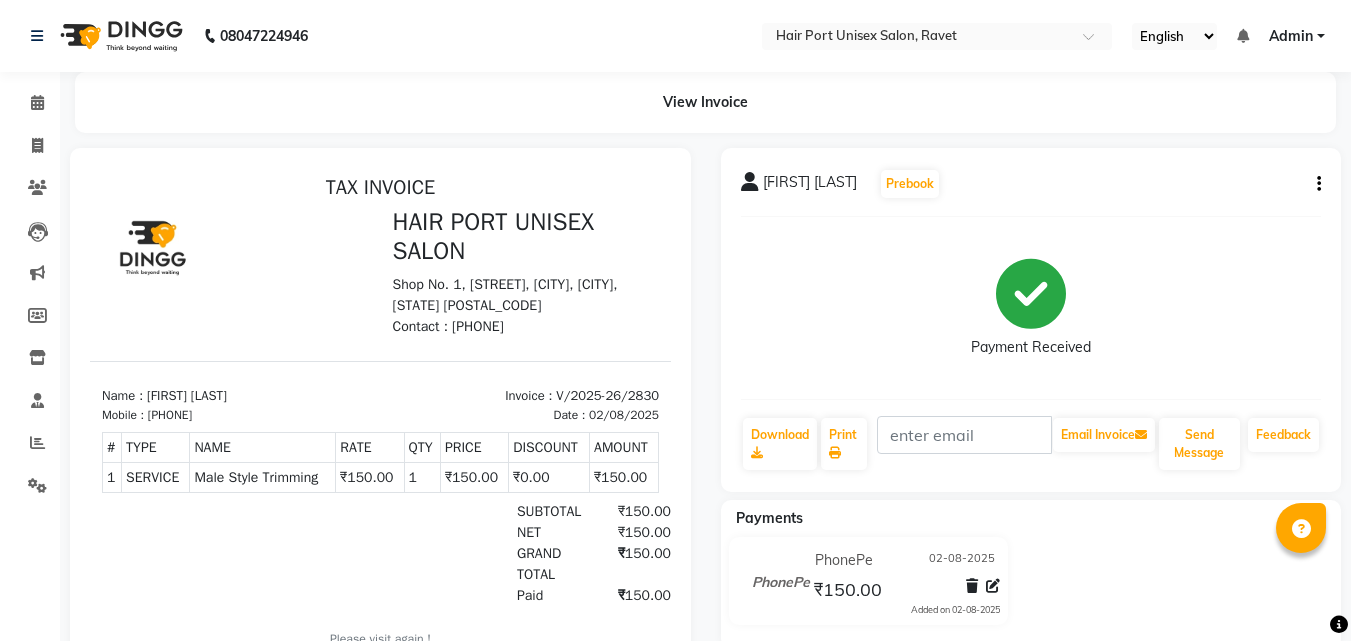 select on "service" 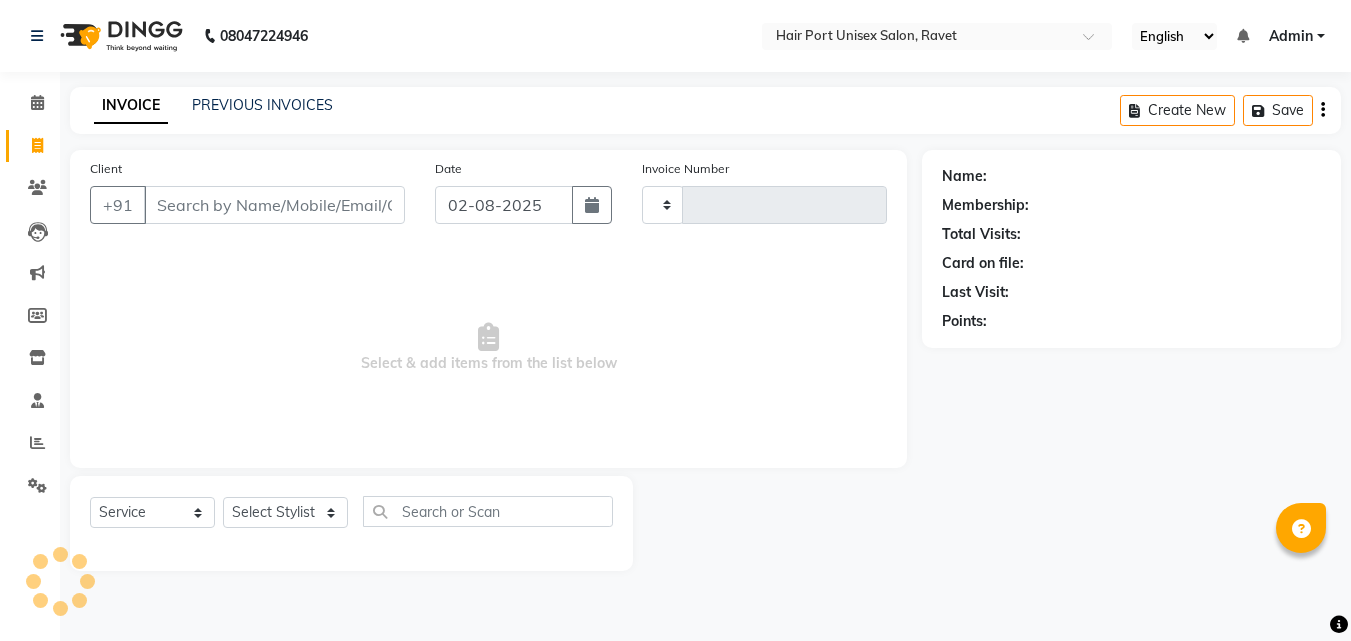 type on "2831" 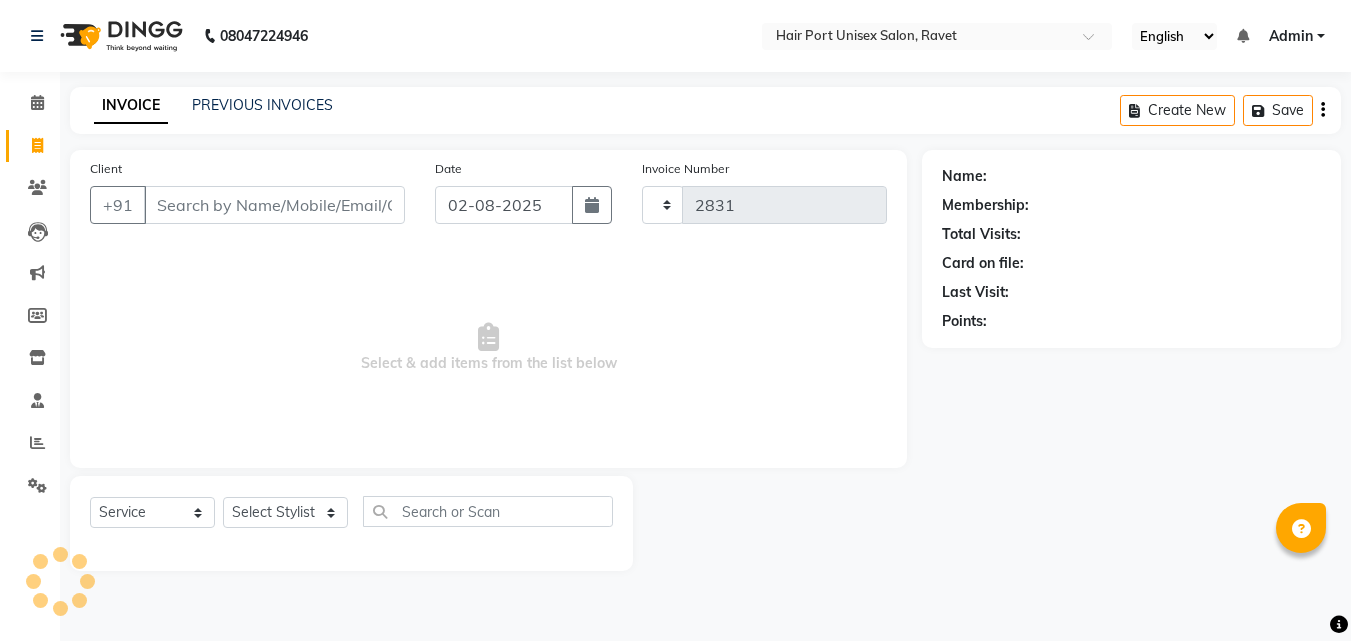 select on "7015" 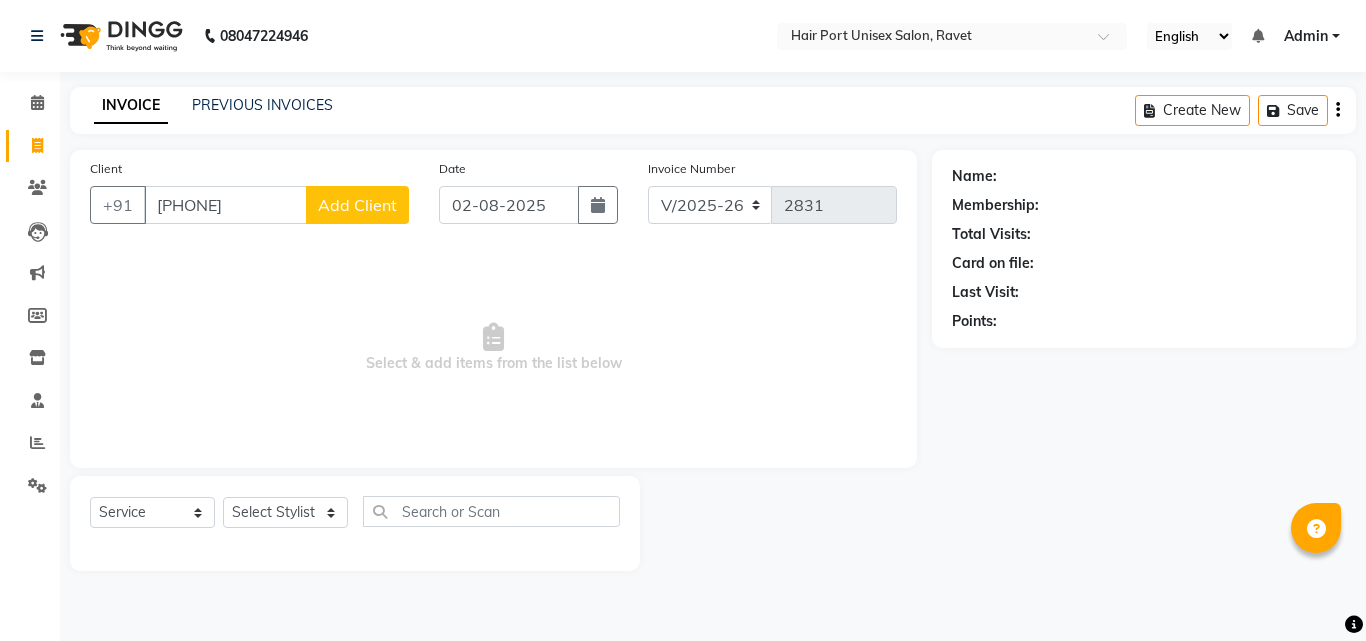 type on "[PHONE]" 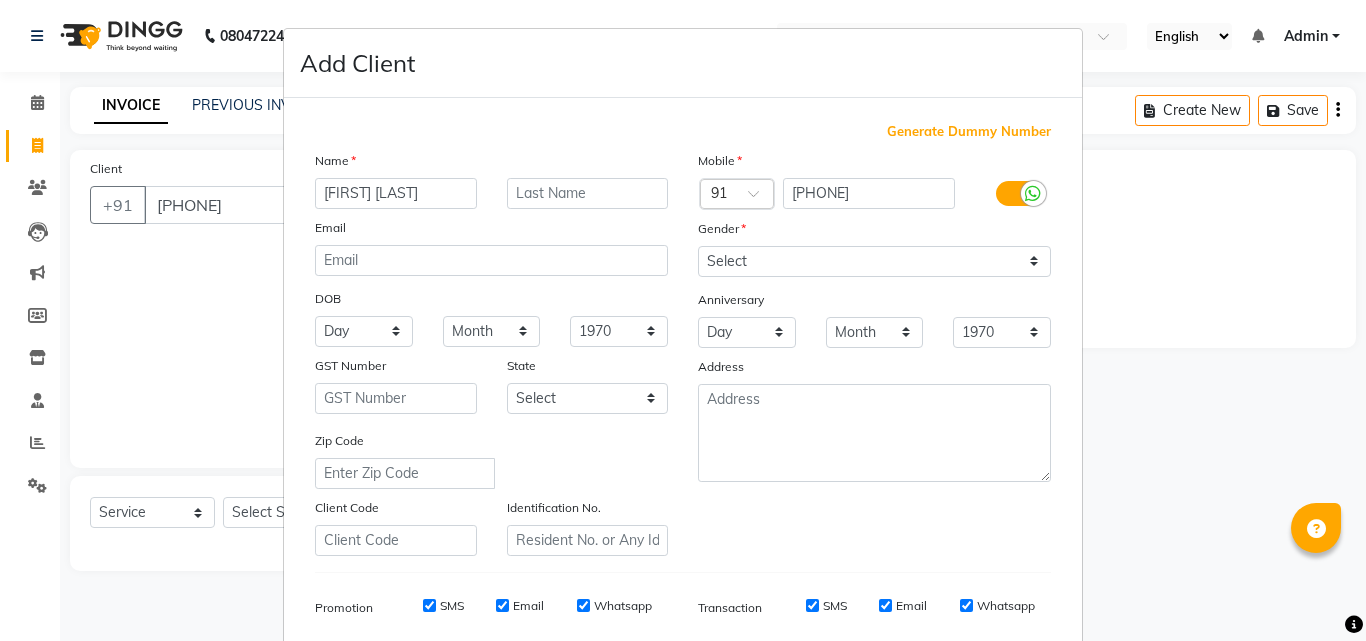type on "[FIRST] [LAST]" 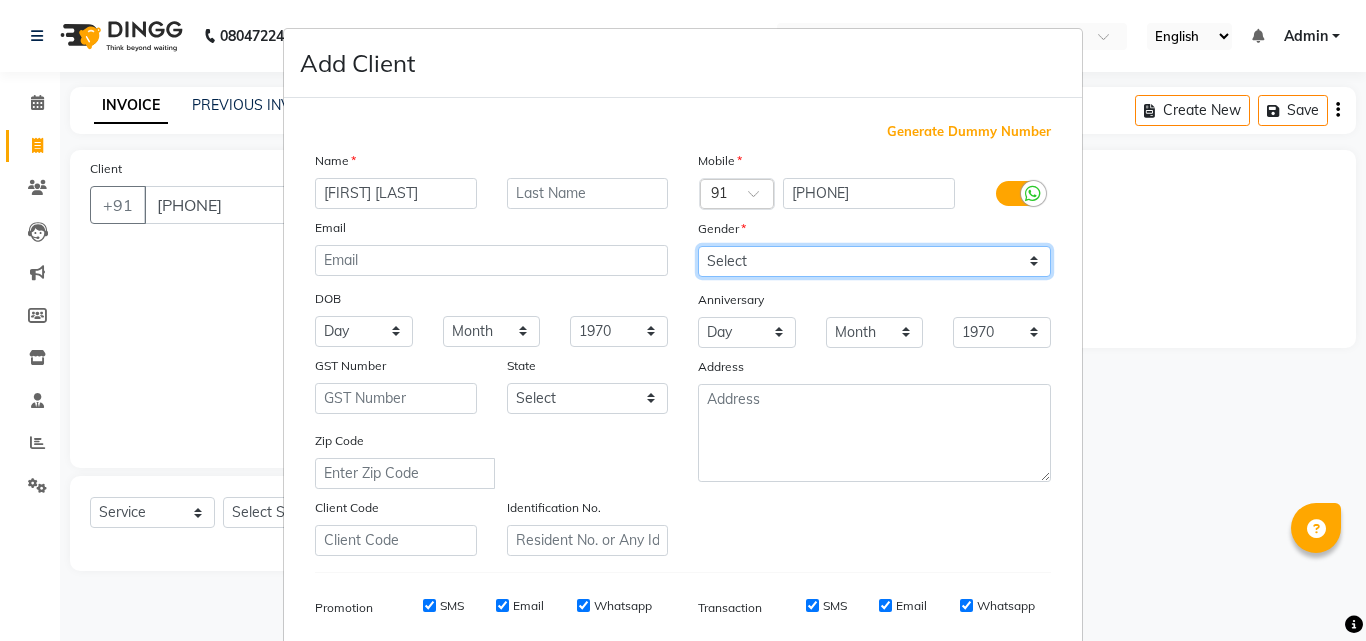 click on "Select Male Female Other Prefer Not To Say" at bounding box center [874, 261] 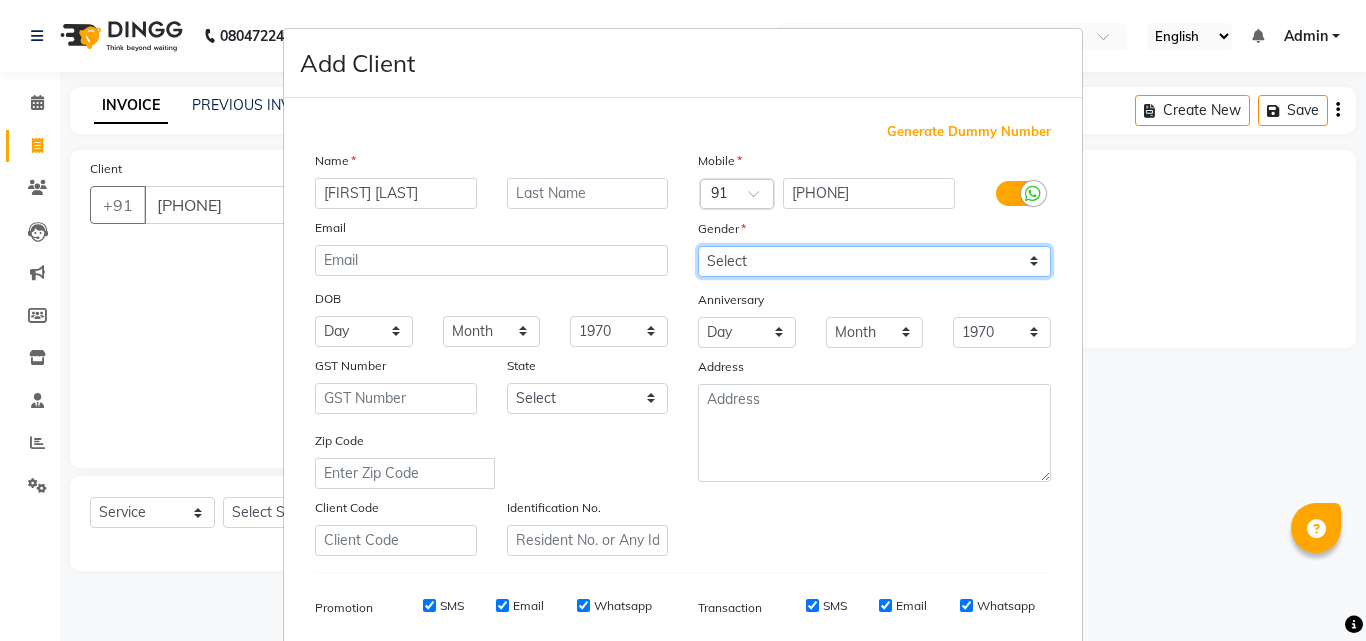 select on "female" 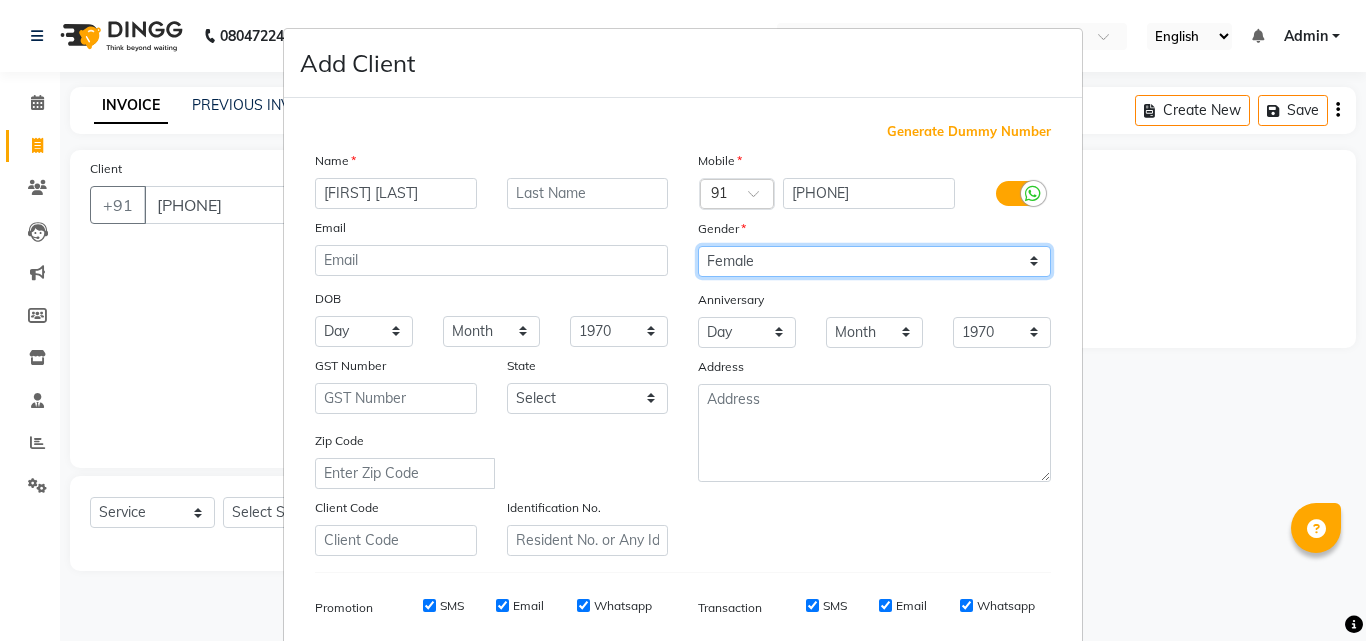click on "Select Male Female Other Prefer Not To Say" at bounding box center (874, 261) 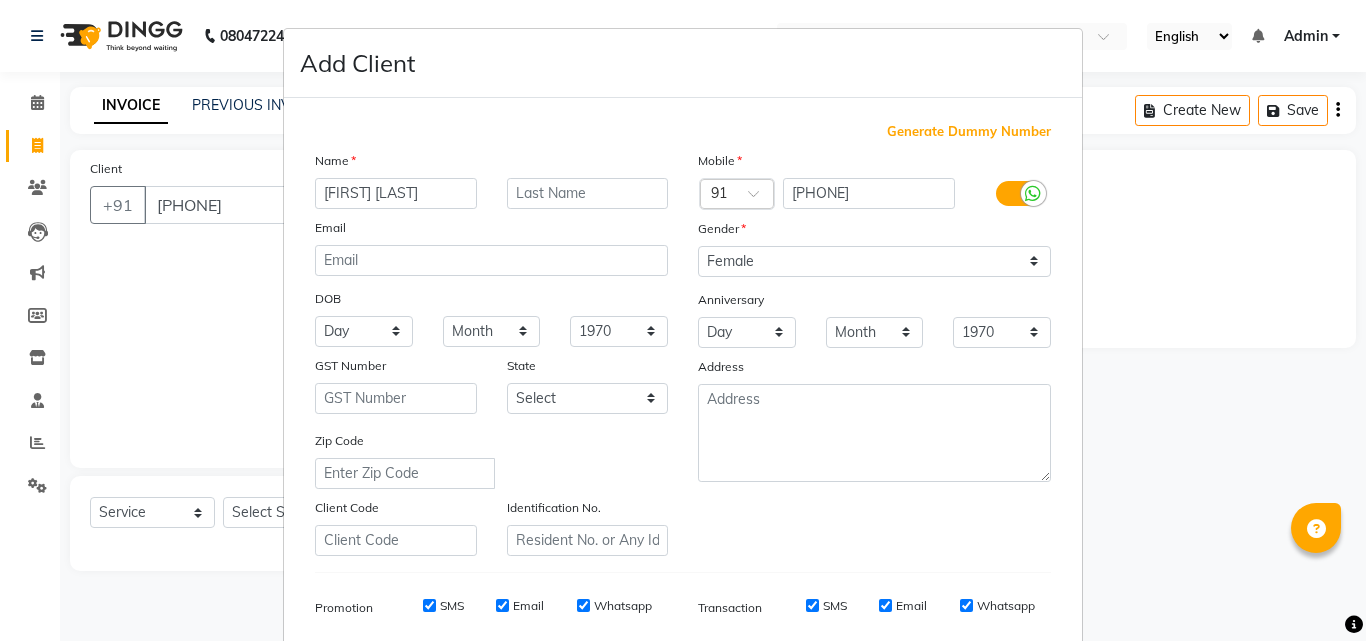 click on "Add Client Generate Dummy Number Name [FIRST] [LAST] Email DOB Day 01 02 03 04 05 06 07 08 09 10 11 12 13 14 15 16 17 18 19 20 21 22 23 24 25 26 27 28 29 30 31 Month January February March April May June July August September October November December 1940 1941 1942 1943 1944 1945 1946 1947 1948 1949 1950 1951 1952 1953 1954 1955 1956 1957 1958 1959 1960 1961 1962 1963 1964 1965 1966 1967 1968 1969 1970 1971 1972 1973 1974 1975 1976 1977 1978 1979 1980 1981 1982 1983 1984 1985 1986 1987 1988 1989 1990 1991 1992 1993 1994 1995 1996 1997 1998 1999 2000 2001 2002 2003 2004 2005 2006 2007 2008 2009 2010 2011 2012 2013 2014 2015 2016 2017 2018 2019 2020 2021 2022 2023 2024 GST Number [STATE] Select Andaman and Nicobar Islands Andhra Pradesh Arunachal Pradesh Assam Bihar Chandigarh Chhattisgarh Dadra and Nagar Haveli Daman and Diu Delhi Goa Gujarat Haryana Himachal Pradesh Jammu and Kashmir Jharkhand Karnataka Kerala Lakshadweep Madhya Pradesh Maharashtra Manipur Meghalaya Mizoram Nagaland Odisha Pondicherry Punjab" at bounding box center [683, 320] 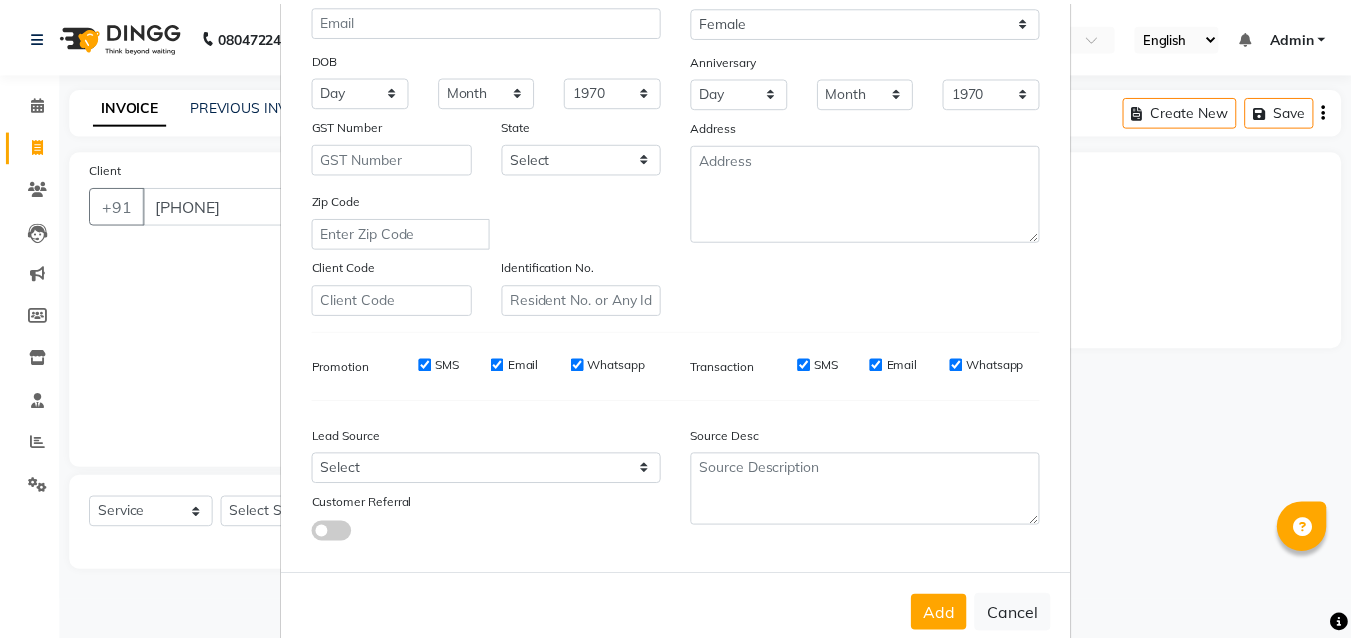 scroll, scrollTop: 282, scrollLeft: 0, axis: vertical 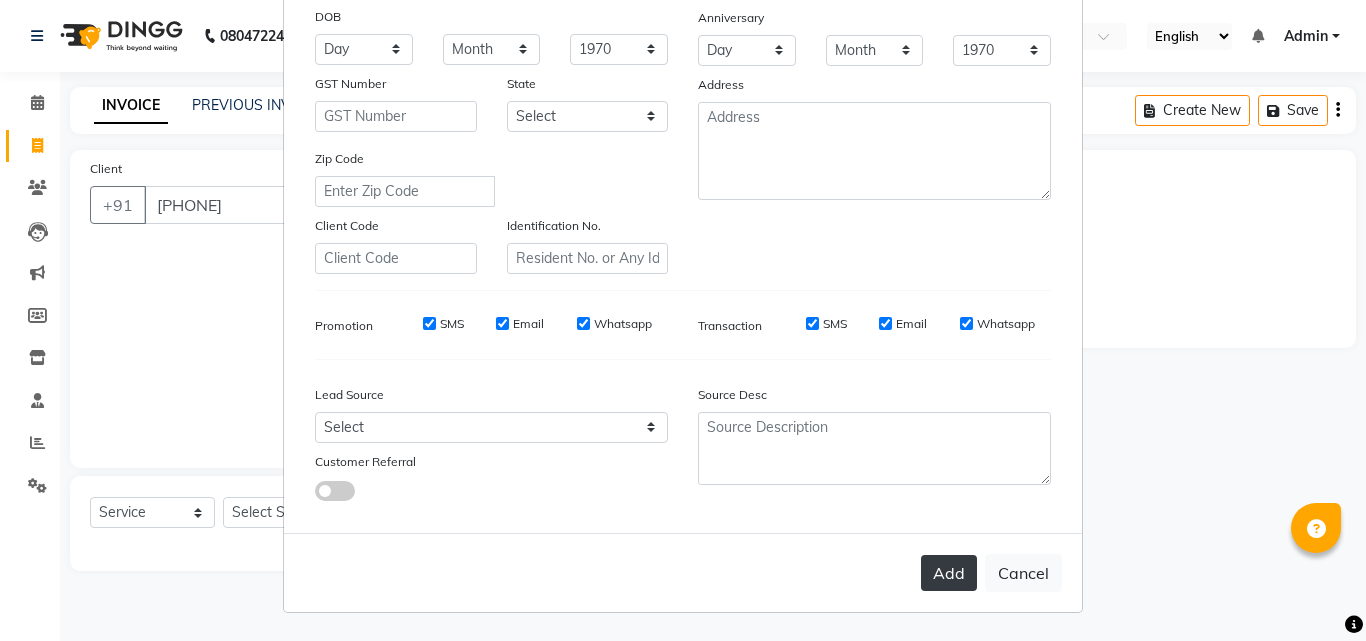 click on "Add" at bounding box center (949, 573) 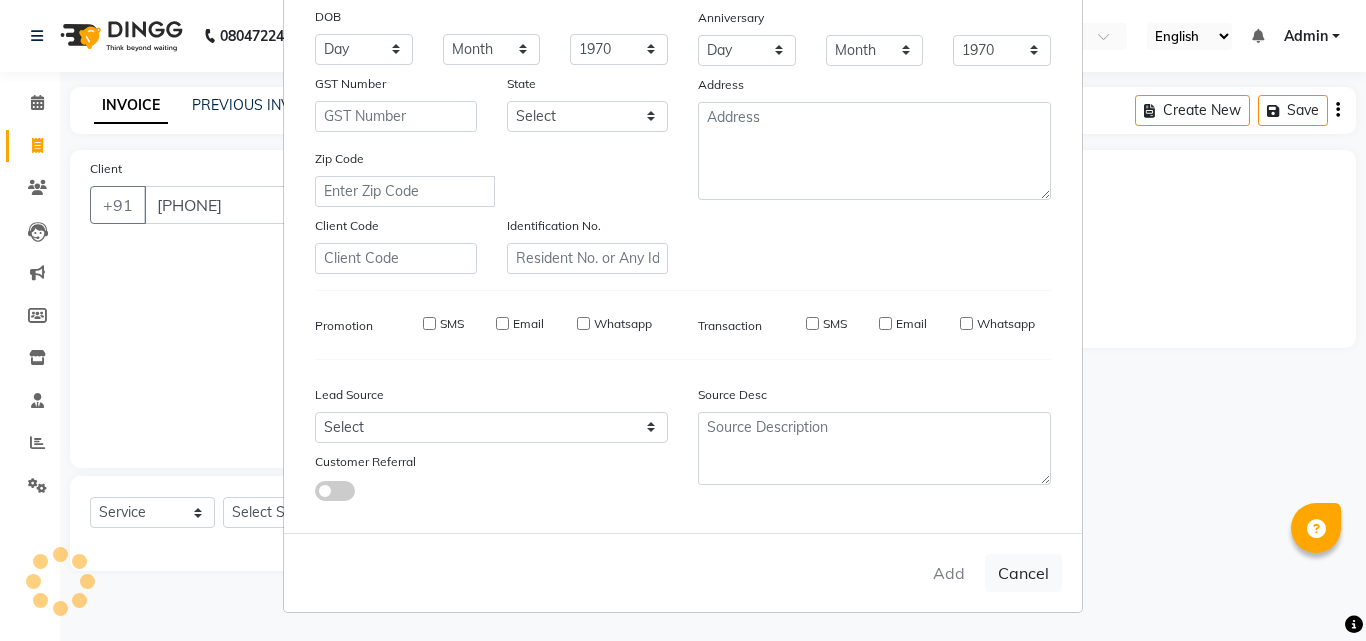 type 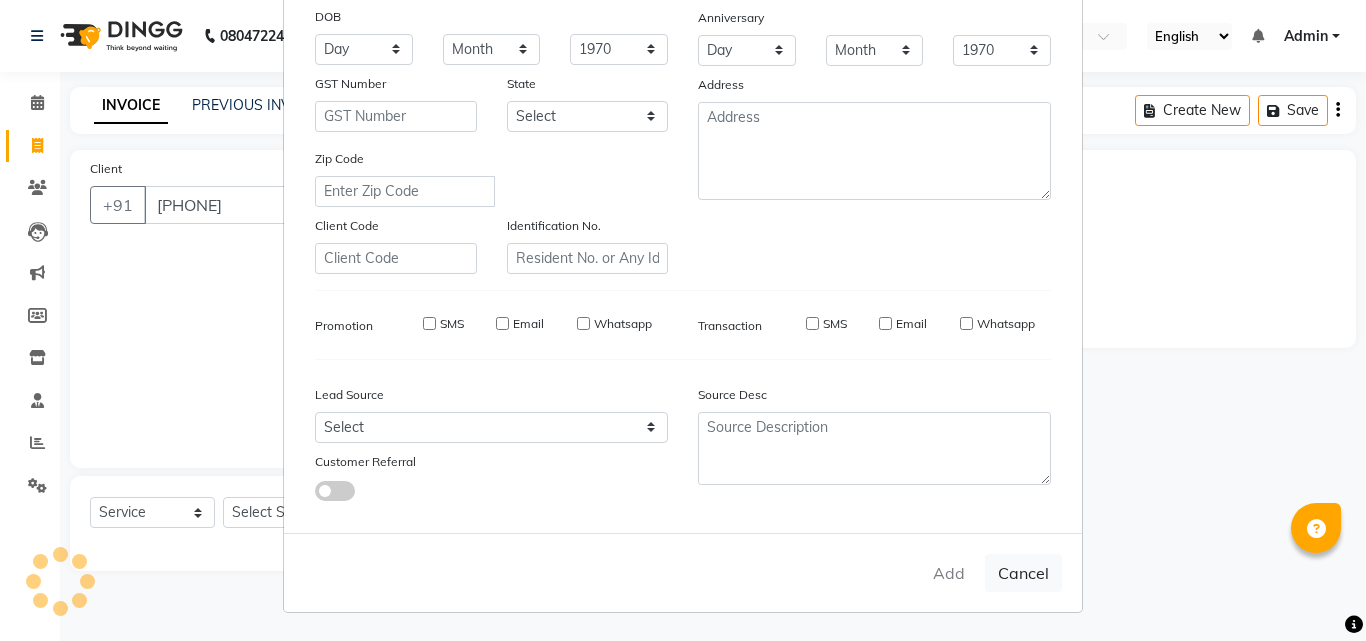 select 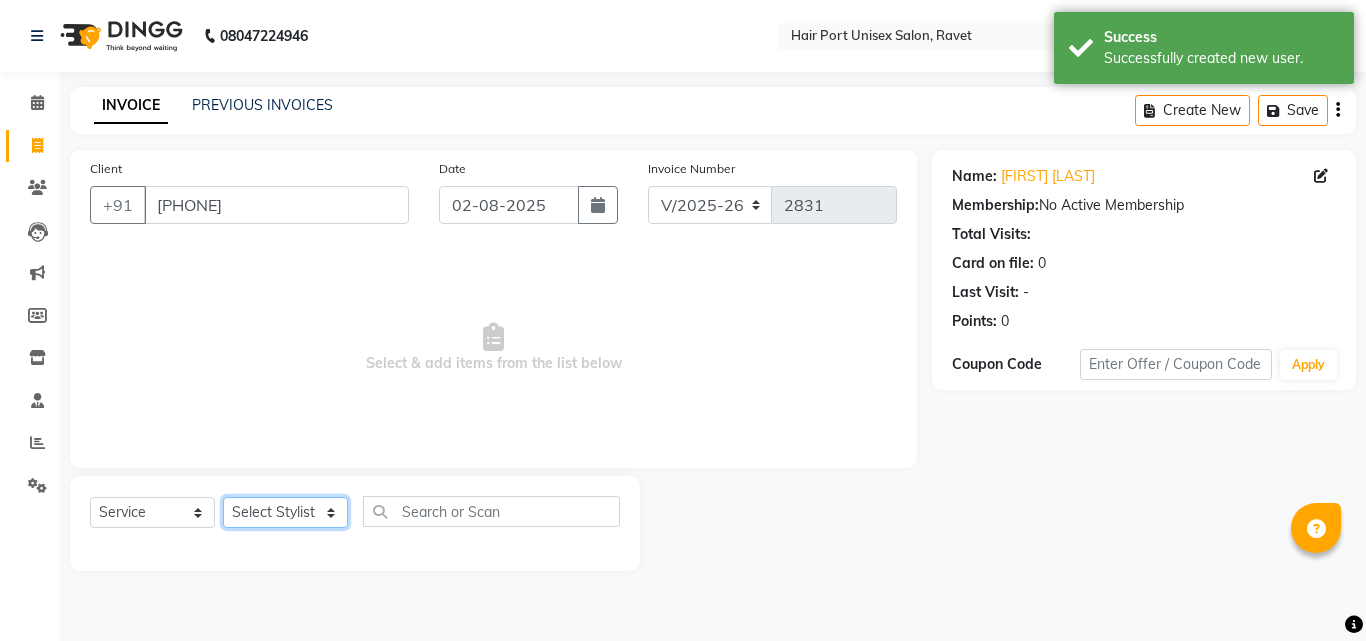click on "Select Stylist [FIRST] [LAST]  [FIRST] [LAST] [FIRST] [LAST] [FIRST] [LAST] [FIRST] [LAST] [FIRST] [LAST] [FIRST] [LAST]" 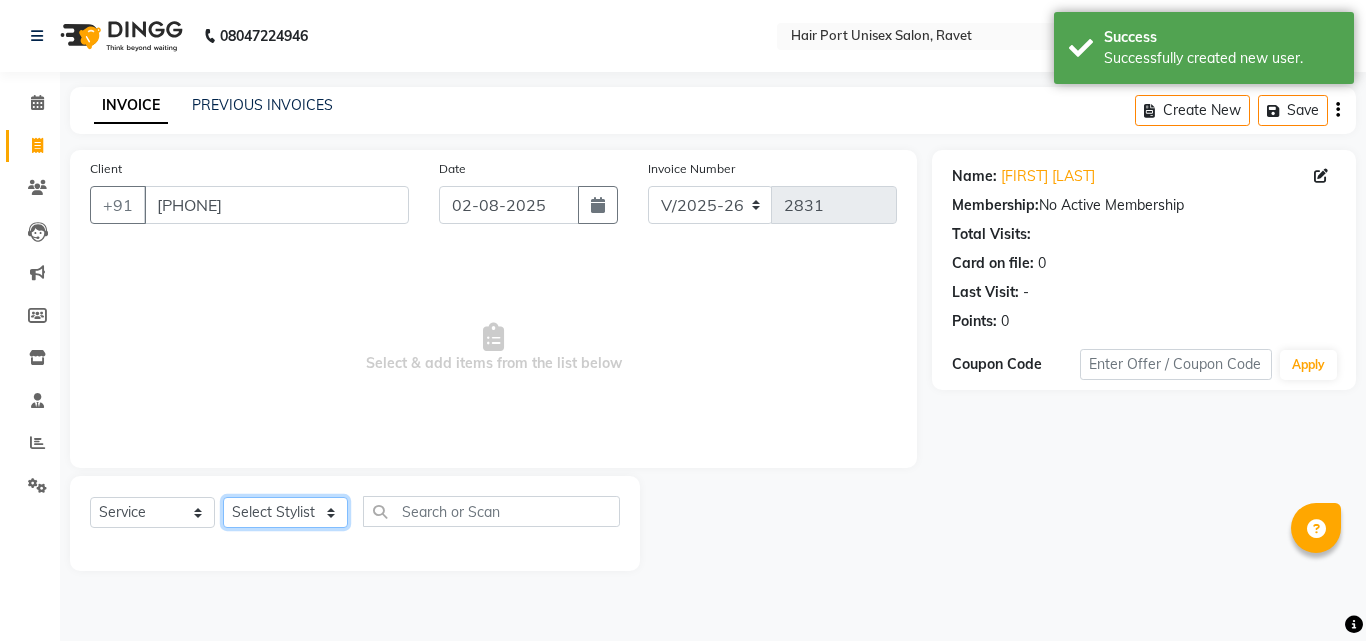 select on "65581" 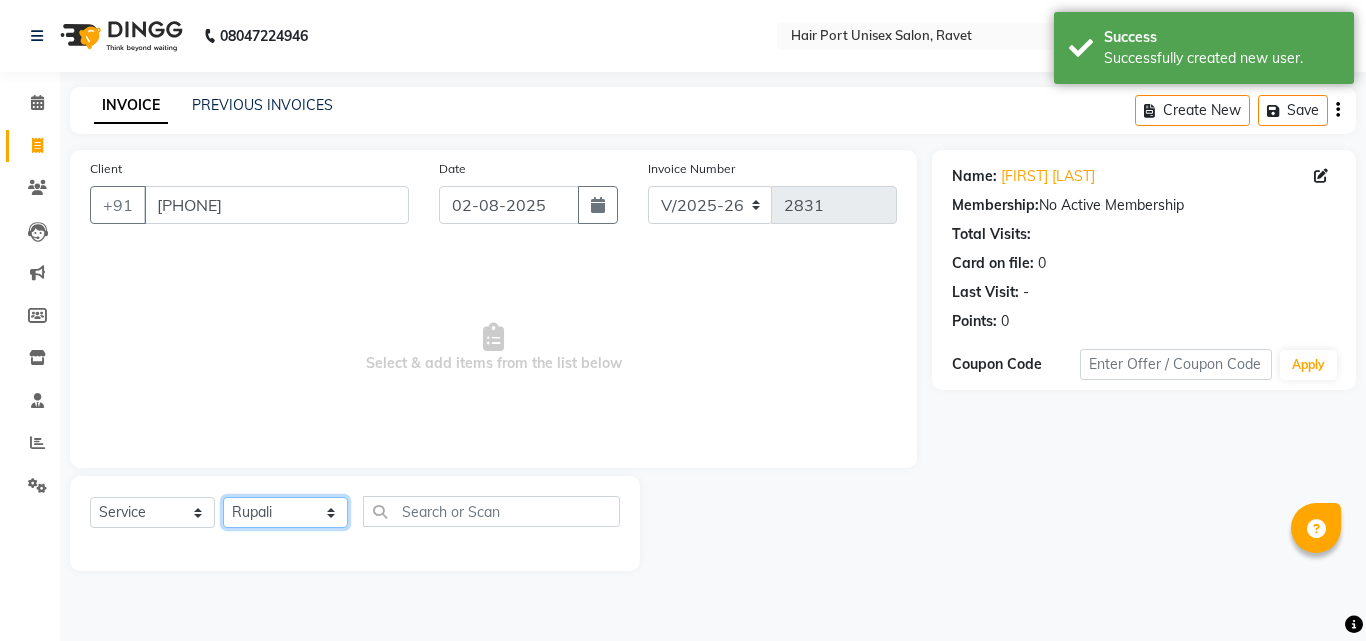 click on "Select Stylist [FIRST] [LAST]  [FIRST] [LAST] [FIRST] [LAST] [FIRST] [LAST] [FIRST] [LAST] [FIRST] [LAST] [FIRST] [LAST]" 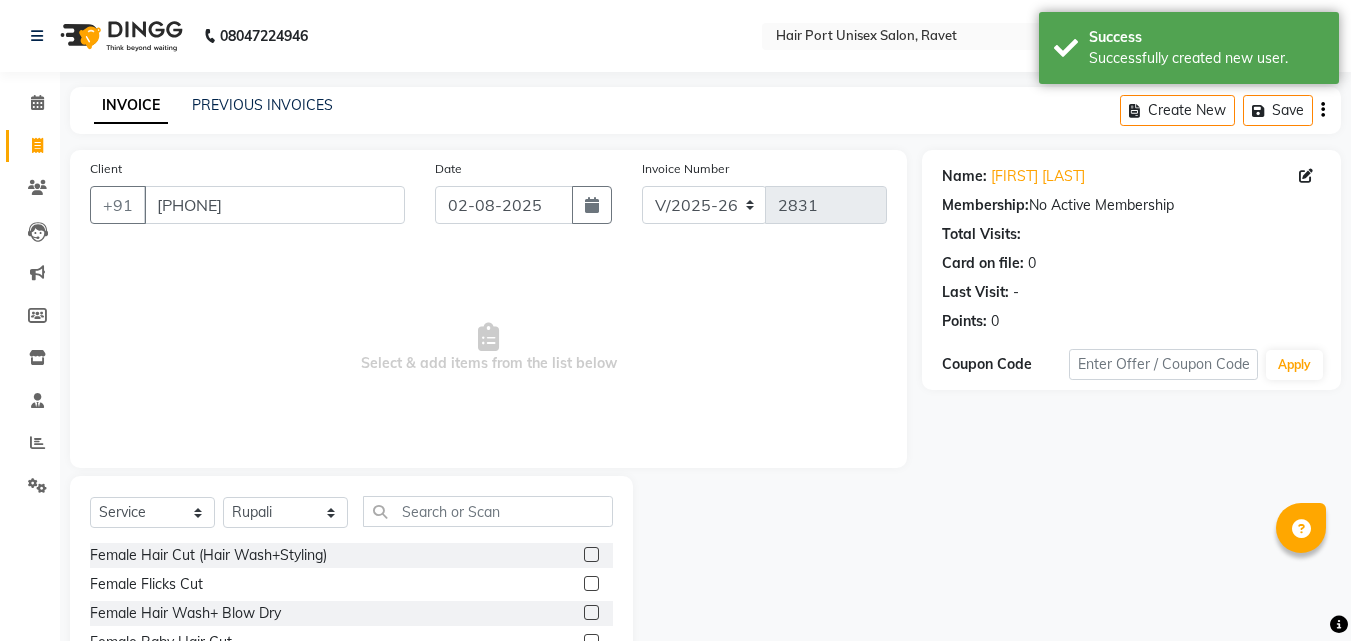 click 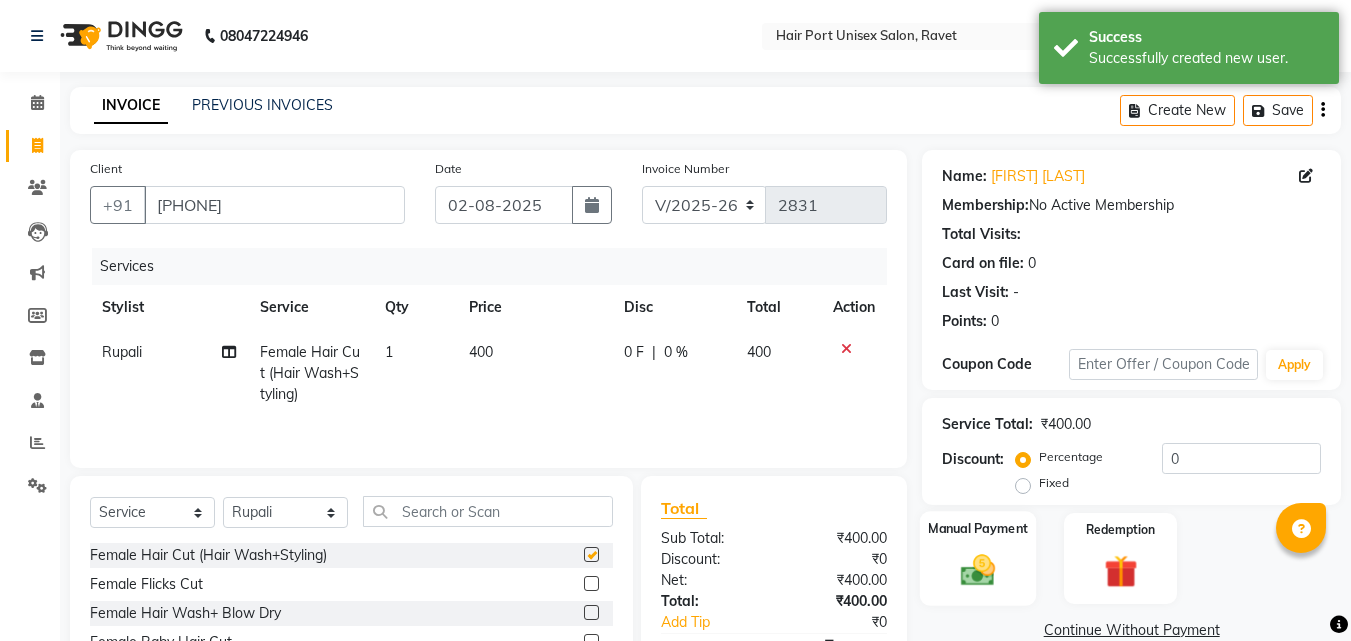checkbox on "false" 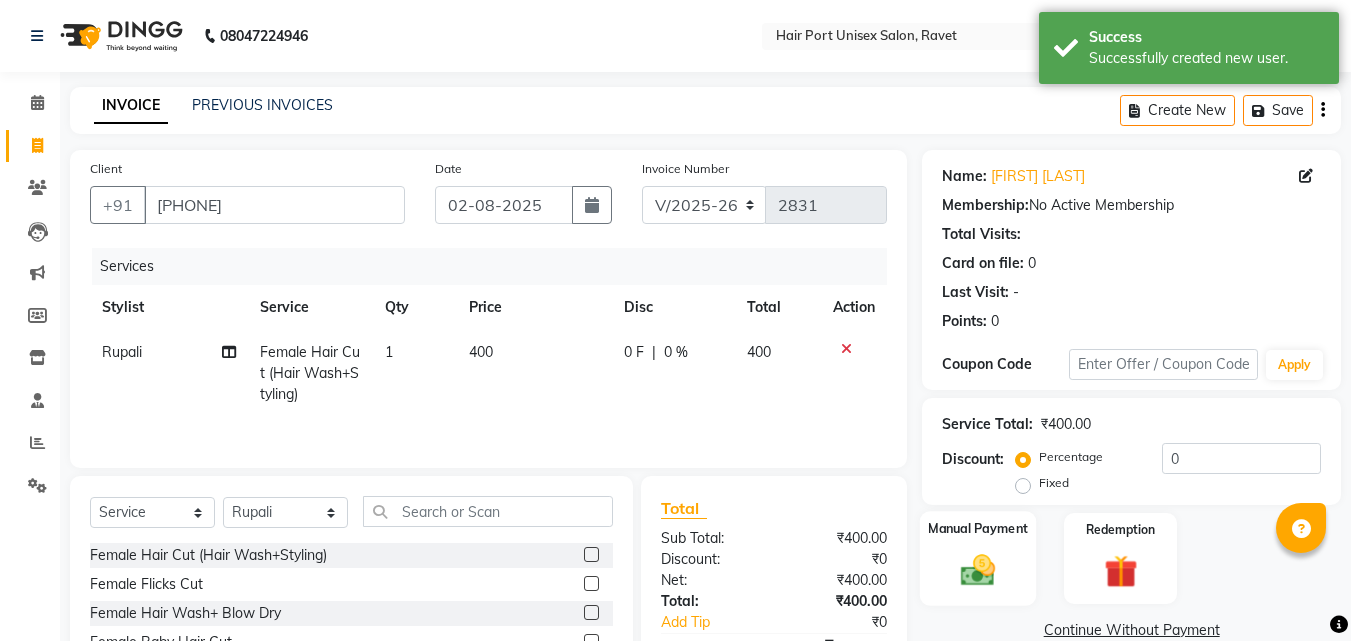 click 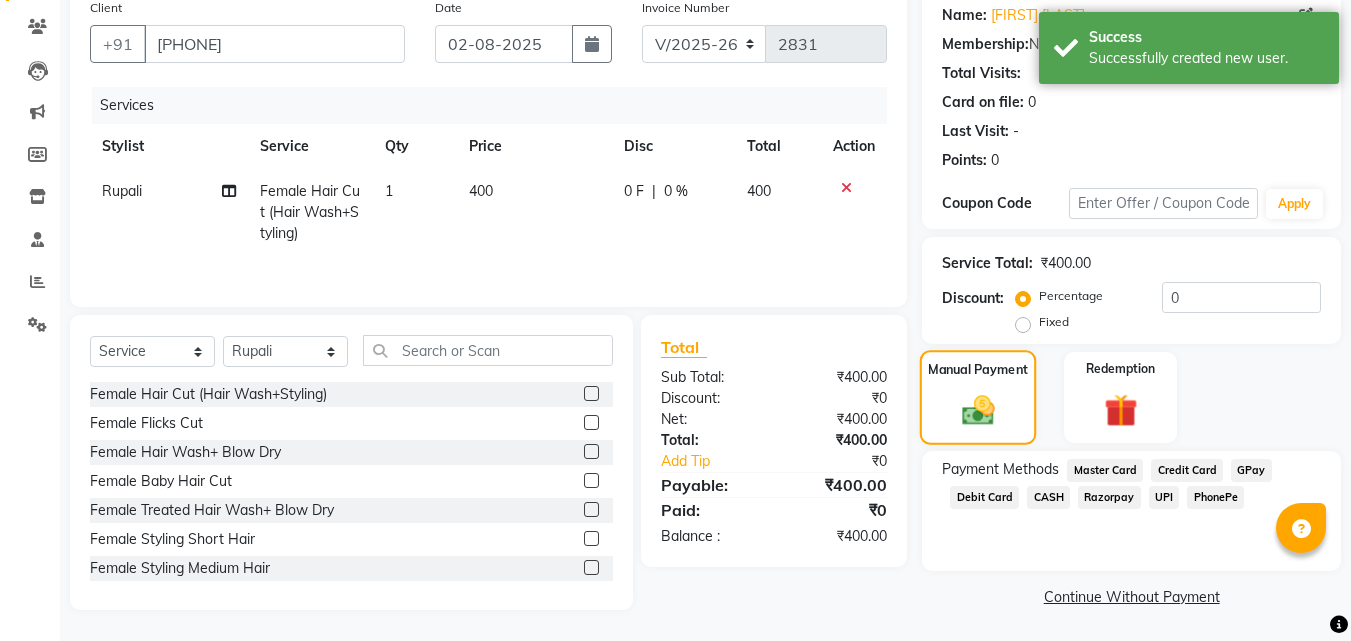 scroll, scrollTop: 162, scrollLeft: 0, axis: vertical 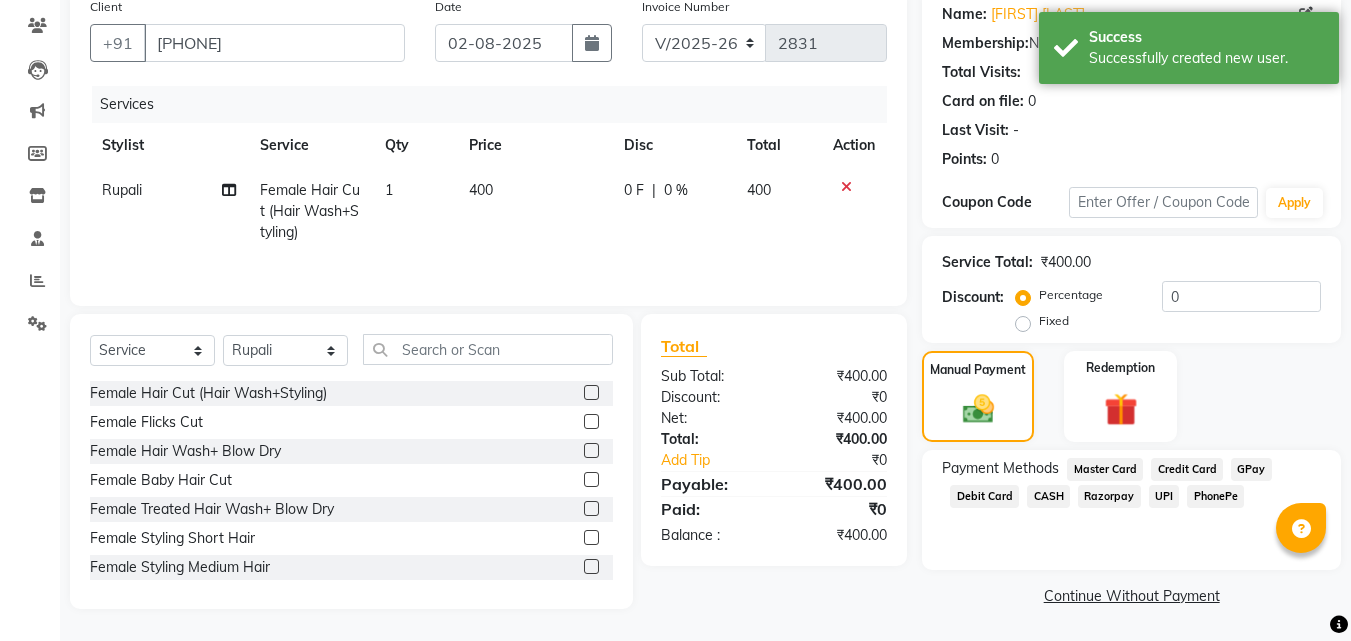 click on "PhonePe" 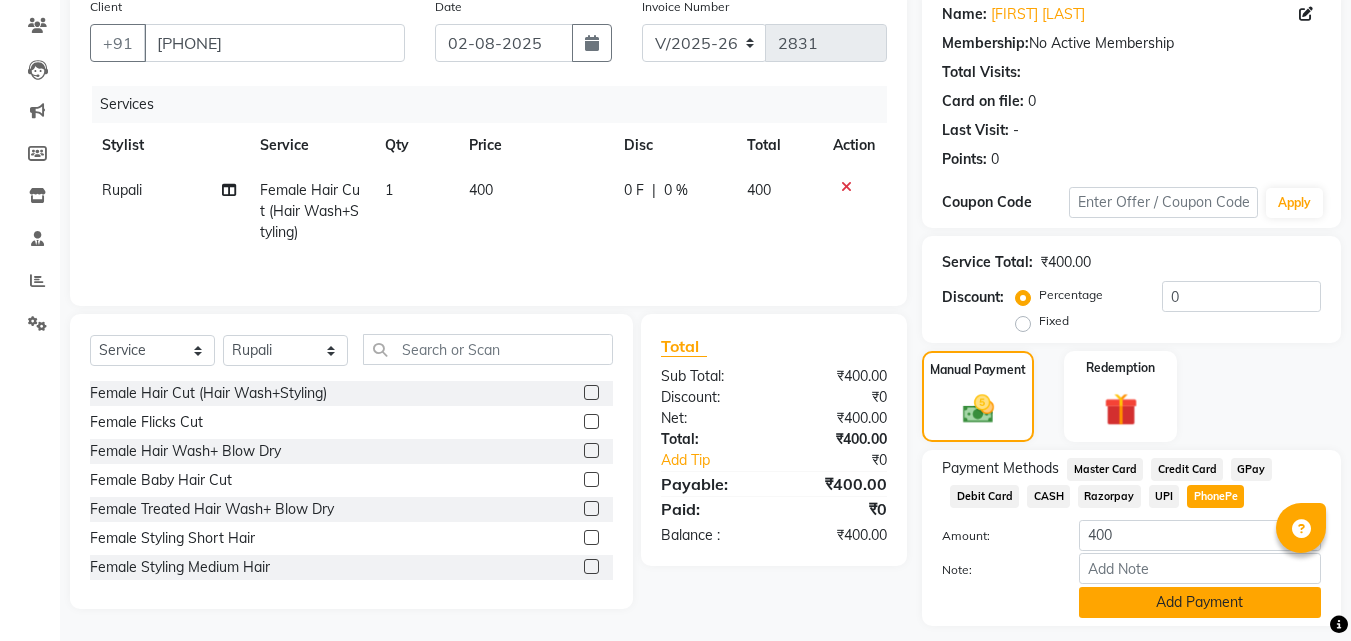 click on "Add Payment" 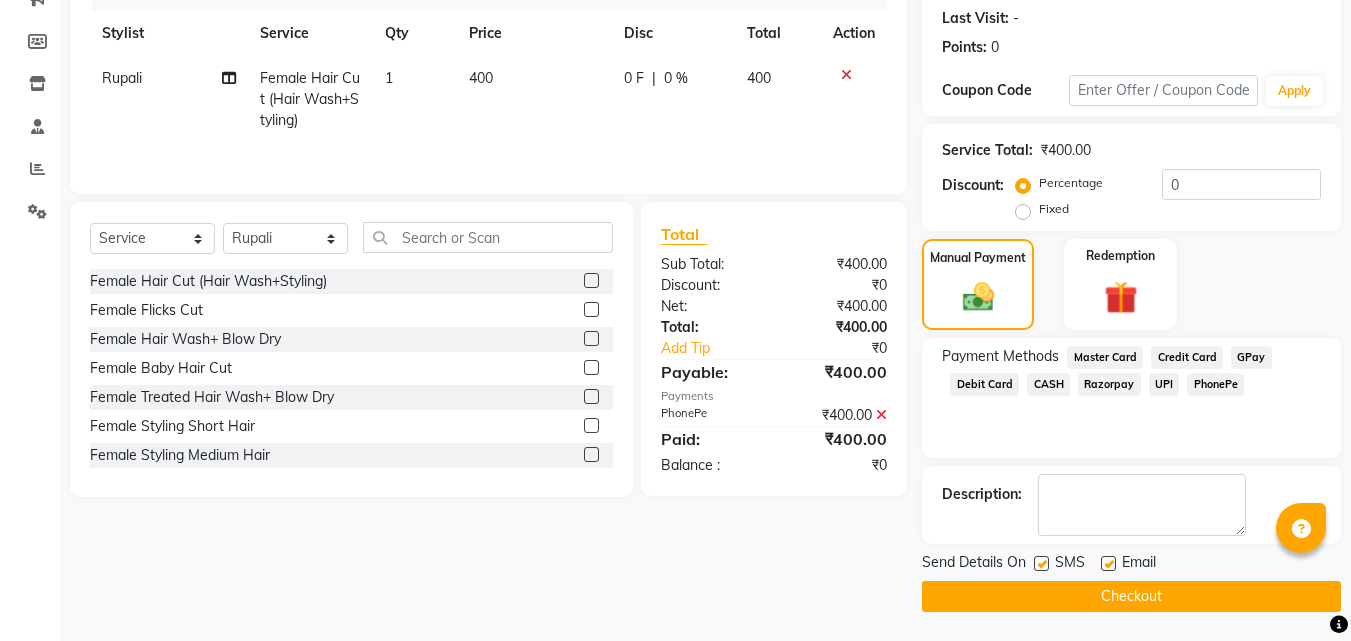 scroll, scrollTop: 275, scrollLeft: 0, axis: vertical 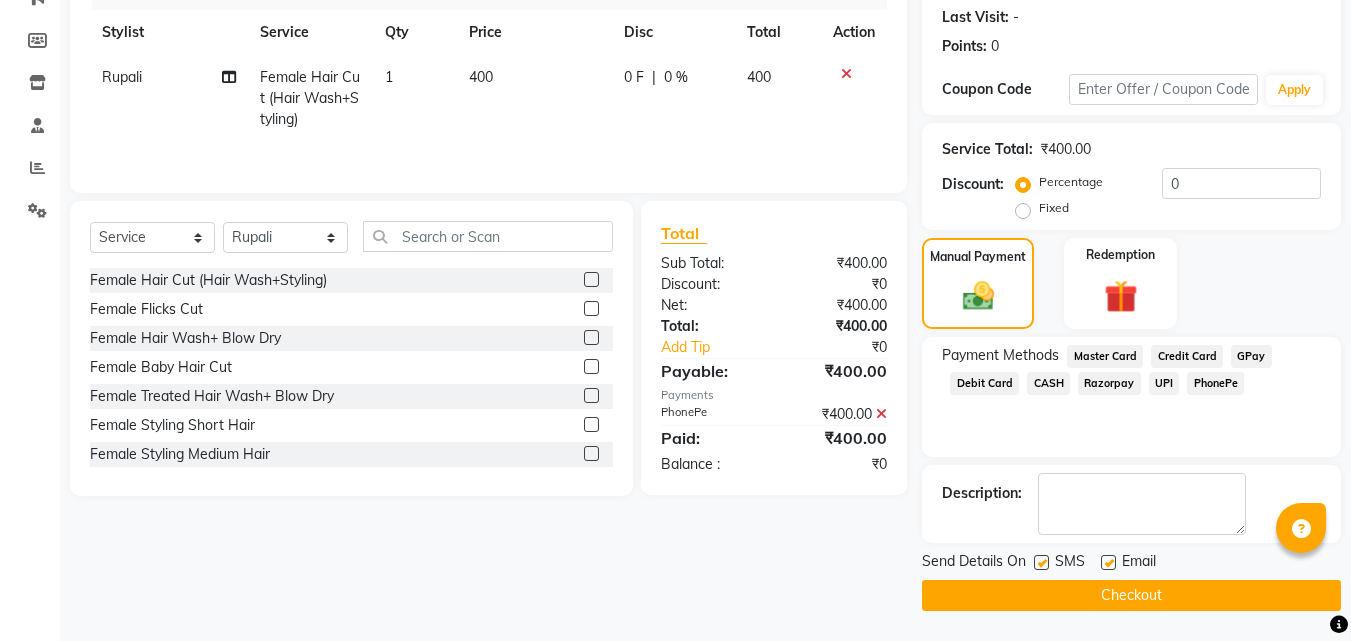 click on "Checkout" 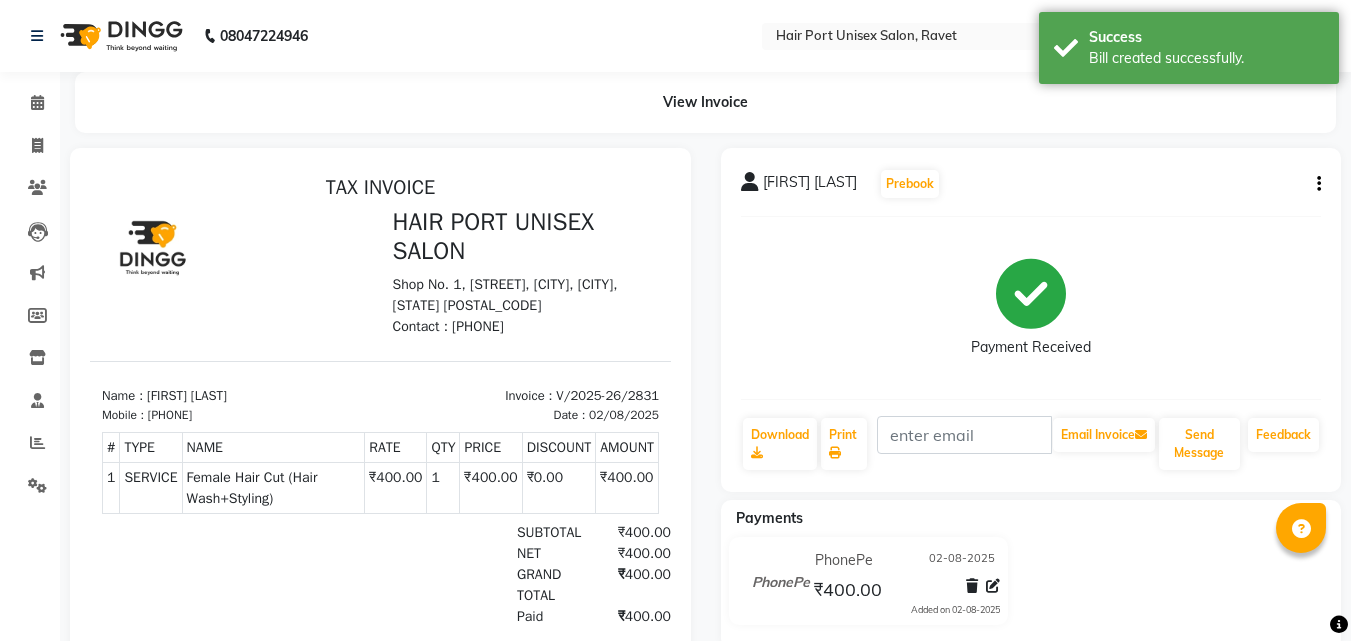 scroll, scrollTop: 0, scrollLeft: 0, axis: both 